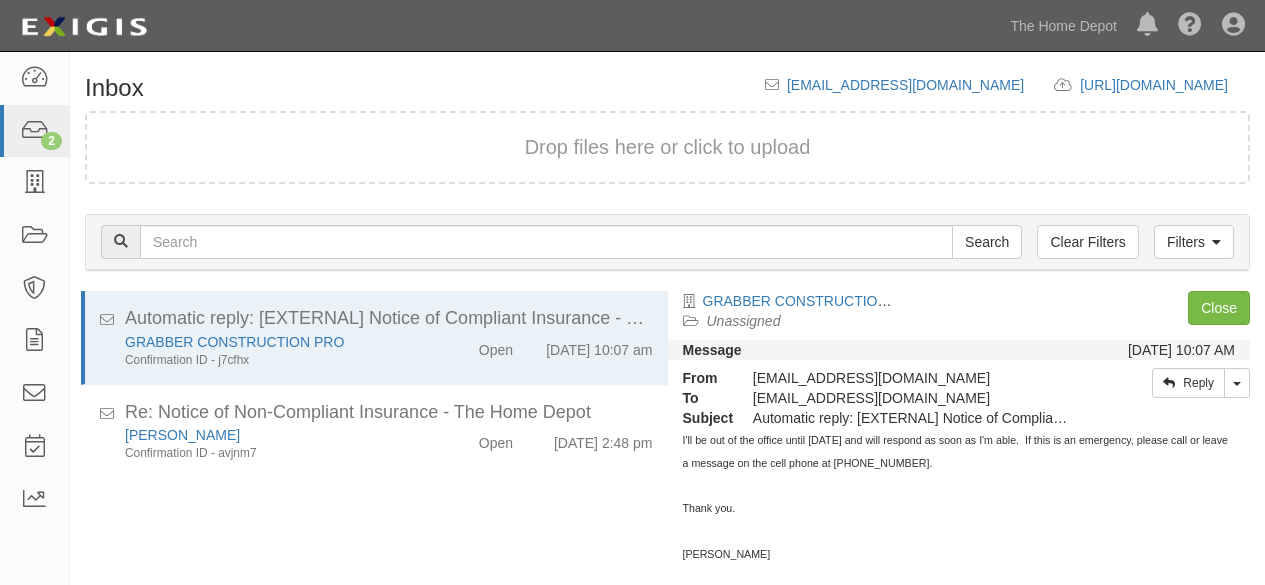scroll, scrollTop: 0, scrollLeft: 0, axis: both 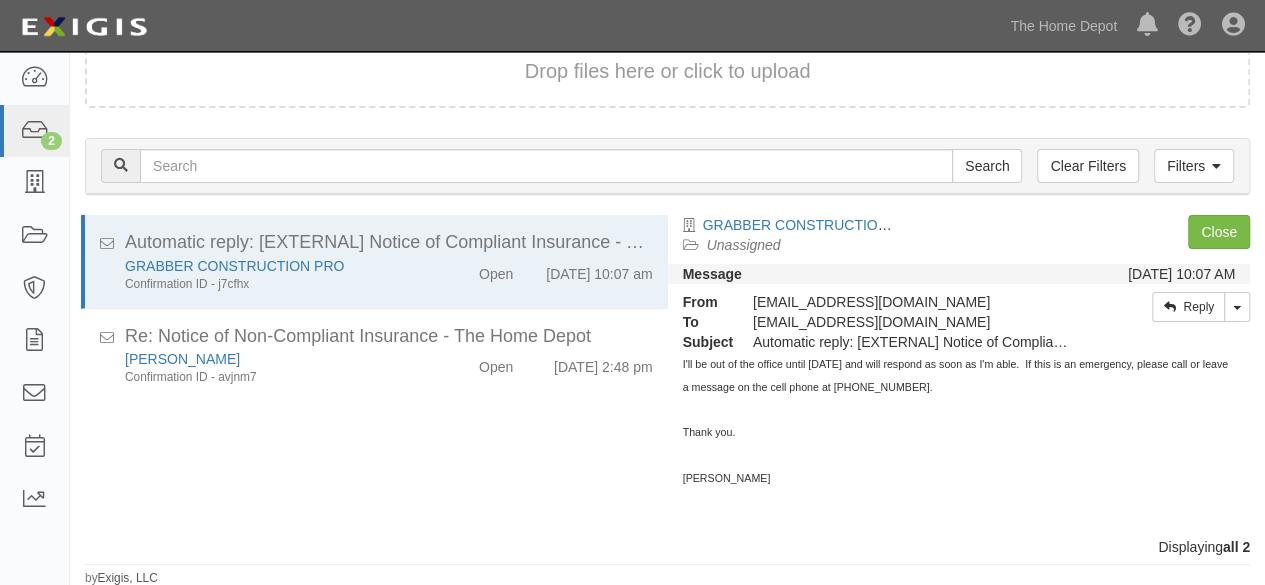 drag, startPoint x: 837, startPoint y: 487, endPoint x: 854, endPoint y: 508, distance: 27.018513 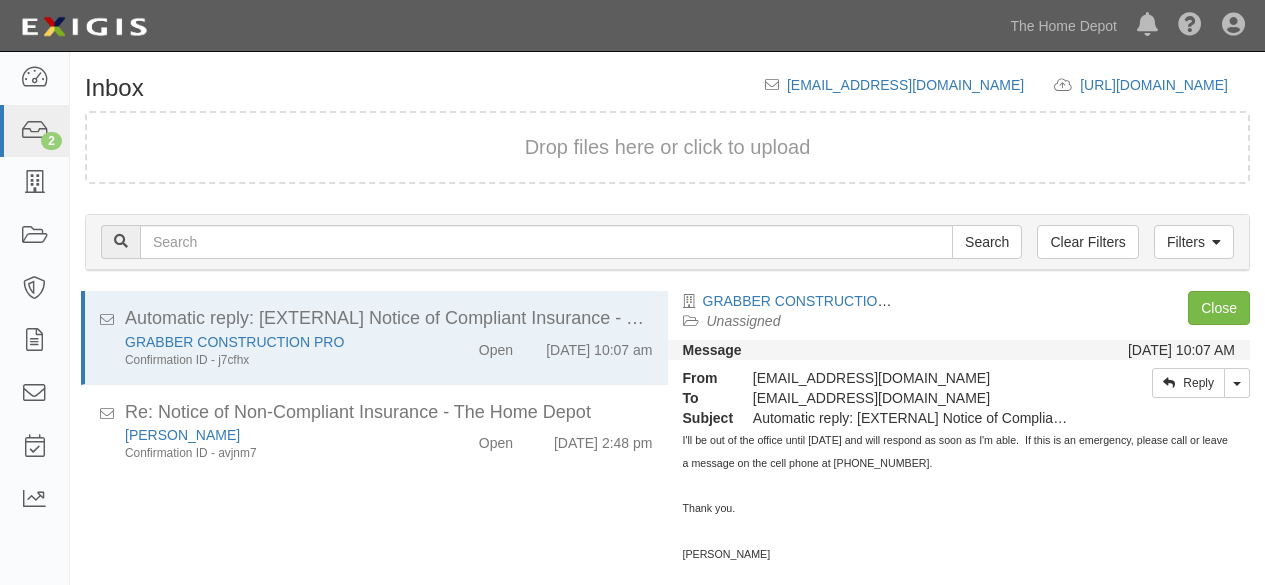 scroll, scrollTop: 76, scrollLeft: 0, axis: vertical 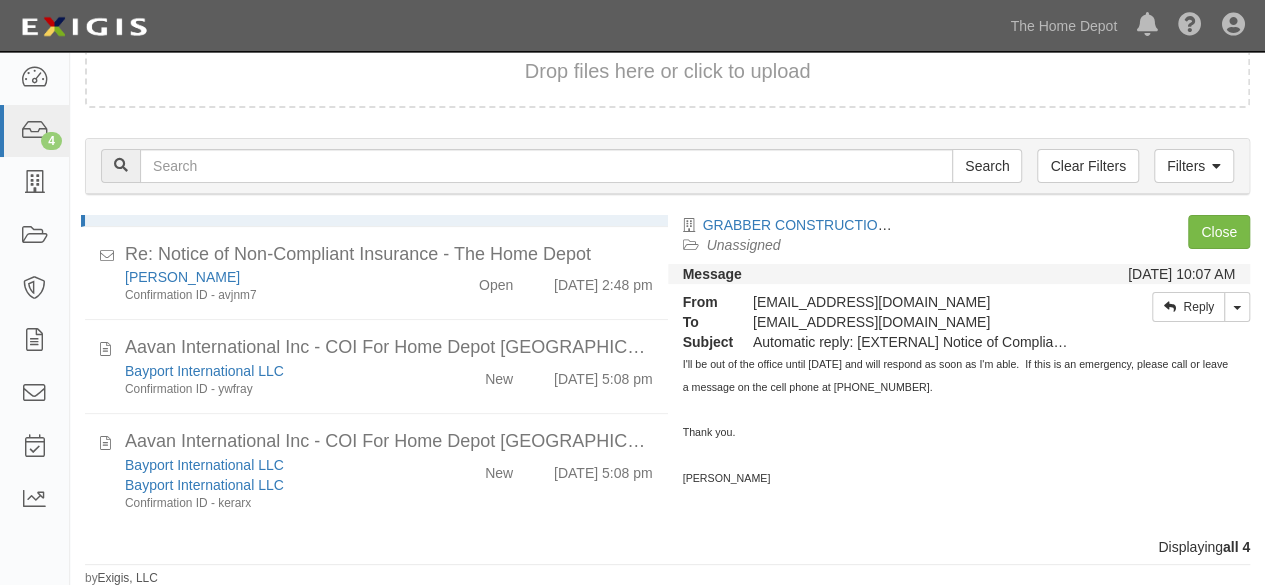click on "Aavan International Inc - COI For Home Depot [GEOGRAPHIC_DATA] Inc.pdf
Bayport International LLC
Confirmation ID - ywfray
New
[DATE] 5:08 pm" 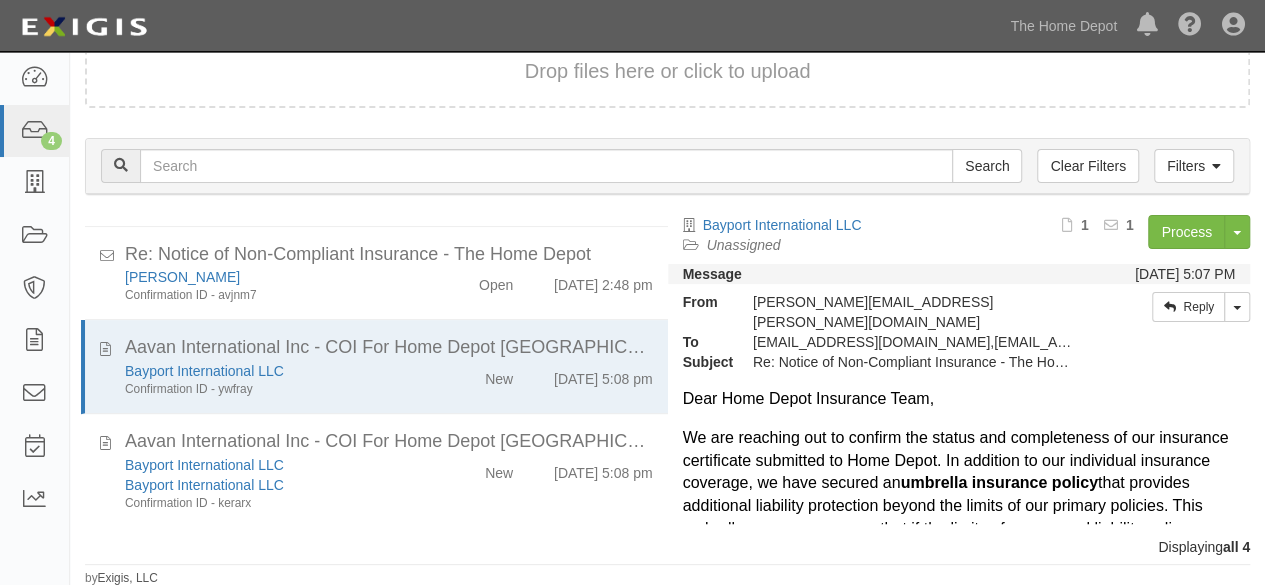 drag, startPoint x: 1260, startPoint y: 138, endPoint x: 1248, endPoint y: 149, distance: 16.27882 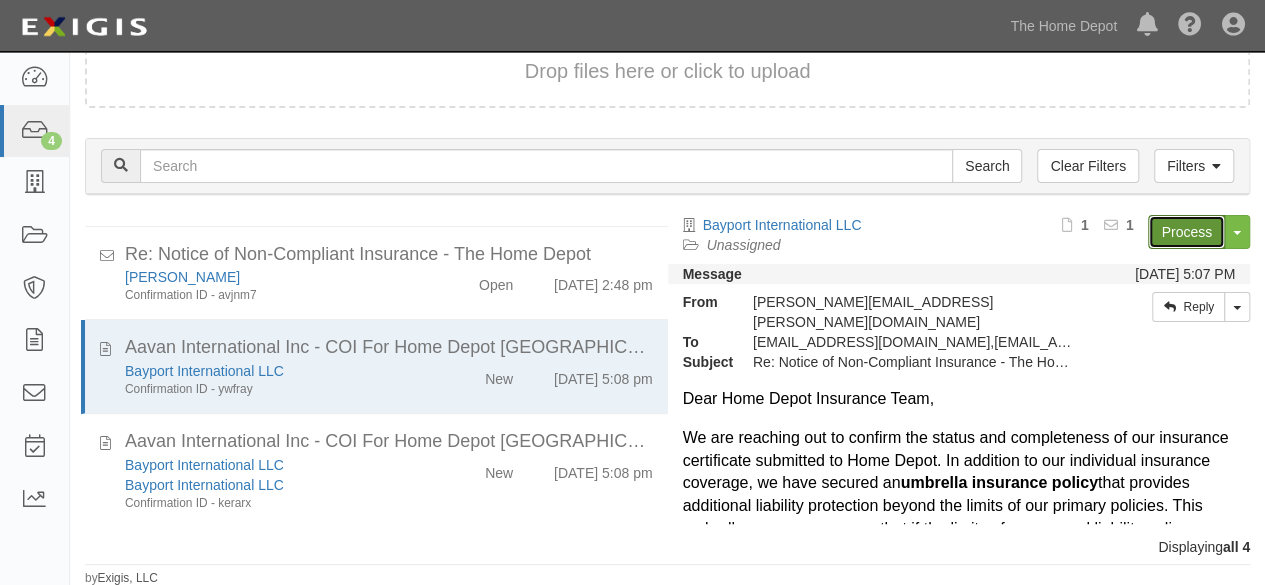 click on "Process" at bounding box center (1186, 232) 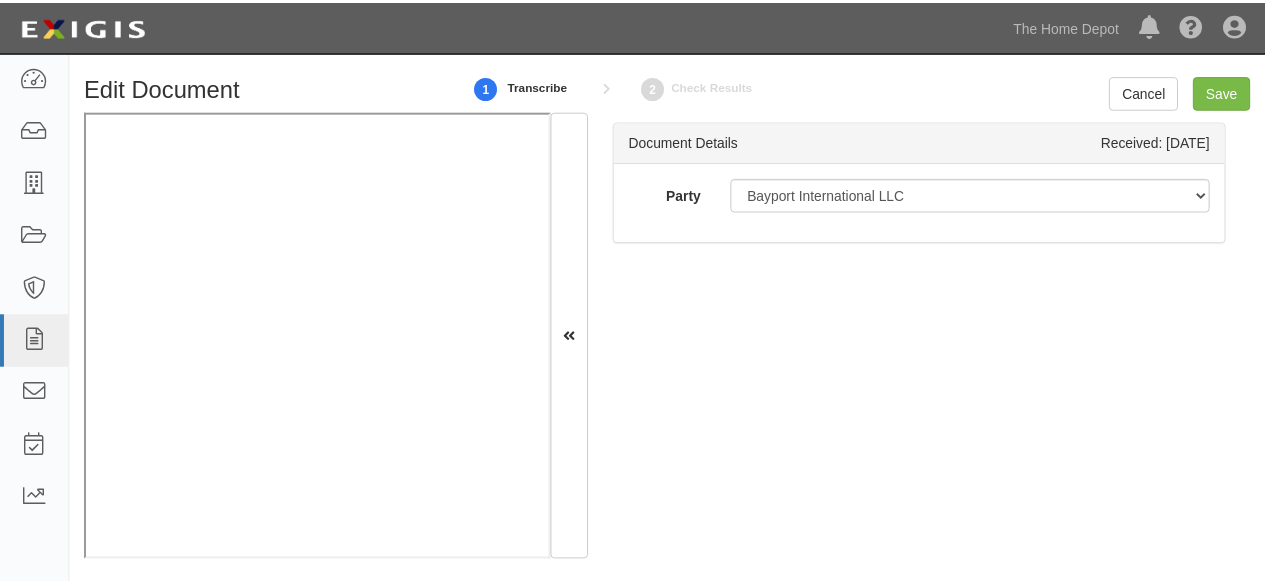 scroll, scrollTop: 0, scrollLeft: 0, axis: both 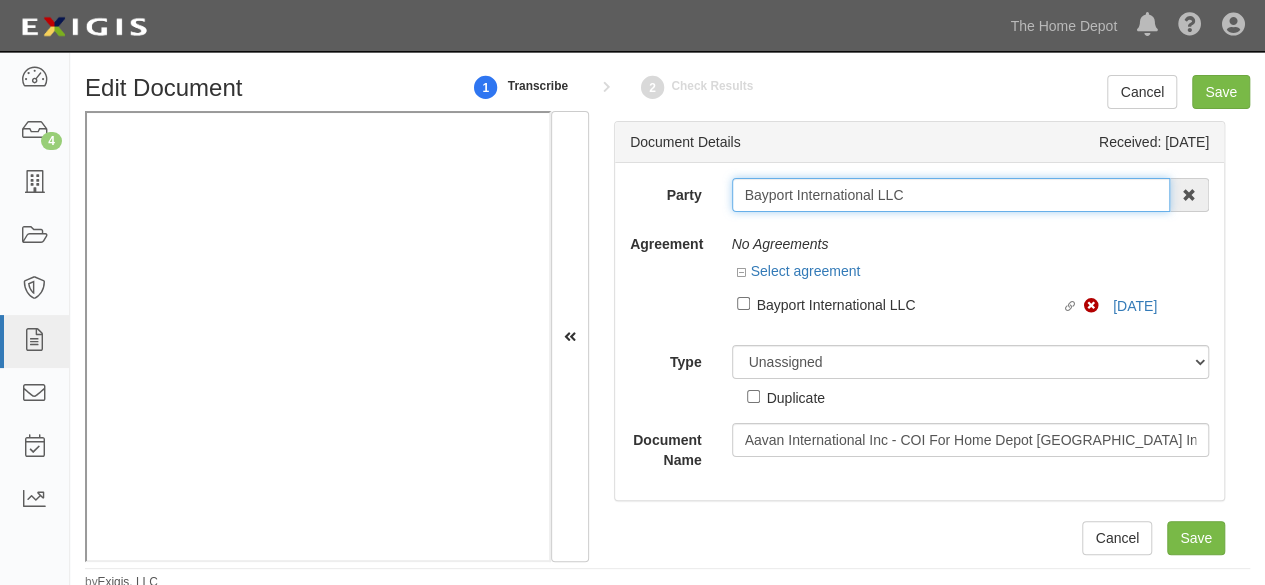 click on "Bayport International LLC" at bounding box center (951, 195) 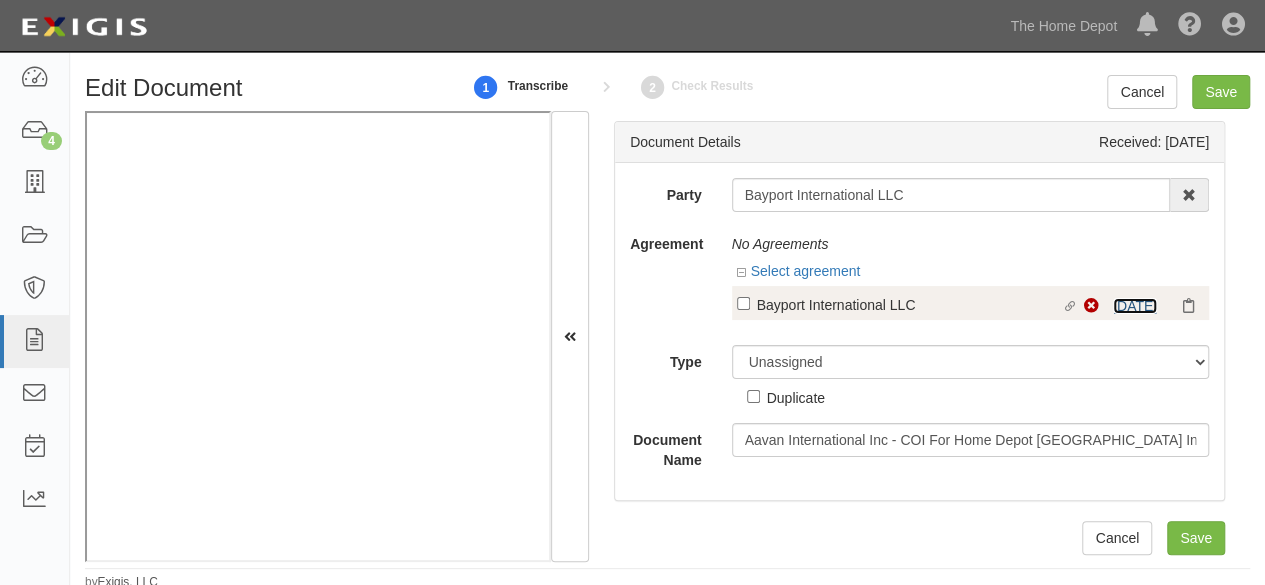 click on "6/1/26" at bounding box center (1135, 306) 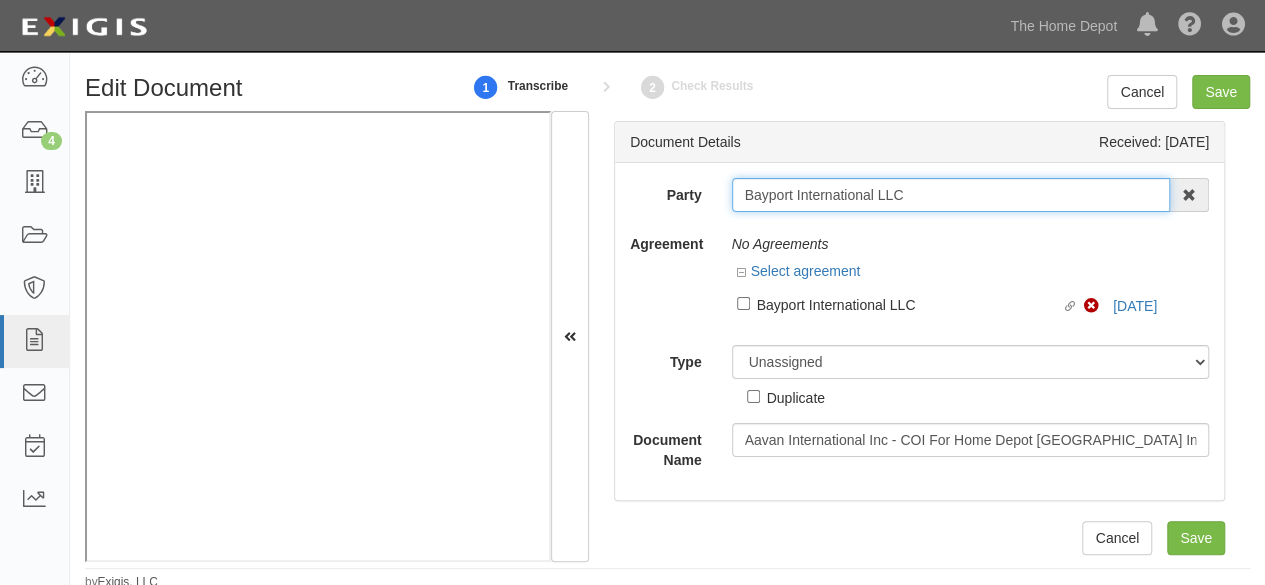 click on "Bayport International LLC" at bounding box center (951, 195) 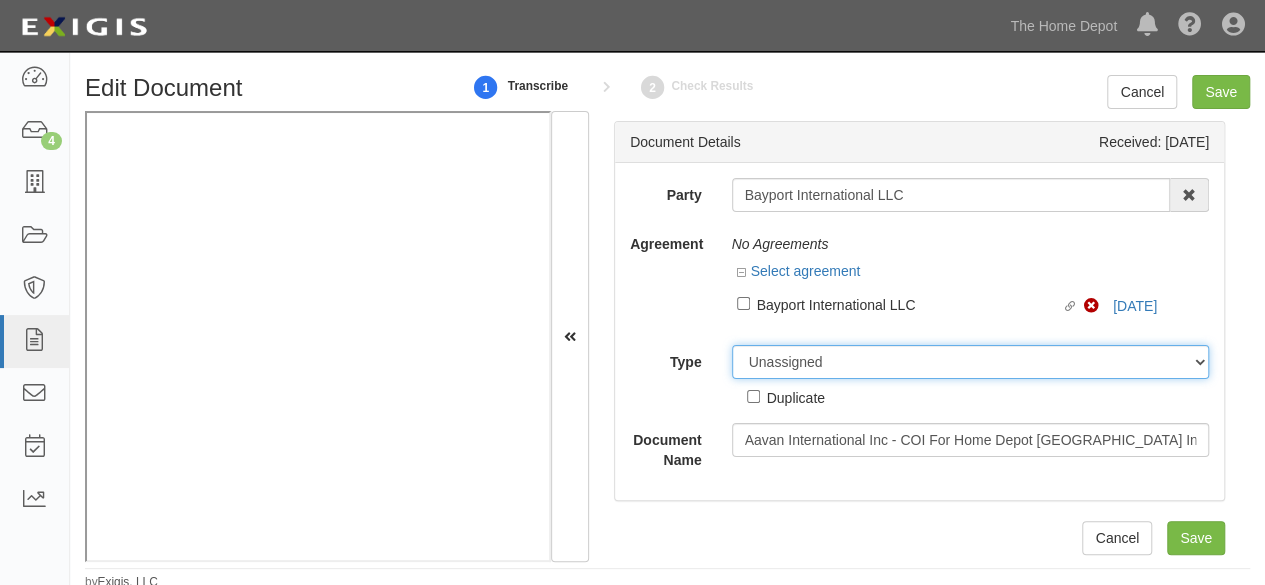 drag, startPoint x: 768, startPoint y: 367, endPoint x: 780, endPoint y: 347, distance: 23.323807 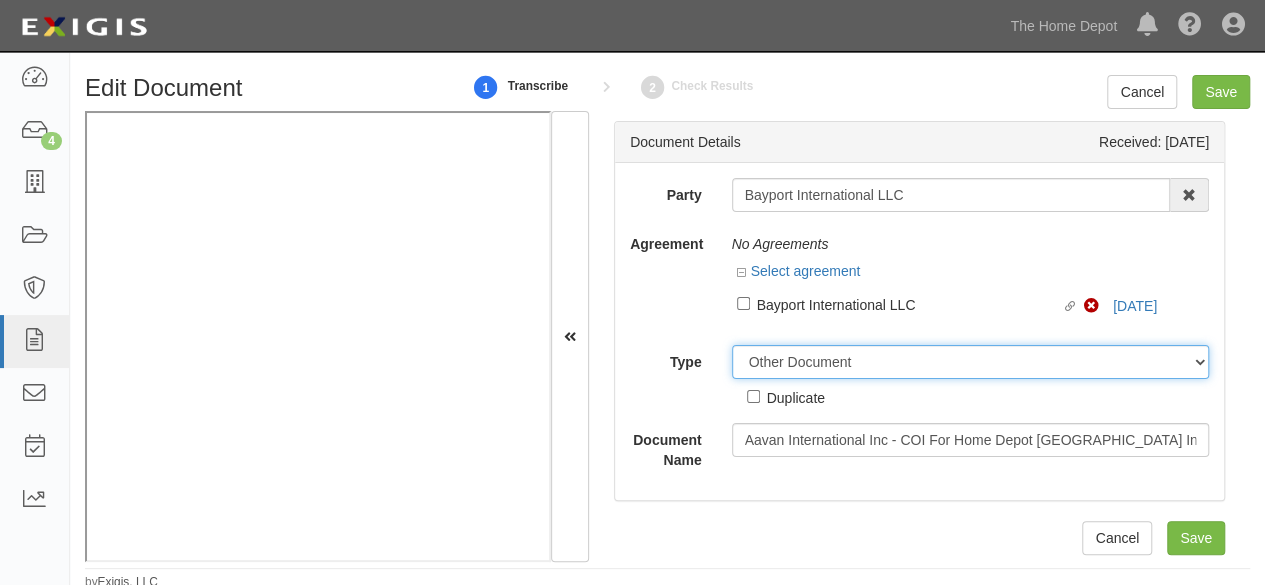 click on "Unassigned
Binder
Cancellation Notice
Certificate
Contract
Endorsement
Insurance Policy
Junk
Other Document
Policy Declarations
Reinstatement Notice
Requirements
Waiver Request" at bounding box center (971, 362) 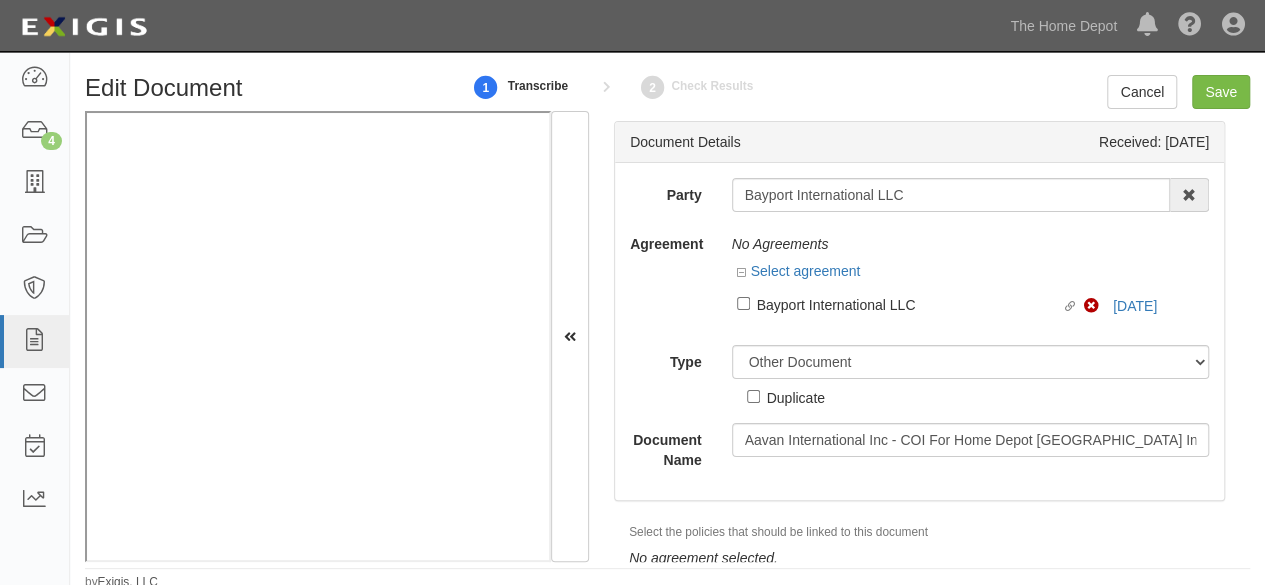 click on "Duplicate" at bounding box center (796, 397) 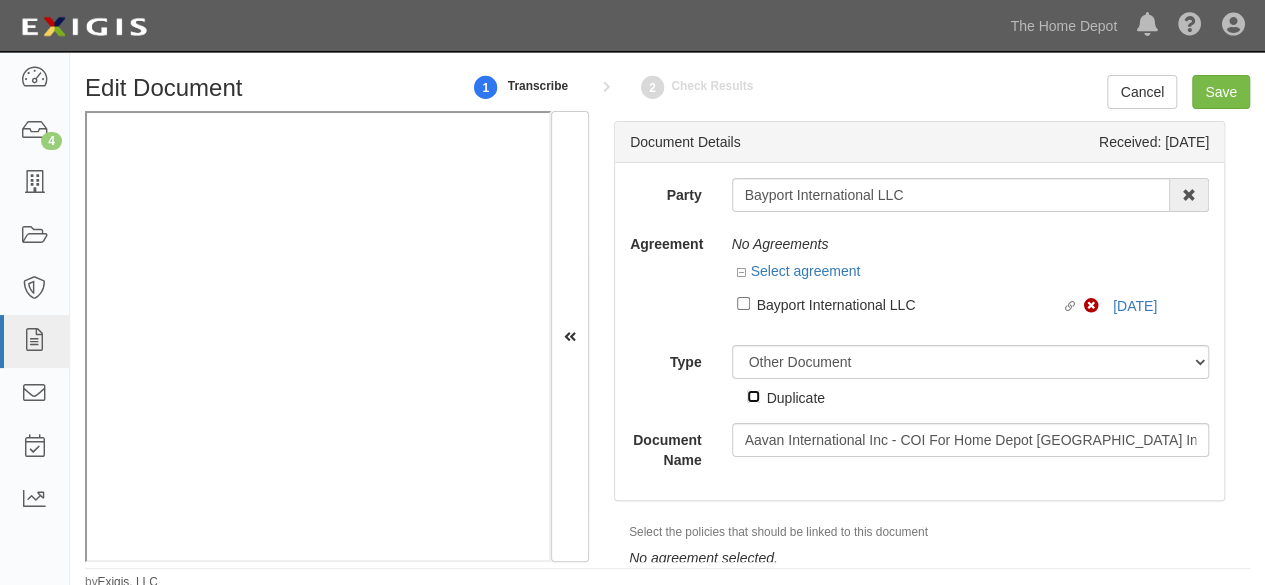 click on "Duplicate" at bounding box center [753, 396] 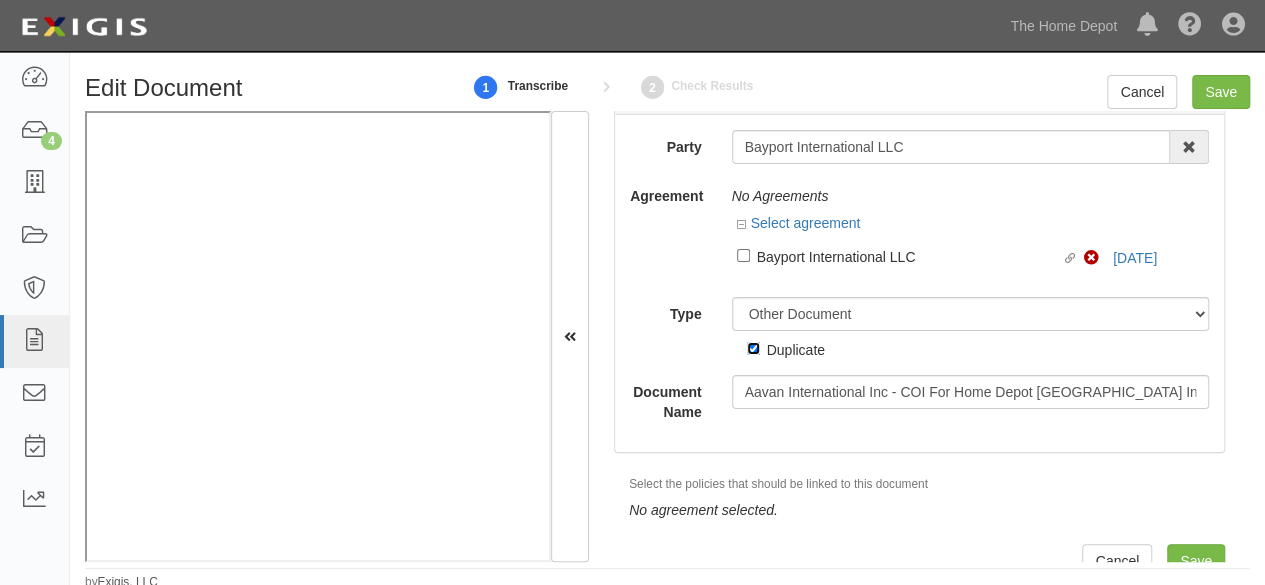 scroll, scrollTop: 72, scrollLeft: 0, axis: vertical 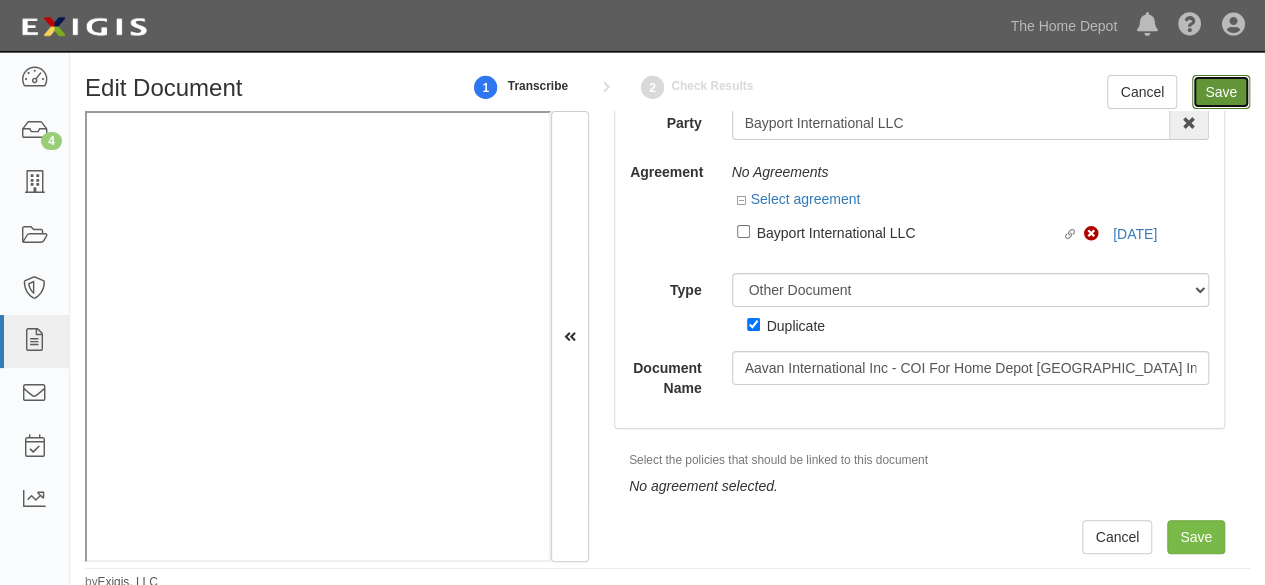 click on "Save" at bounding box center (1221, 92) 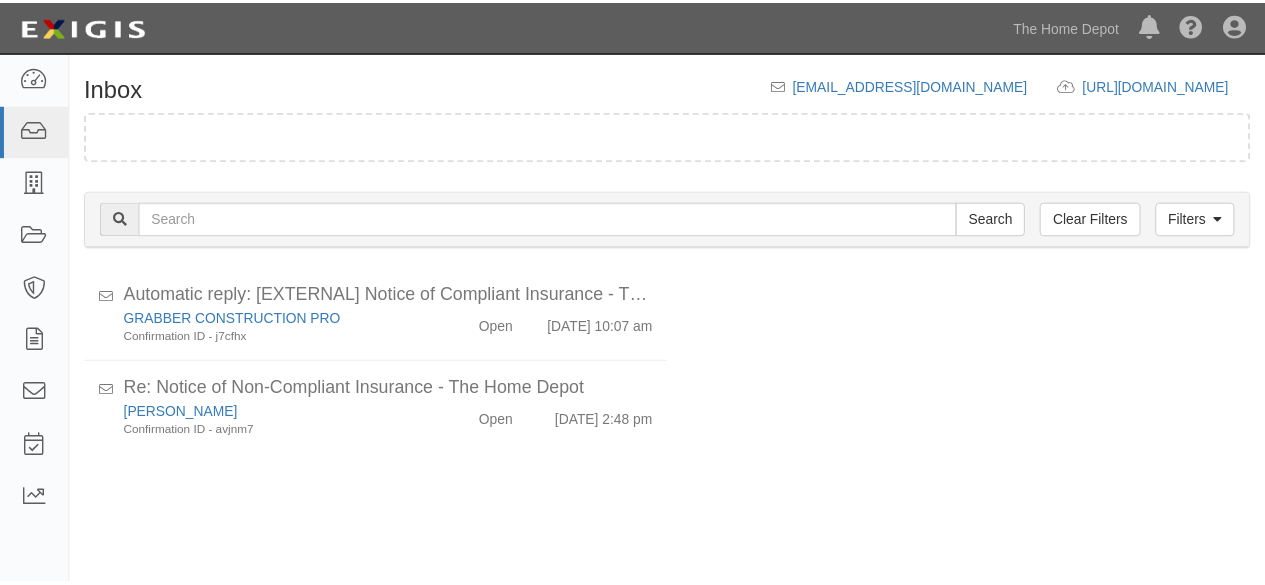 scroll, scrollTop: 0, scrollLeft: 0, axis: both 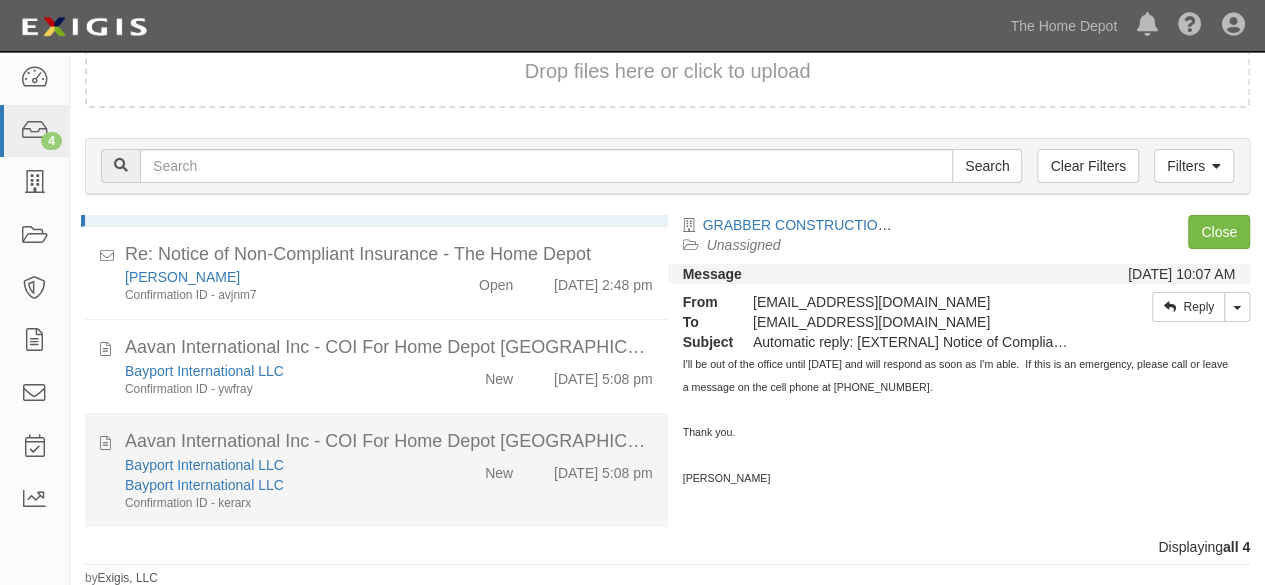 click on "Bayport International LLC
Bayport International LLC
Confirmation ID - kerarx
New
[DATE] 5:08 pm" 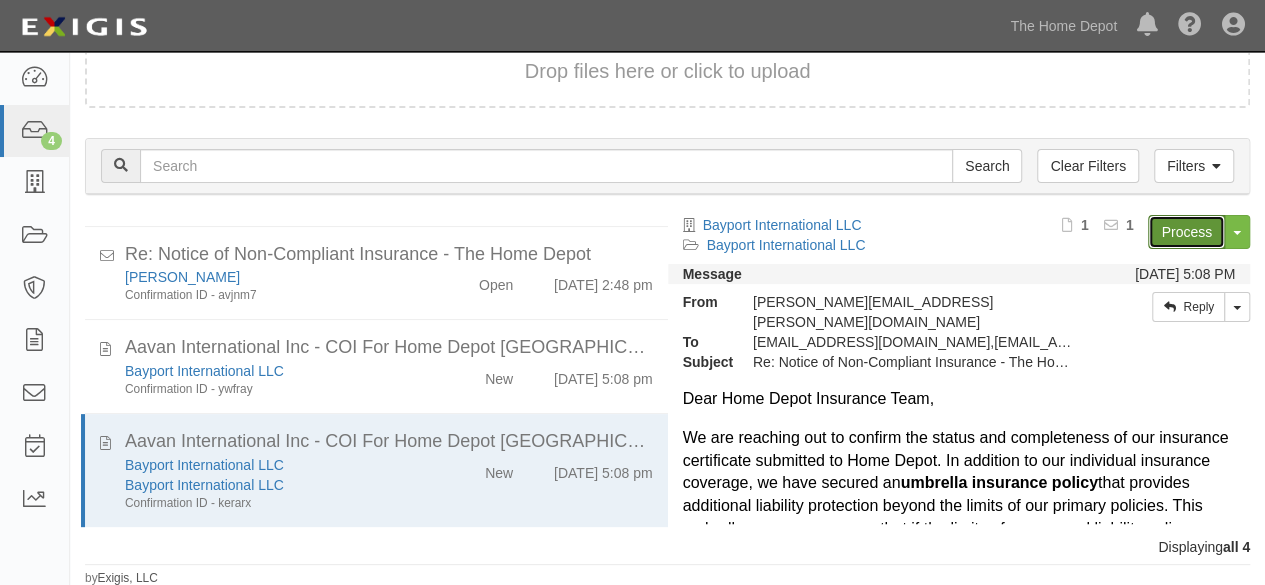 click on "Process" at bounding box center (1186, 232) 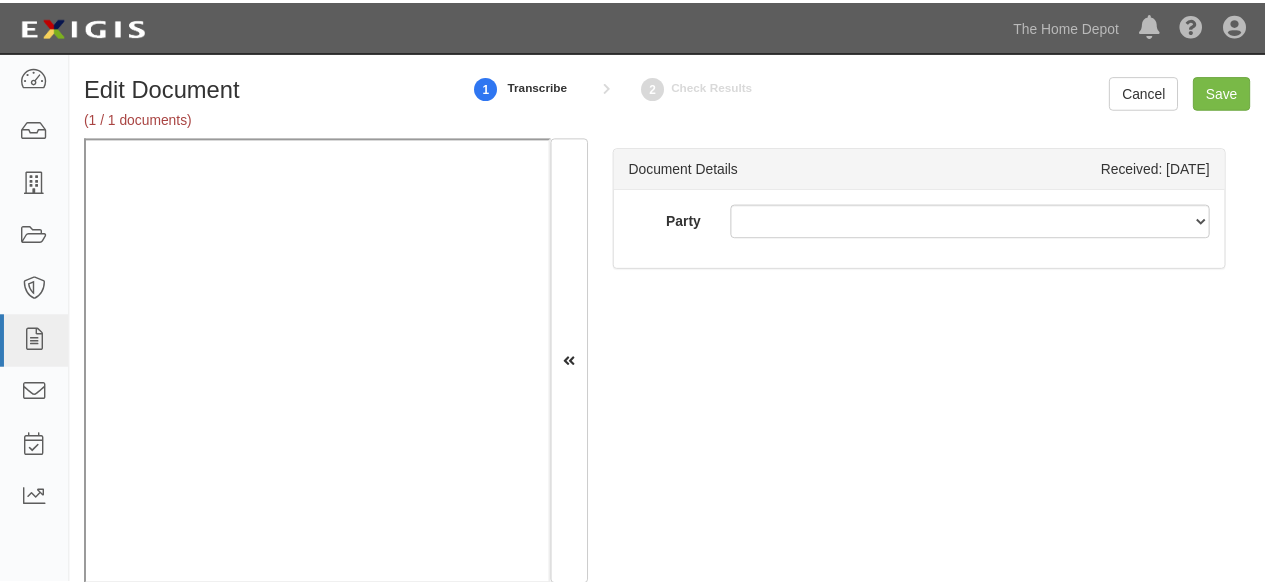 scroll, scrollTop: 0, scrollLeft: 0, axis: both 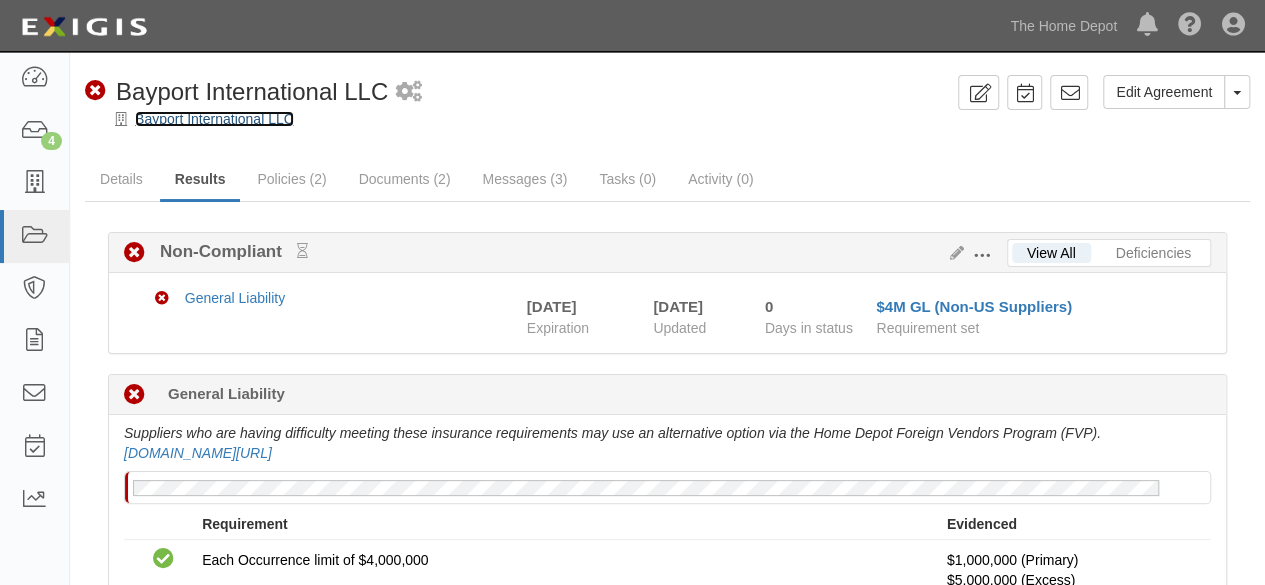 click on "Bayport International LLC" at bounding box center [214, 119] 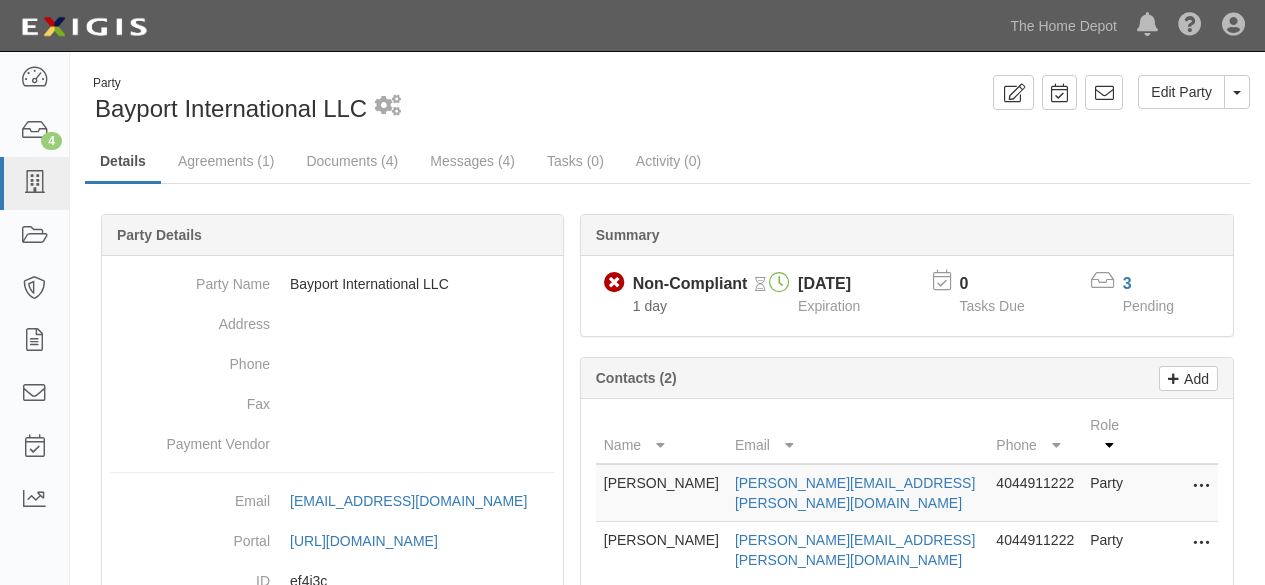scroll, scrollTop: 0, scrollLeft: 0, axis: both 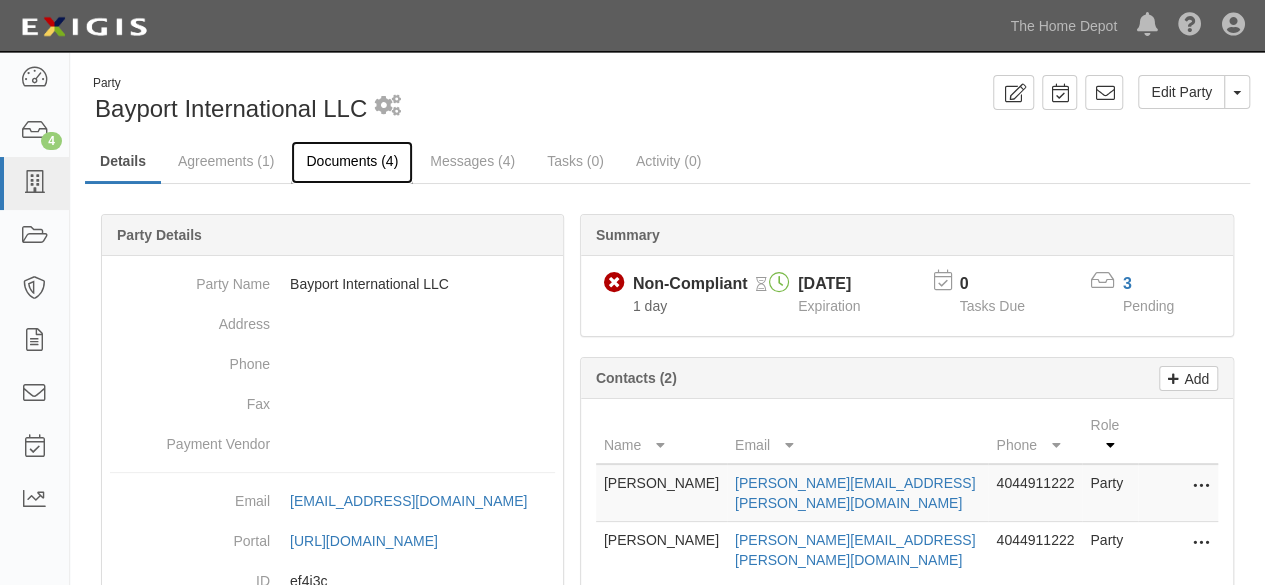 click on "Documents (4)" at bounding box center [352, 162] 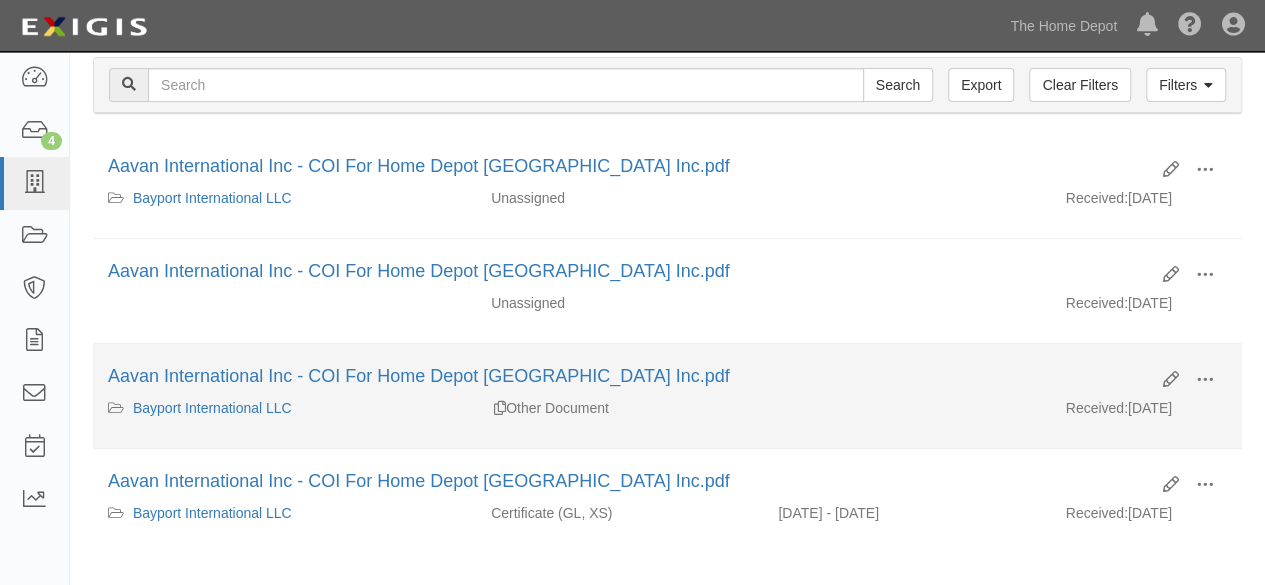 scroll, scrollTop: 300, scrollLeft: 0, axis: vertical 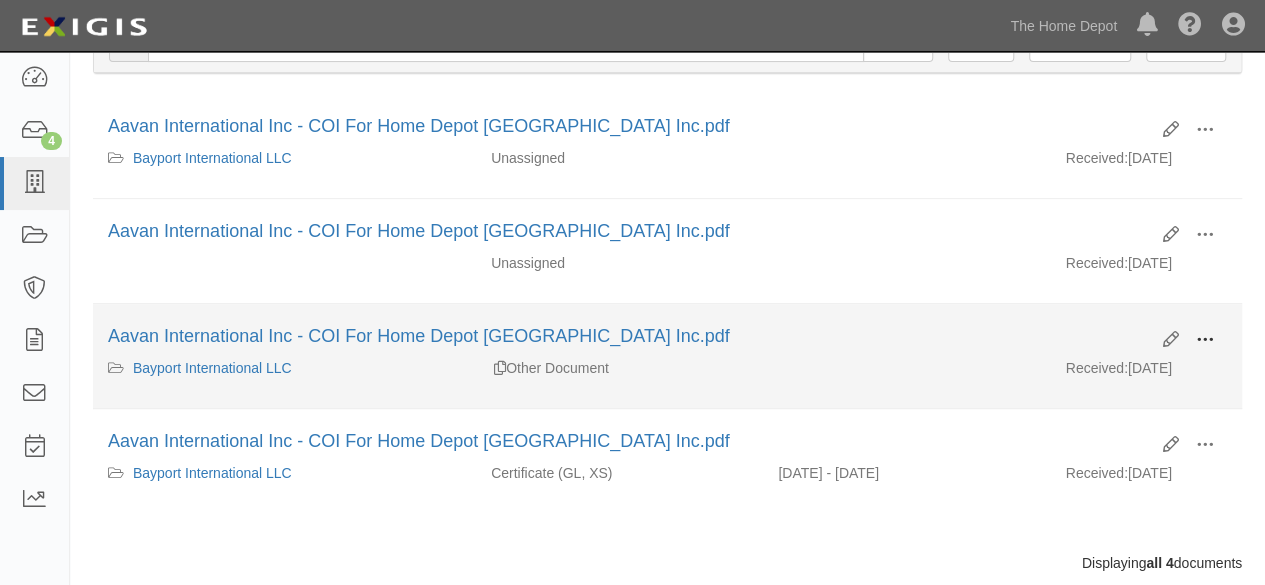click at bounding box center [1205, 340] 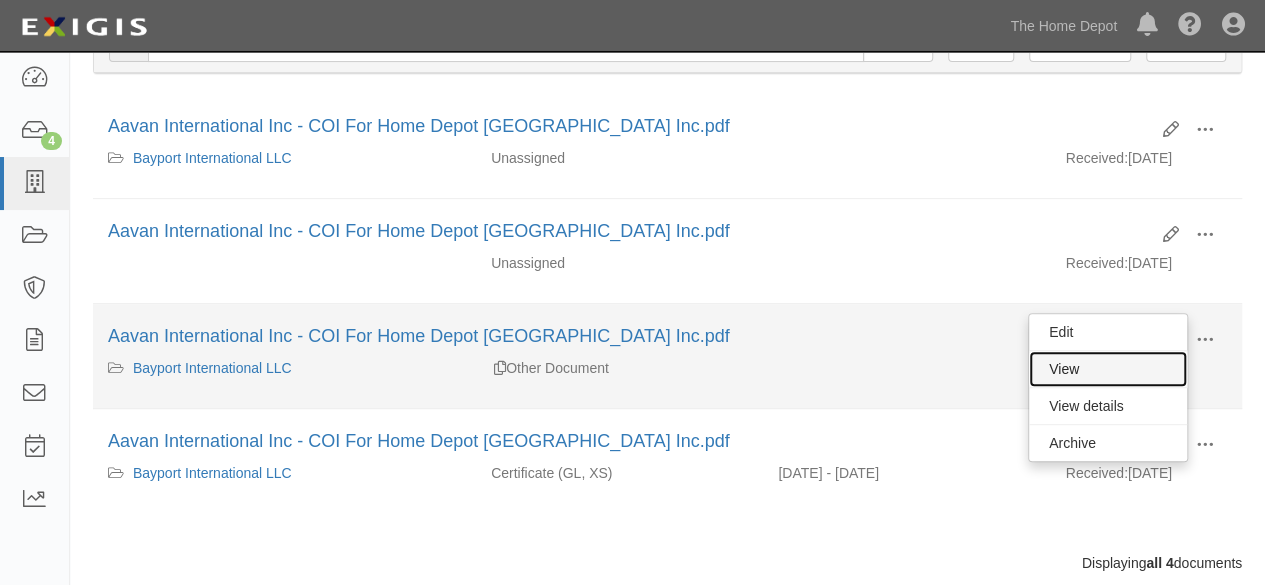 click on "View" at bounding box center (1108, 369) 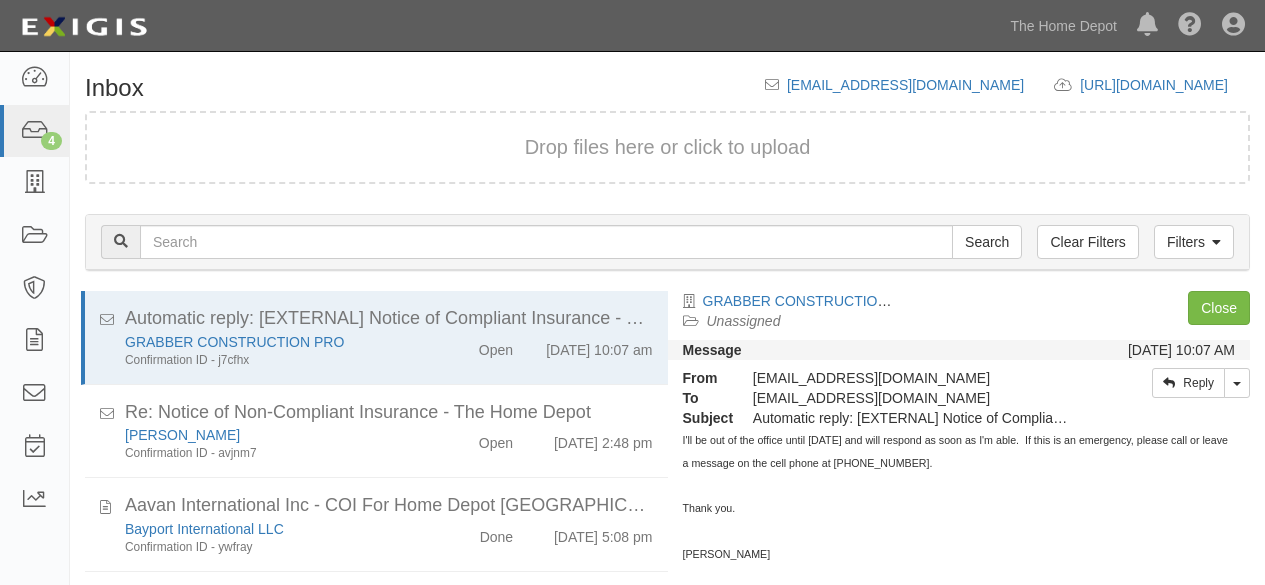 scroll, scrollTop: 0, scrollLeft: 0, axis: both 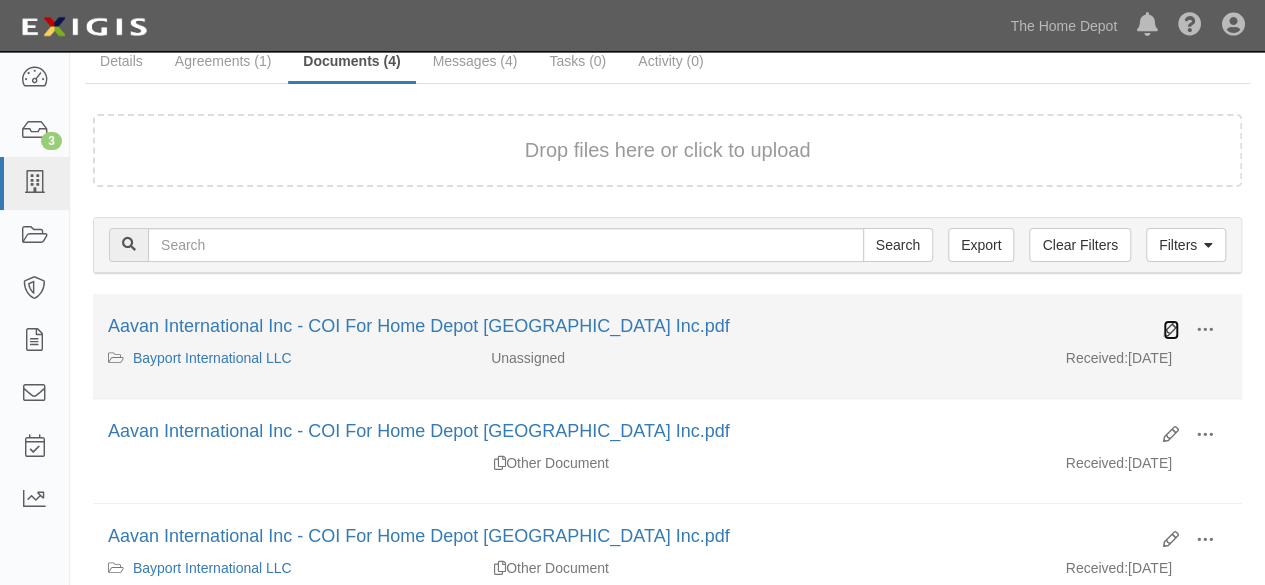 click at bounding box center [1171, 330] 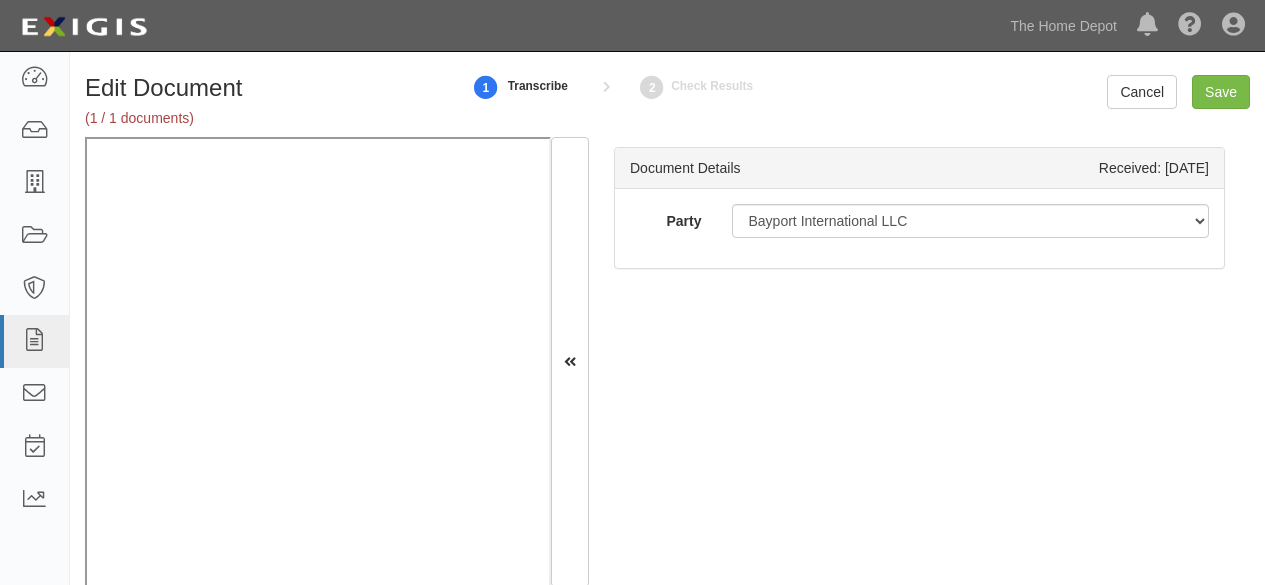 scroll, scrollTop: 0, scrollLeft: 0, axis: both 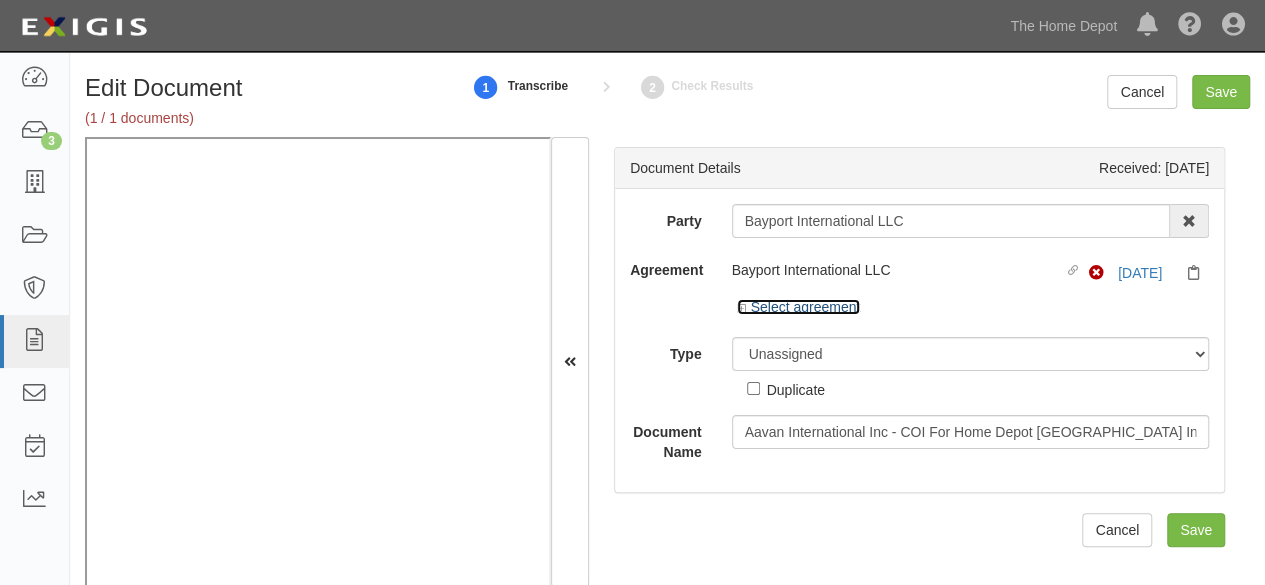 click on "Select agreement" at bounding box center (799, 307) 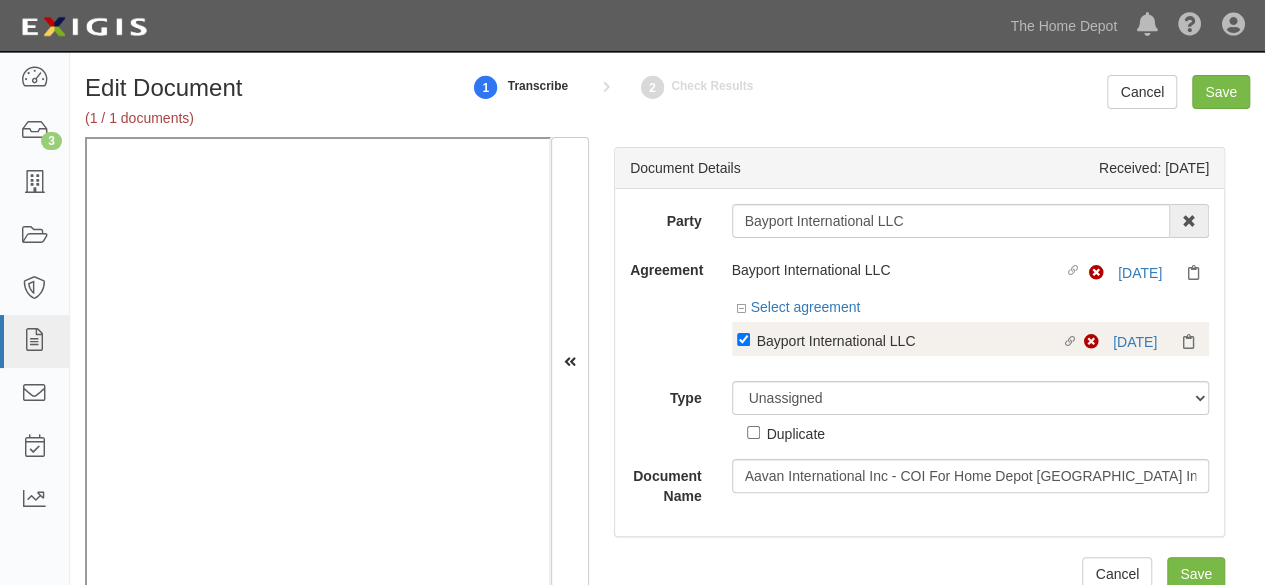 click on "Bayport International LLC" at bounding box center [909, 340] 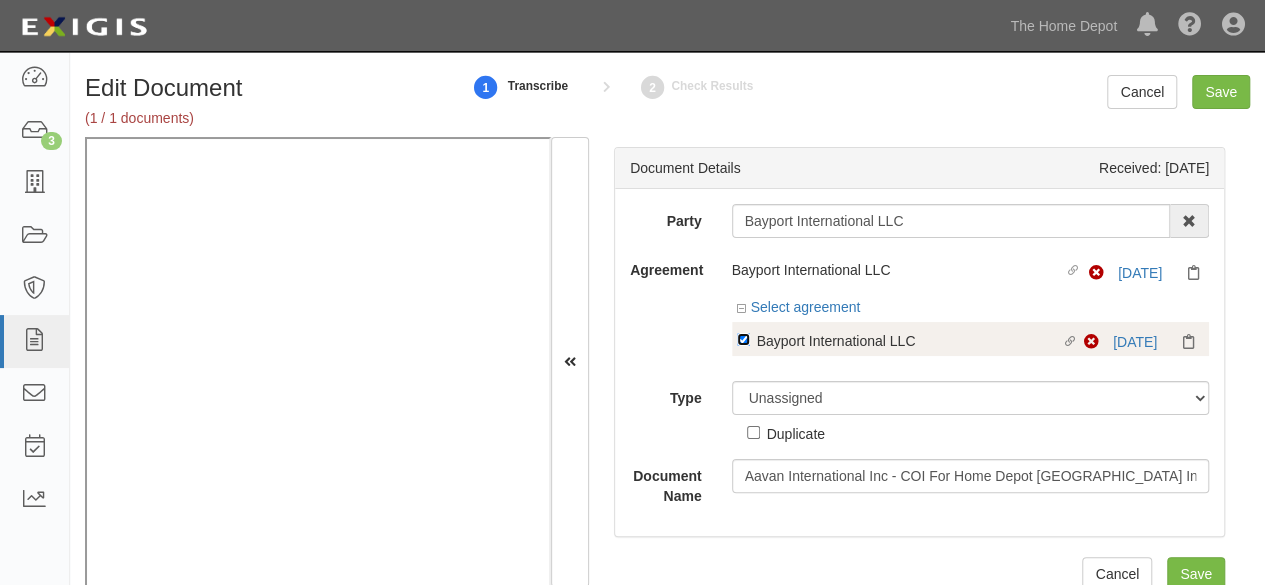 click on "Linked agreement
Bayport International LLC
Linked agreement" at bounding box center (743, 339) 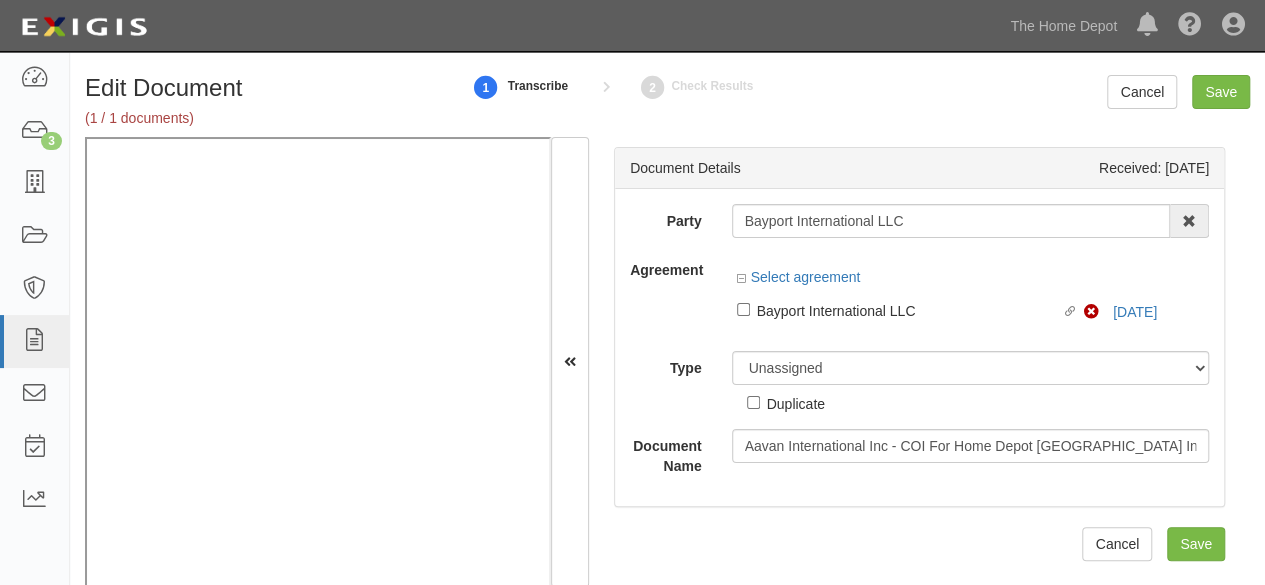 drag, startPoint x: 778, startPoint y: 392, endPoint x: 790, endPoint y: 371, distance: 24.186773 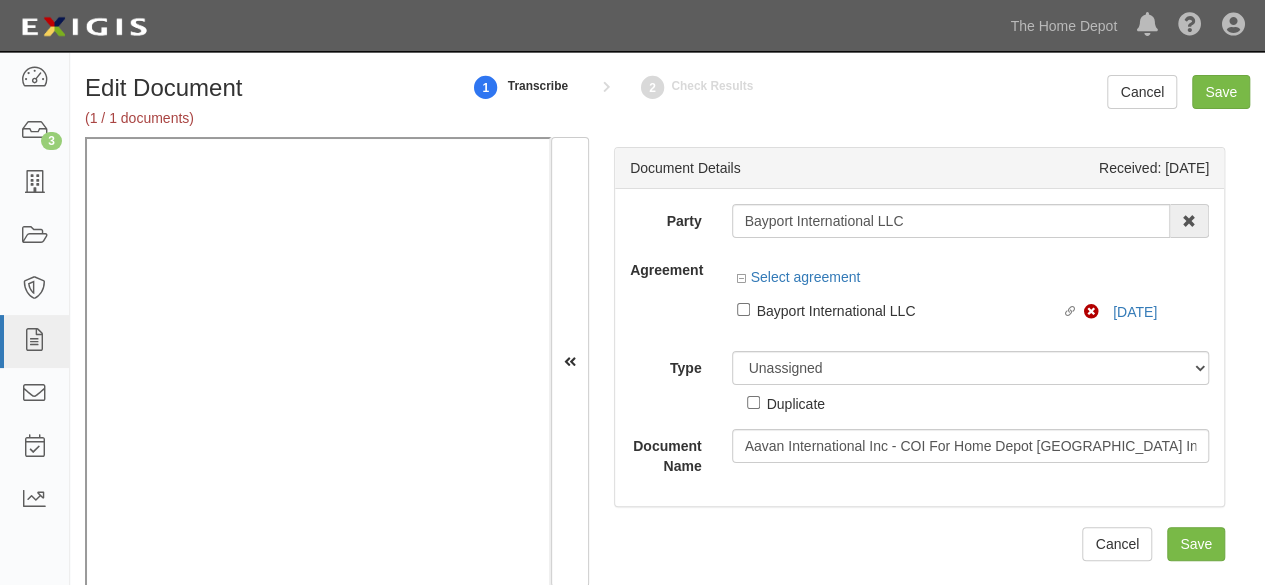 click on "Duplicate" at bounding box center [786, 399] 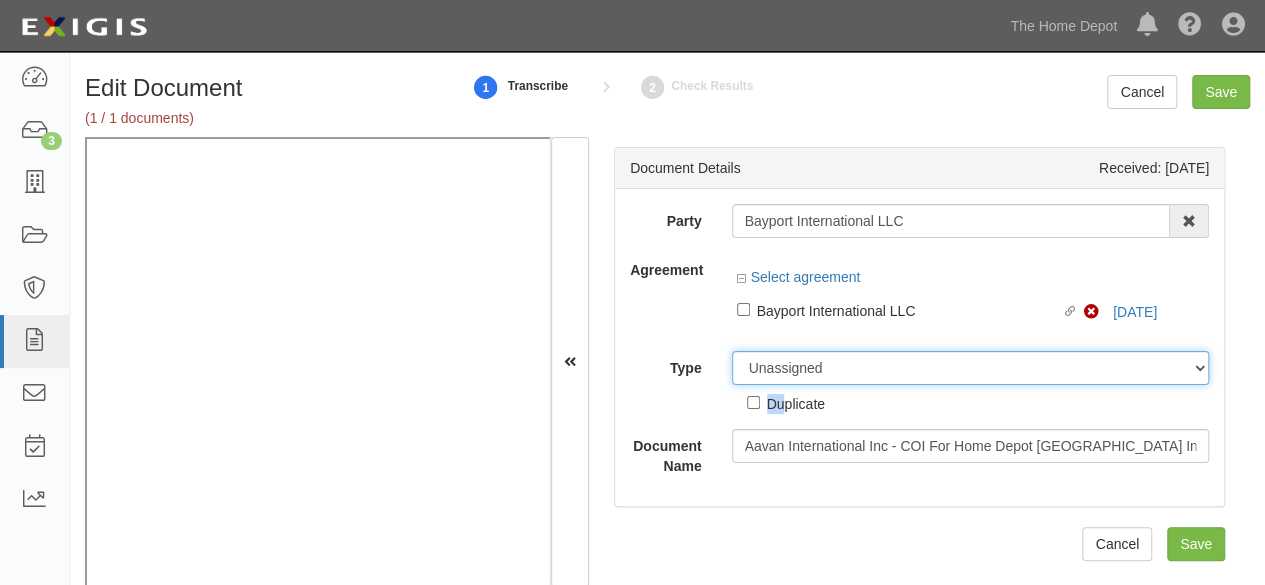 click on "Unassigned
Binder
Cancellation Notice
Certificate
Contract
Endorsement
Insurance Policy
Junk
Other Document
Policy Declarations
Reinstatement Notice
Requirements
Waiver Request" at bounding box center [971, 368] 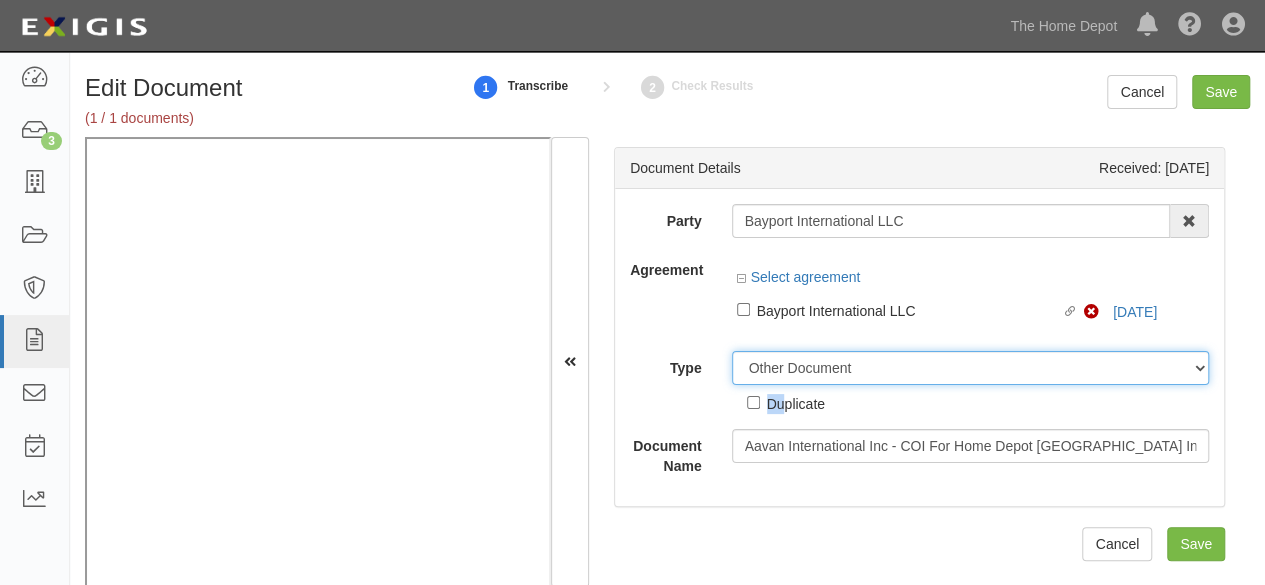 click on "Unassigned
Binder
Cancellation Notice
Certificate
Contract
Endorsement
Insurance Policy
Junk
Other Document
Policy Declarations
Reinstatement Notice
Requirements
Waiver Request" at bounding box center [971, 368] 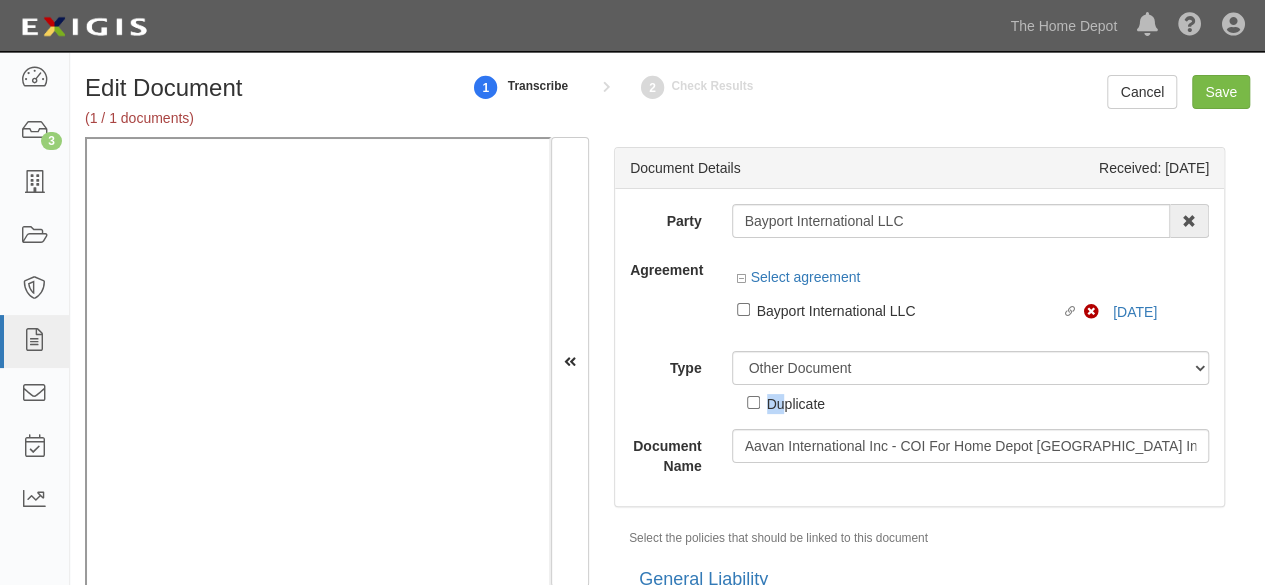 click on "Duplicate" at bounding box center [796, 403] 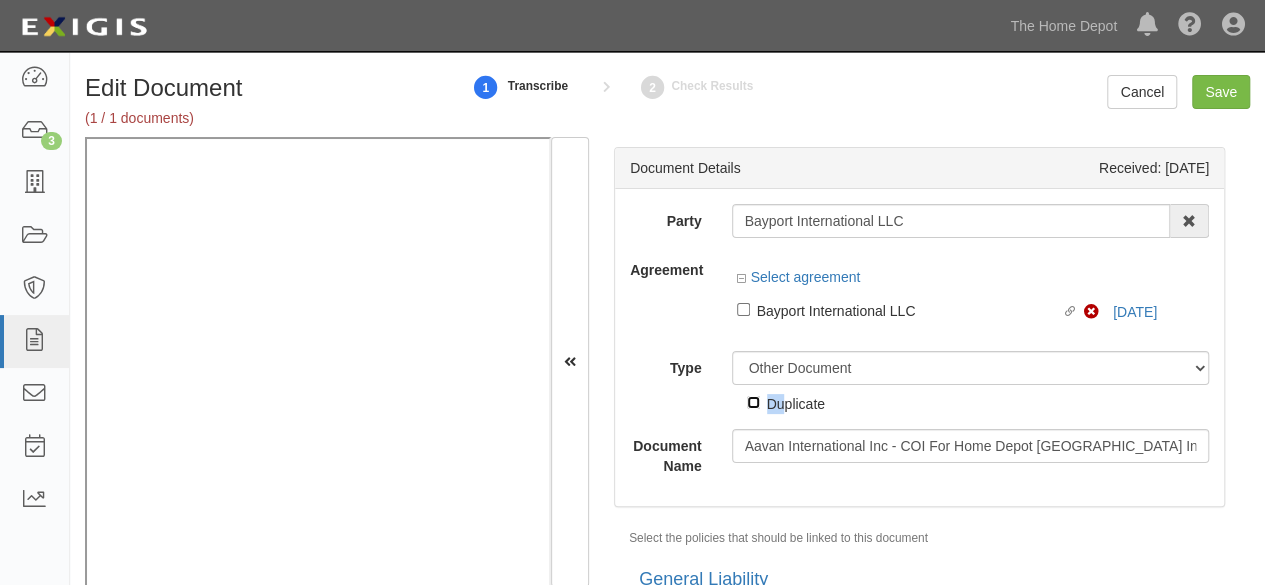 click on "Duplicate" at bounding box center [753, 402] 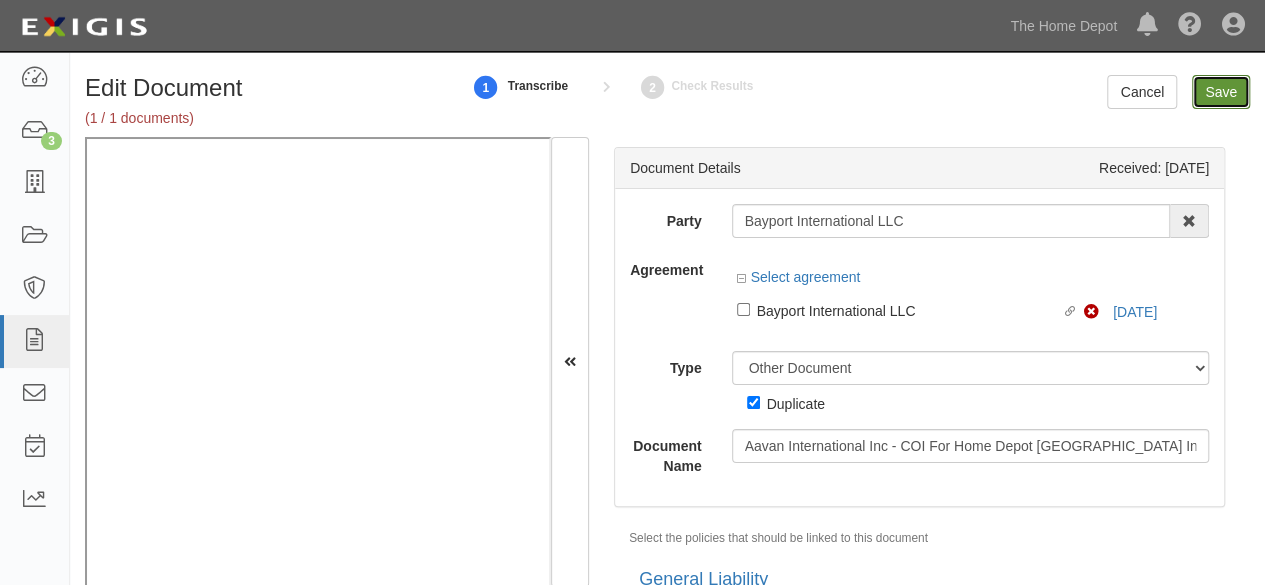 click on "Save" at bounding box center (1221, 92) 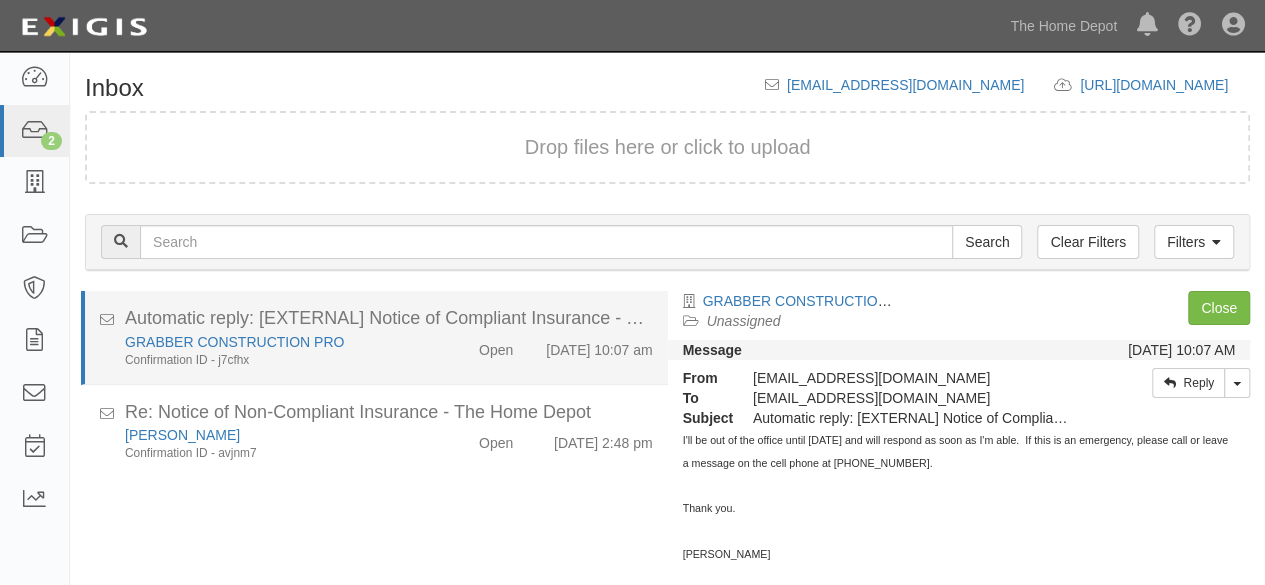 scroll, scrollTop: 76, scrollLeft: 0, axis: vertical 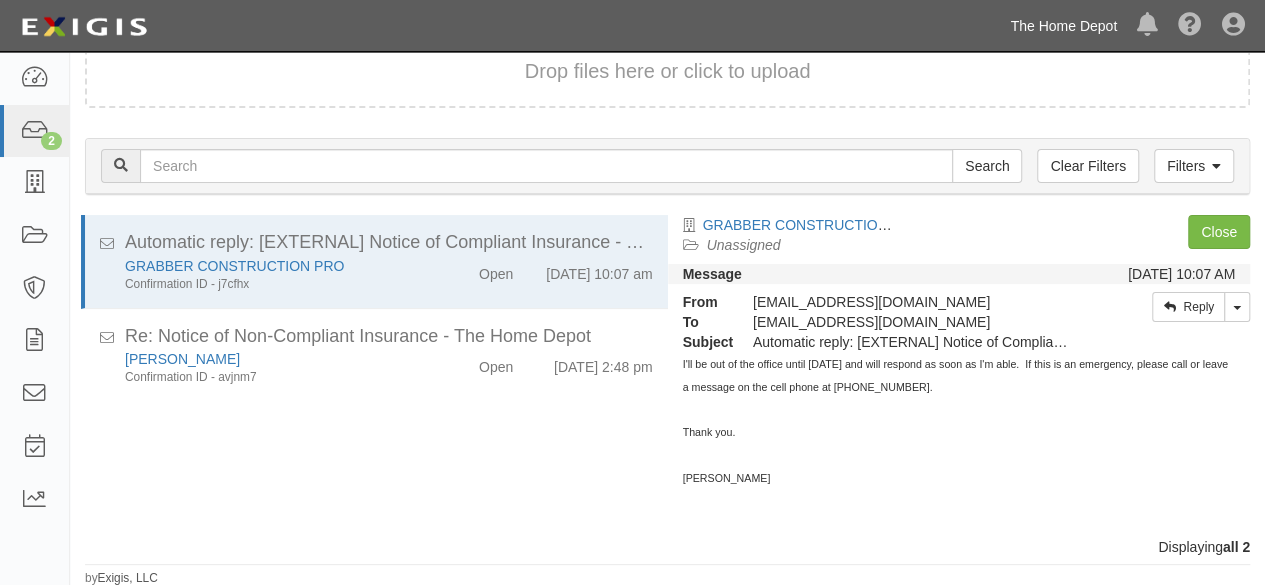 click on "The Home Depot" at bounding box center [1063, 26] 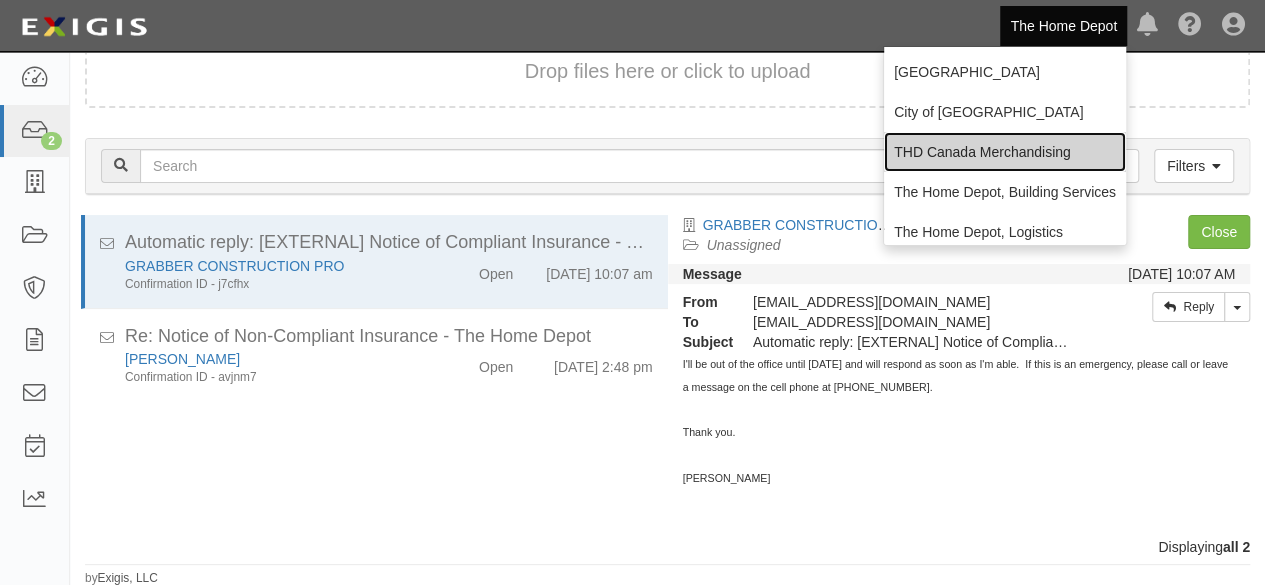 click on "THD Canada Merchandising" at bounding box center (1005, 152) 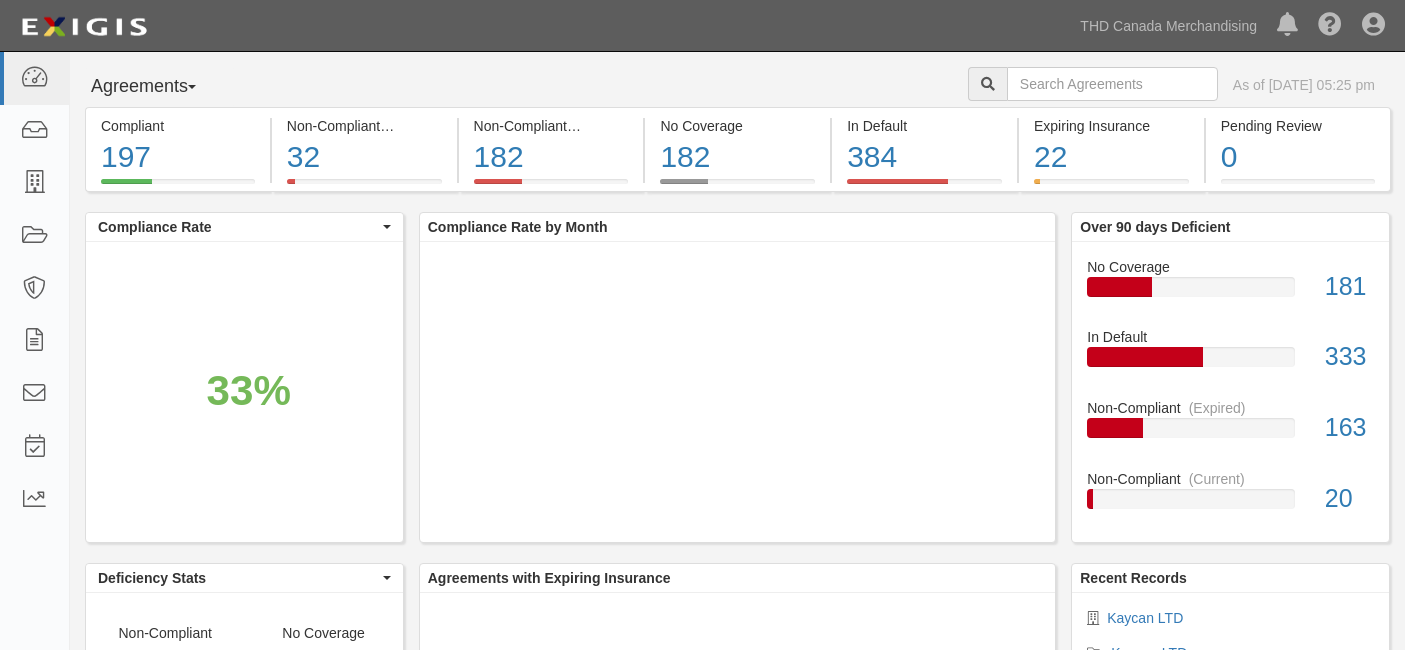scroll, scrollTop: 0, scrollLeft: 0, axis: both 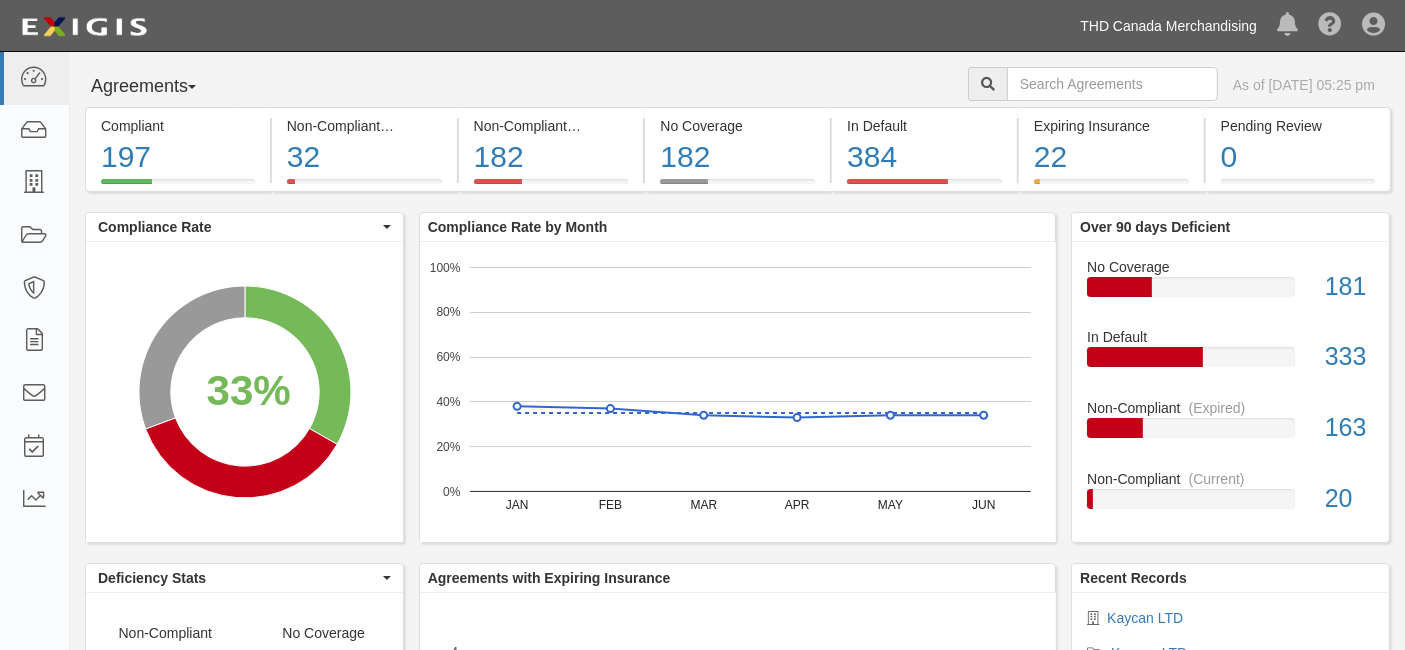 click on "THD Canada Merchandising" at bounding box center (1168, 26) 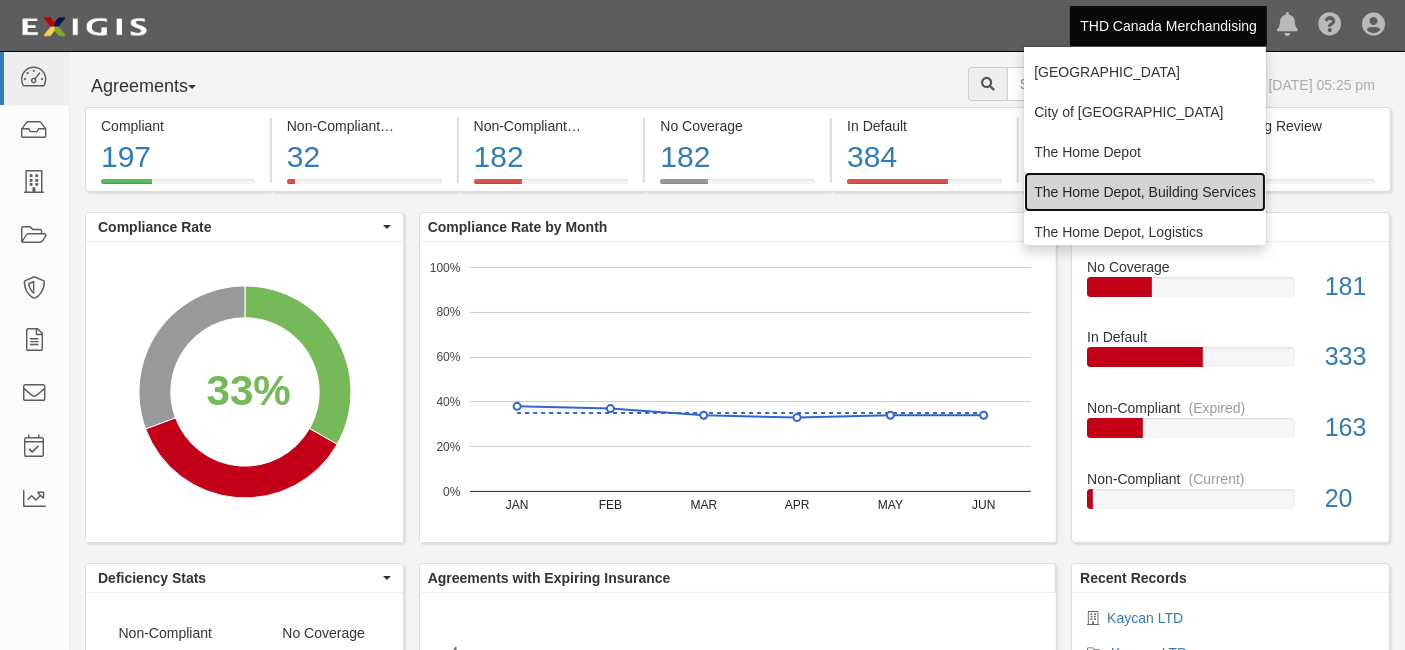 click on "The Home Depot, Building Services" at bounding box center (1145, 192) 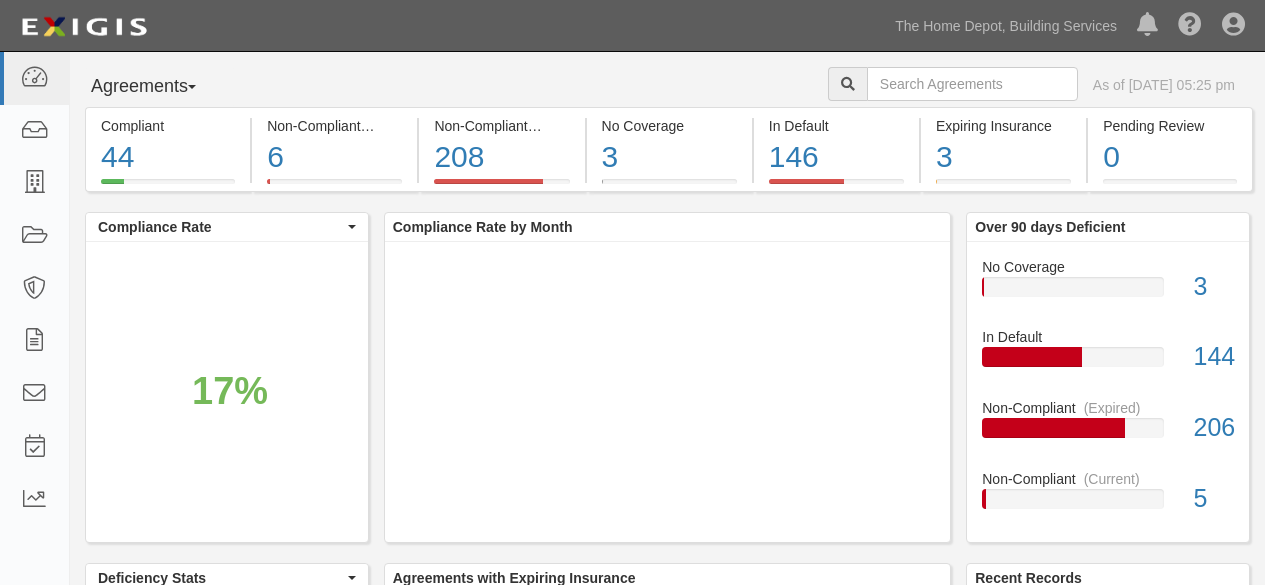 scroll, scrollTop: 0, scrollLeft: 0, axis: both 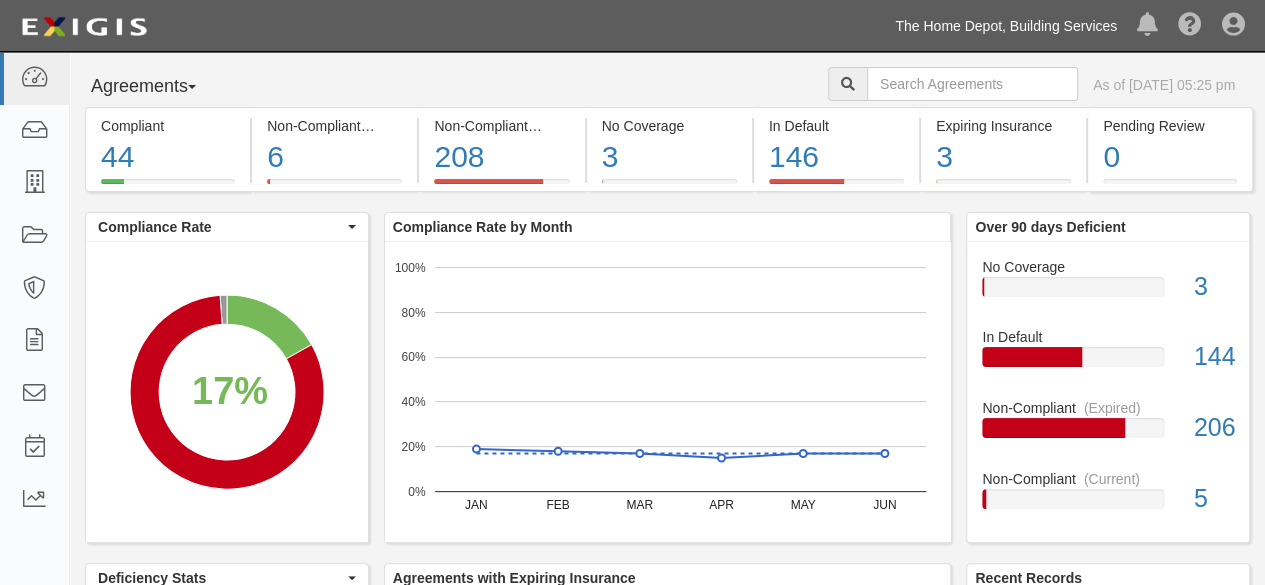 click on "The Home Depot, Building Services" at bounding box center [1006, 26] 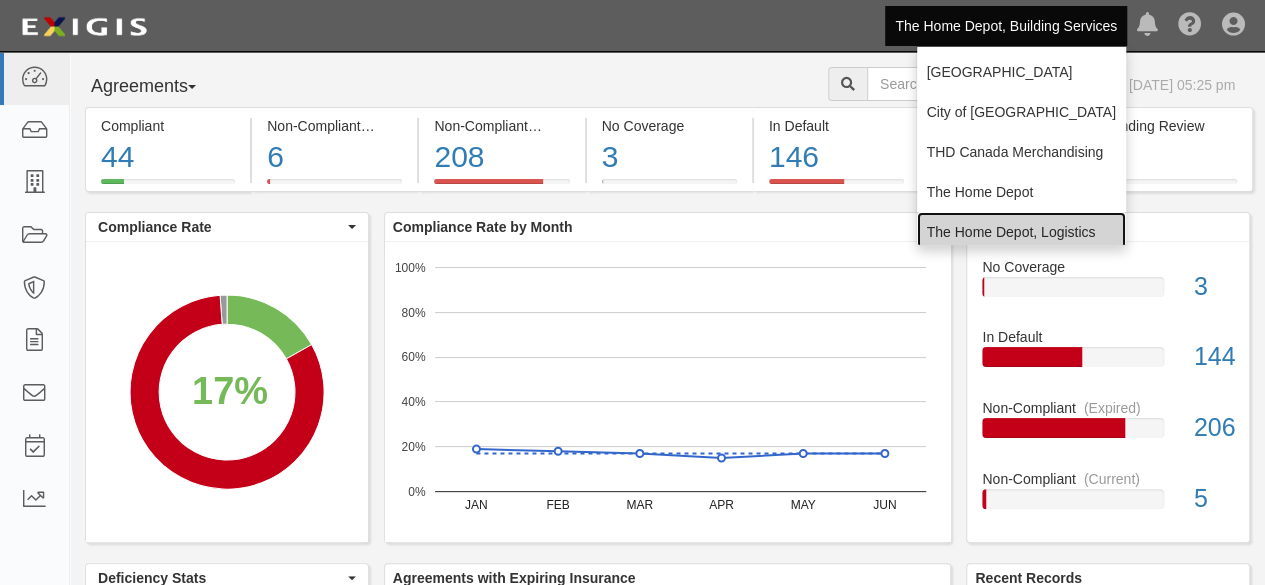 click on "The Home Depot, Logistics" at bounding box center (1021, 232) 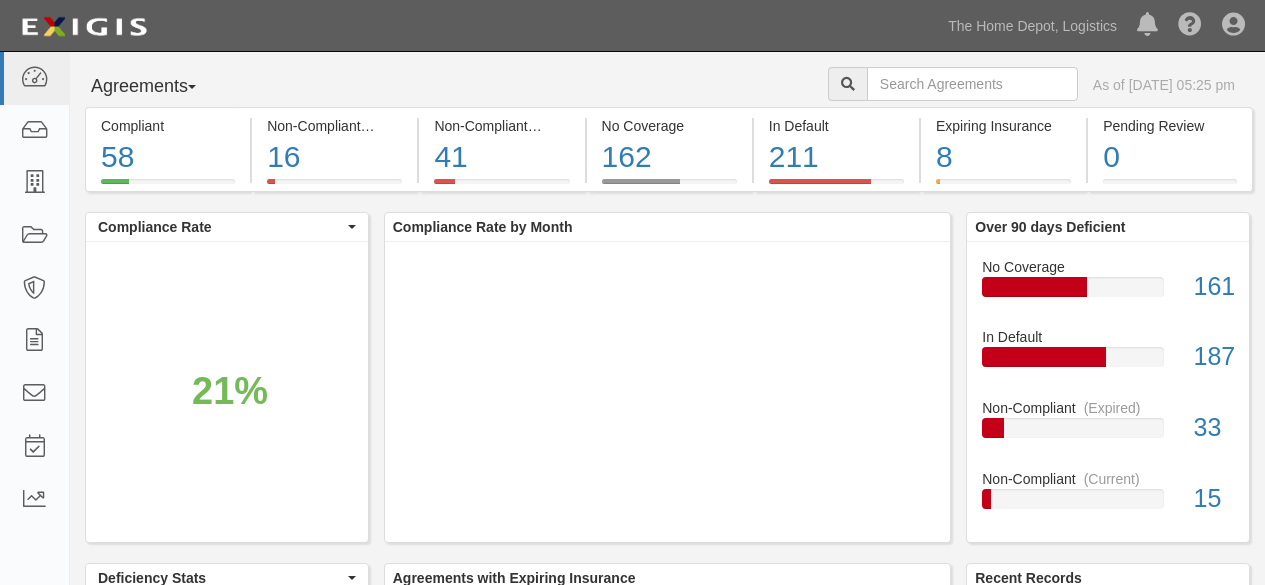 scroll, scrollTop: 0, scrollLeft: 0, axis: both 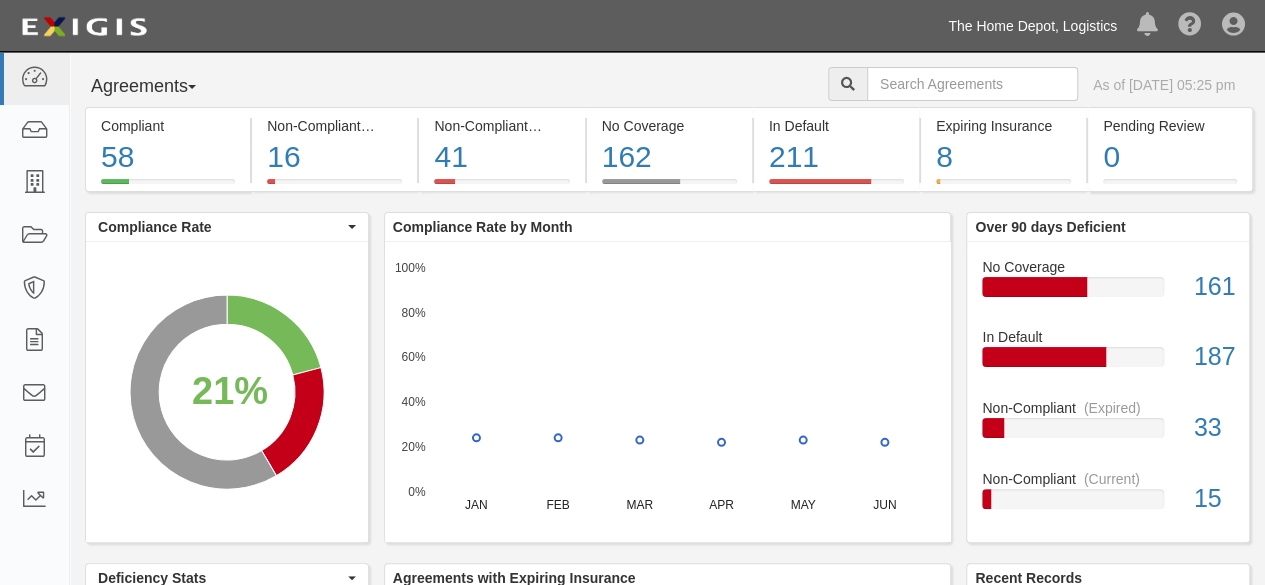 click on "The Home Depot, Logistics" at bounding box center (1032, 26) 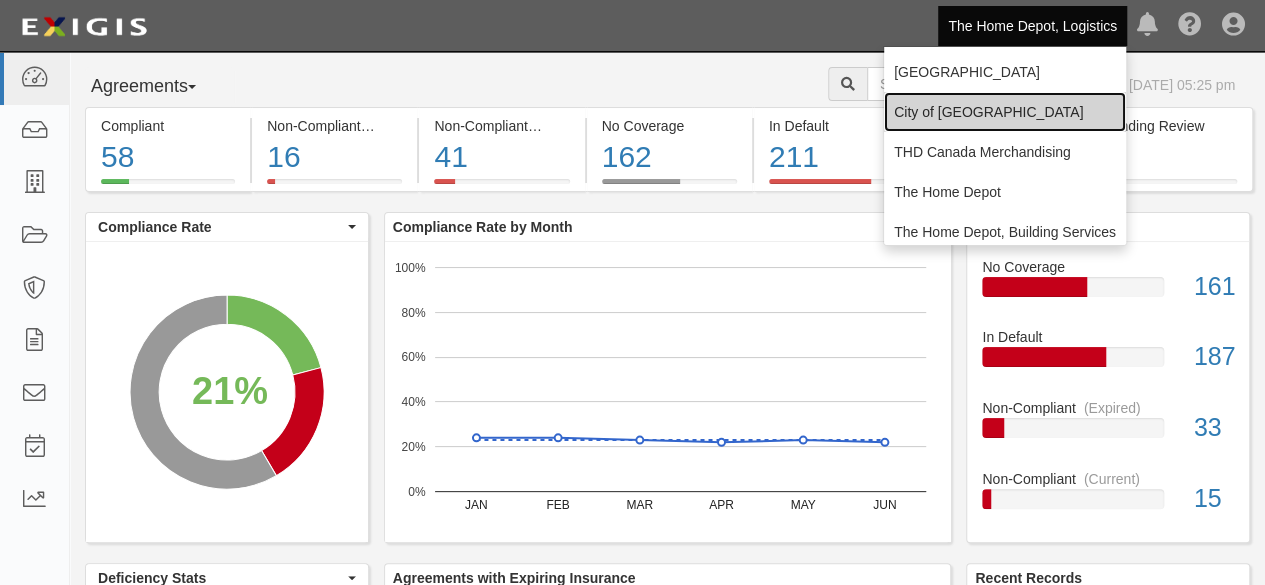 click on "City of [GEOGRAPHIC_DATA]" at bounding box center [1005, 112] 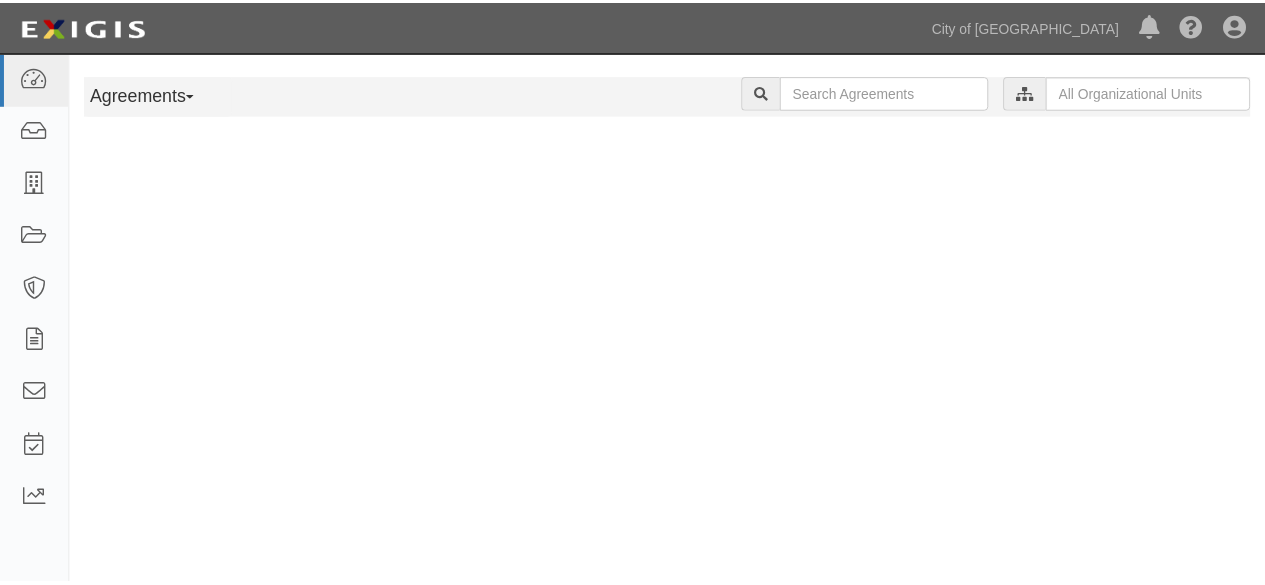 scroll, scrollTop: 0, scrollLeft: 0, axis: both 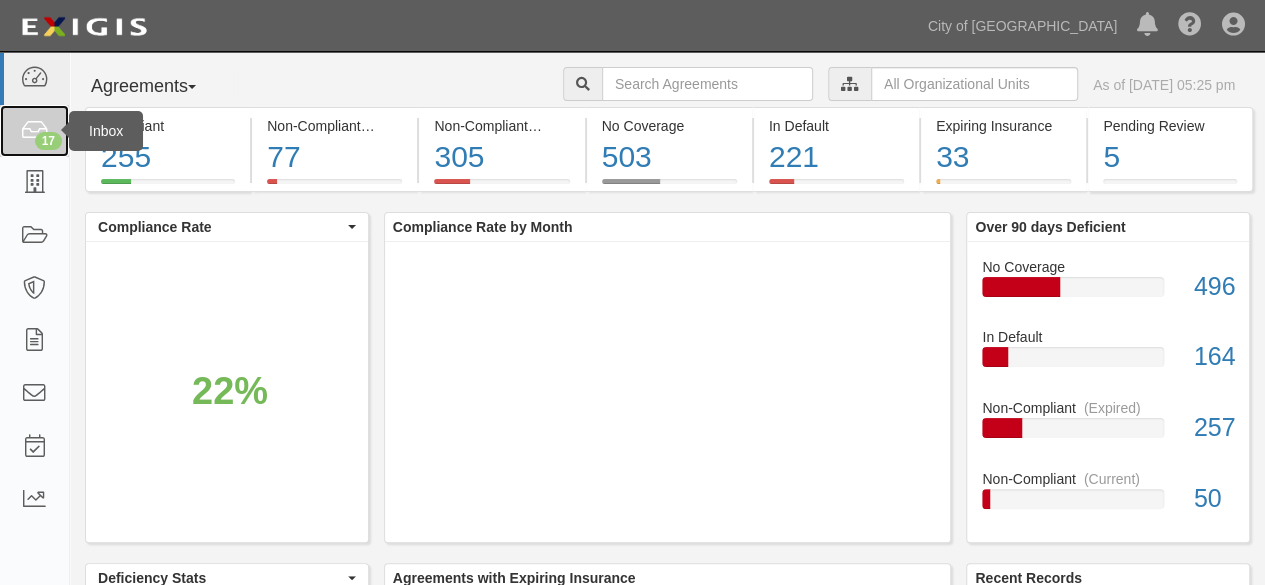 click at bounding box center [34, 131] 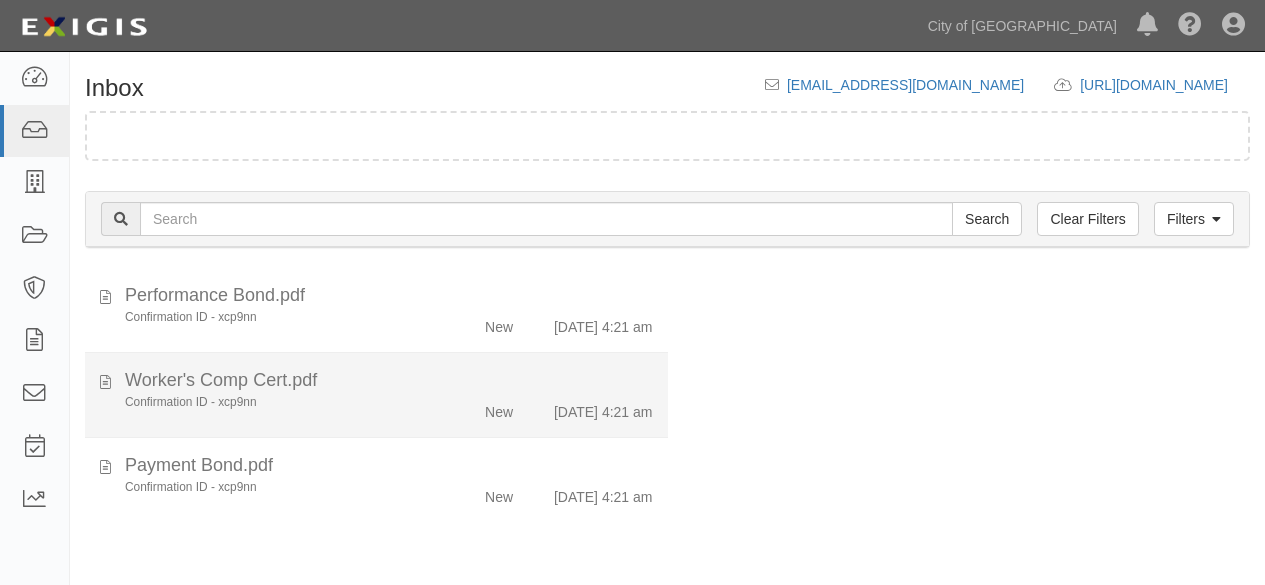 scroll, scrollTop: 0, scrollLeft: 0, axis: both 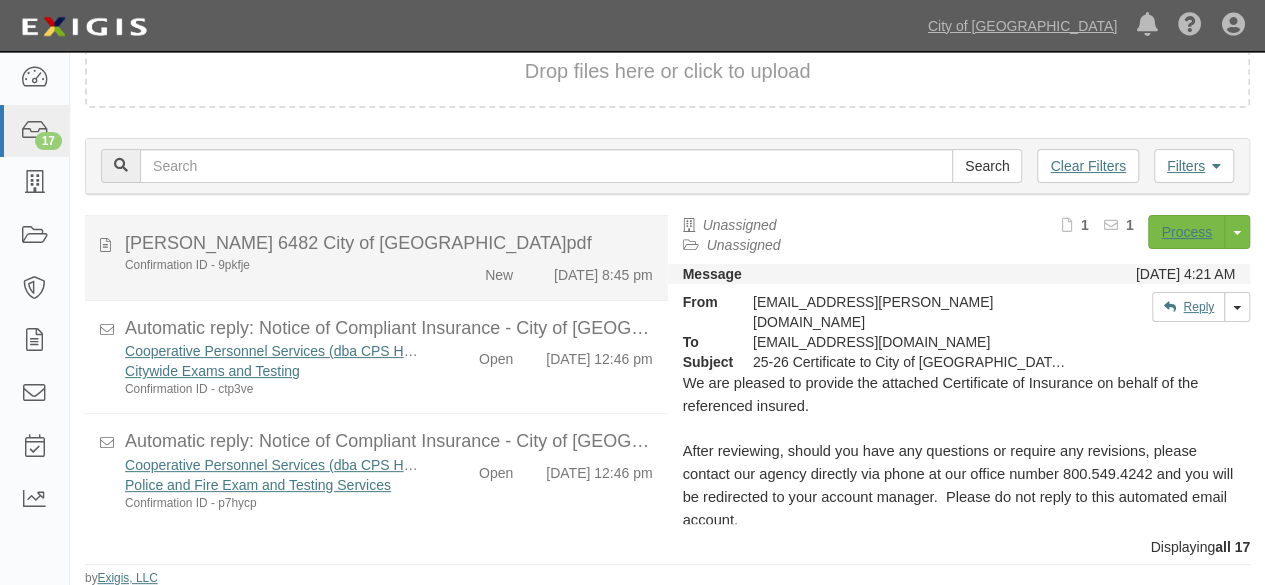 click on "Confirmation ID - 9pkfje
New
7/7/25 8:45 pm" 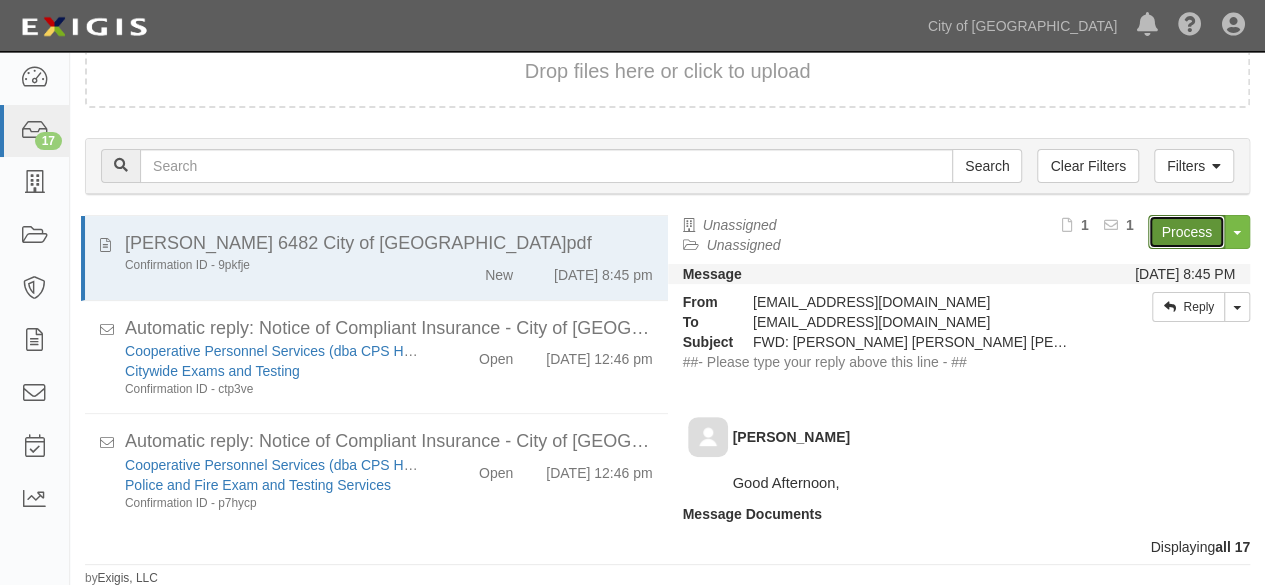 click on "Process" at bounding box center (1186, 232) 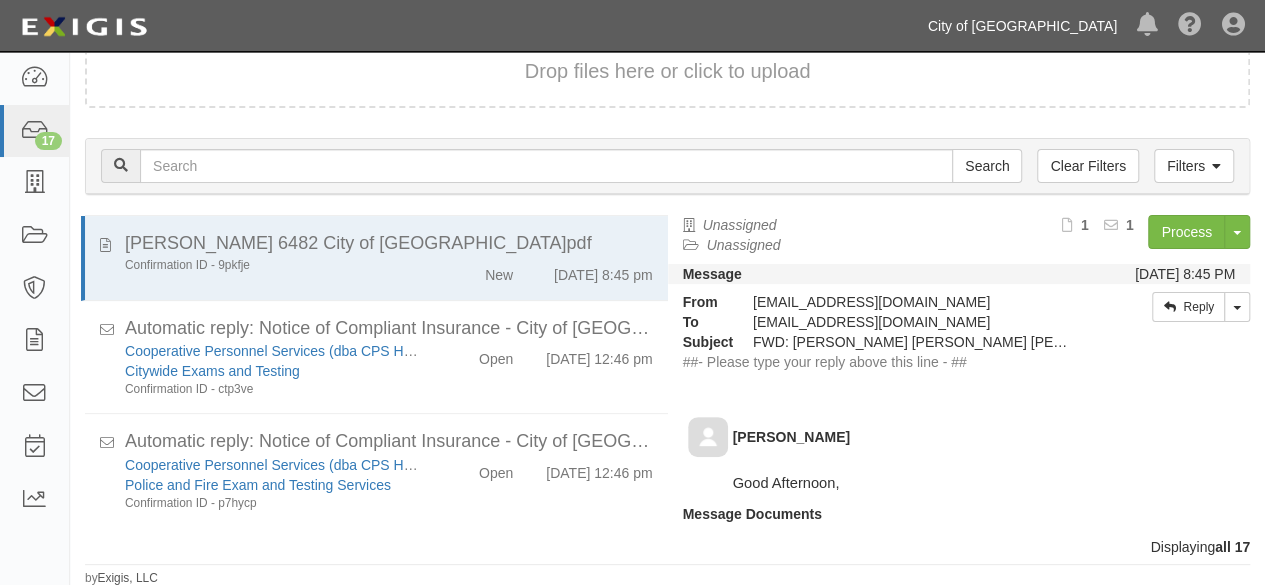 click on "City of [GEOGRAPHIC_DATA]" at bounding box center [1022, 26] 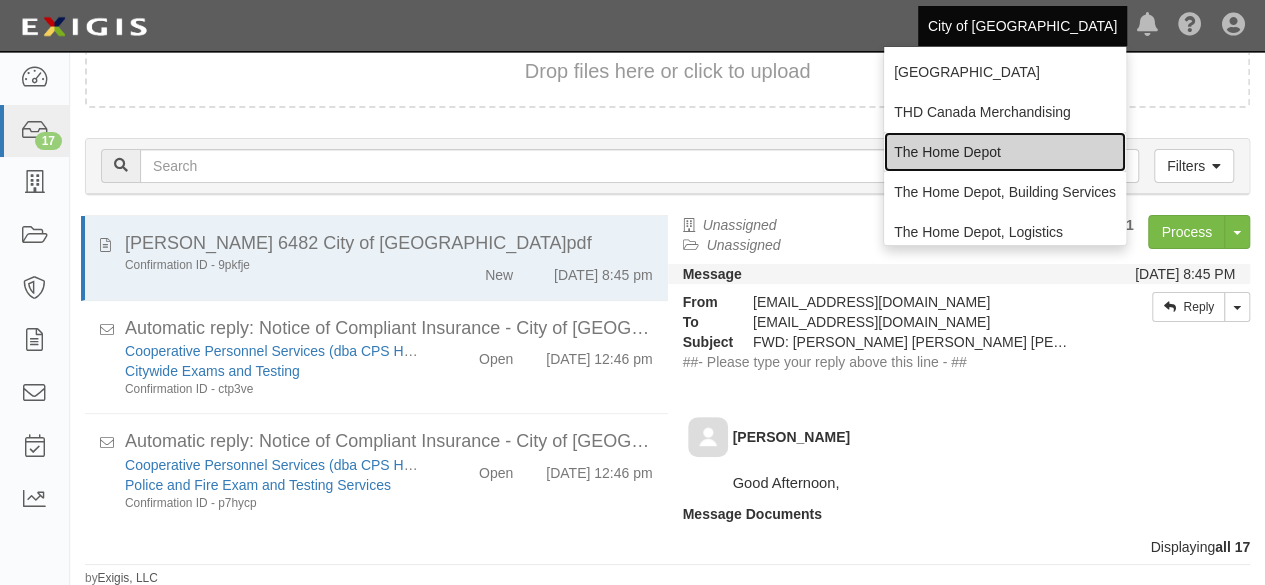 click on "The Home Depot" at bounding box center [1005, 152] 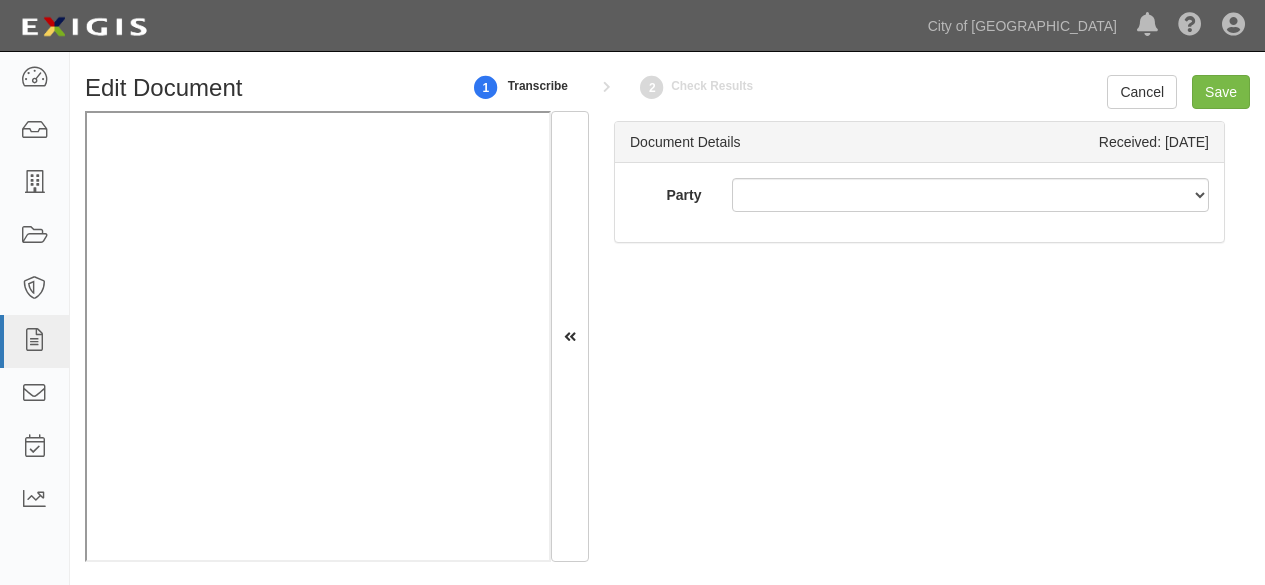 scroll, scrollTop: 0, scrollLeft: 0, axis: both 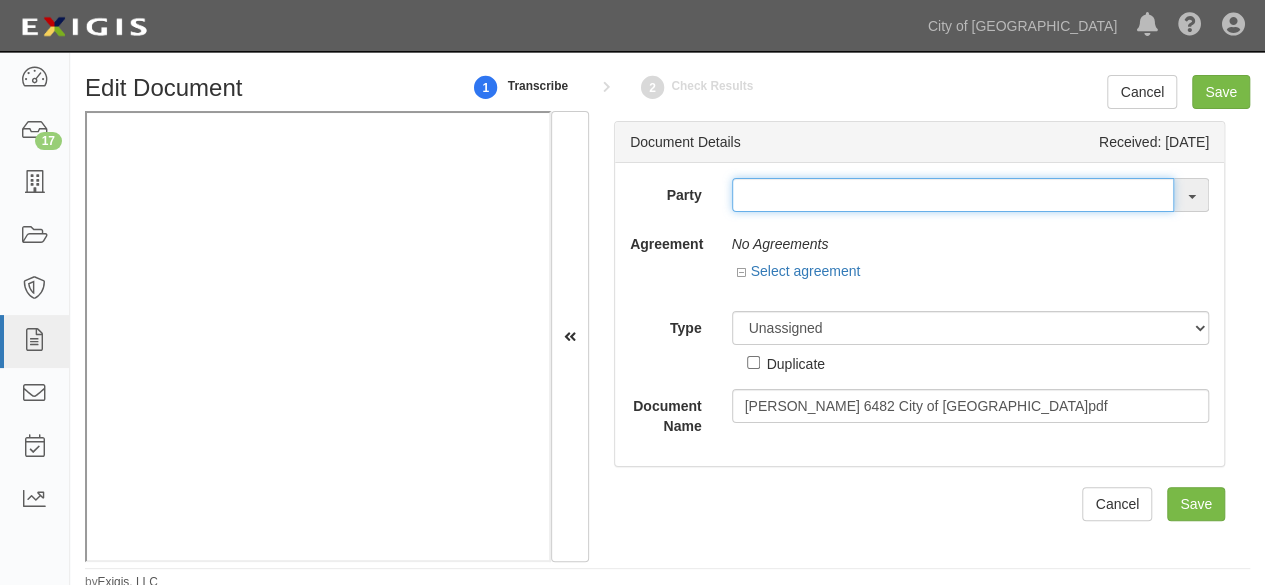click at bounding box center [953, 195] 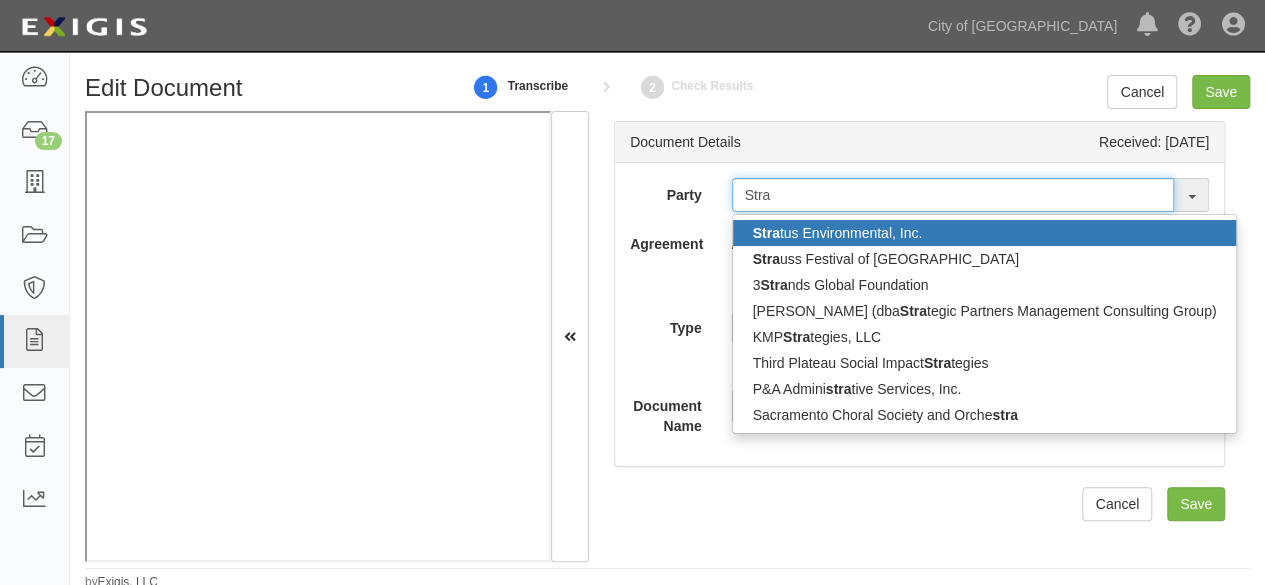 type on "Str" 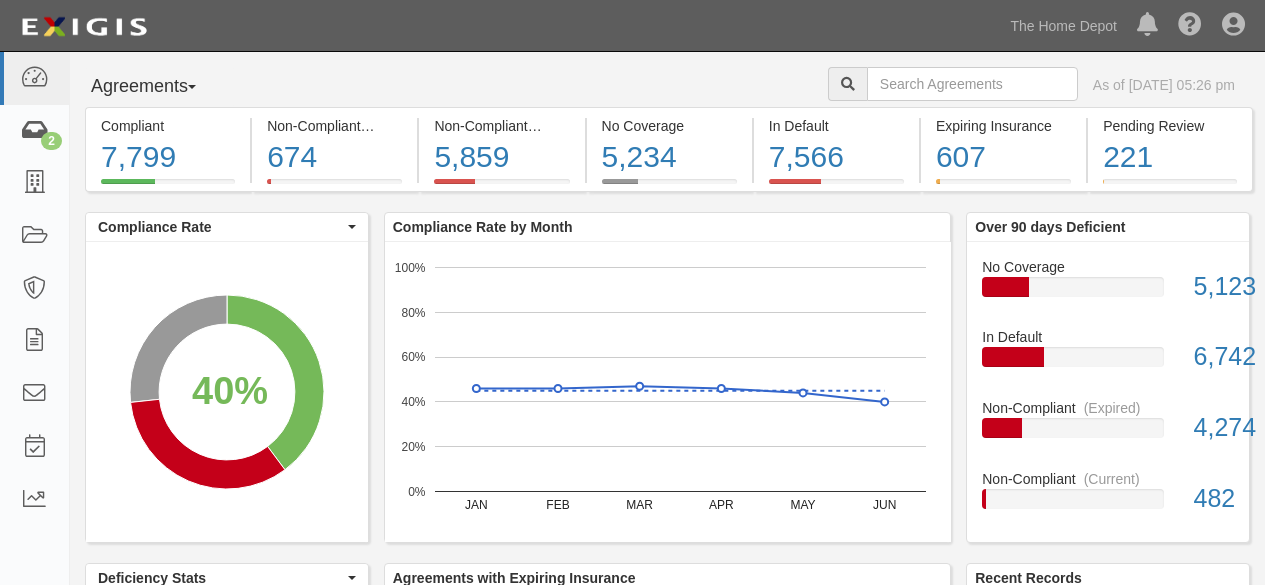 scroll, scrollTop: 0, scrollLeft: 0, axis: both 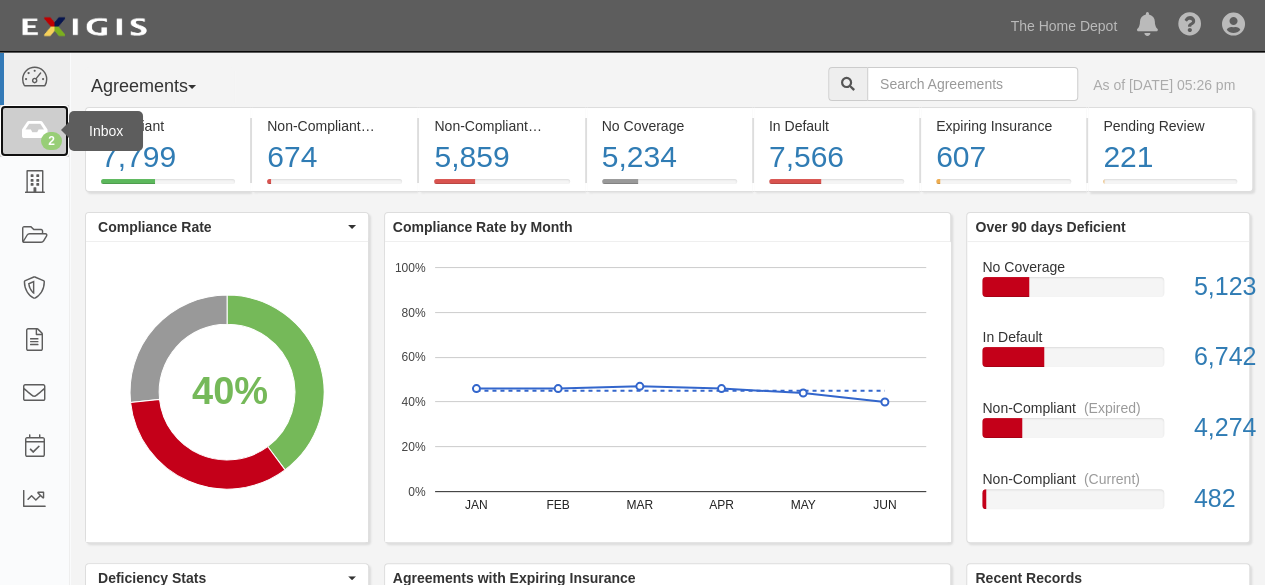 drag, startPoint x: 0, startPoint y: 0, endPoint x: 36, endPoint y: 147, distance: 151.34398 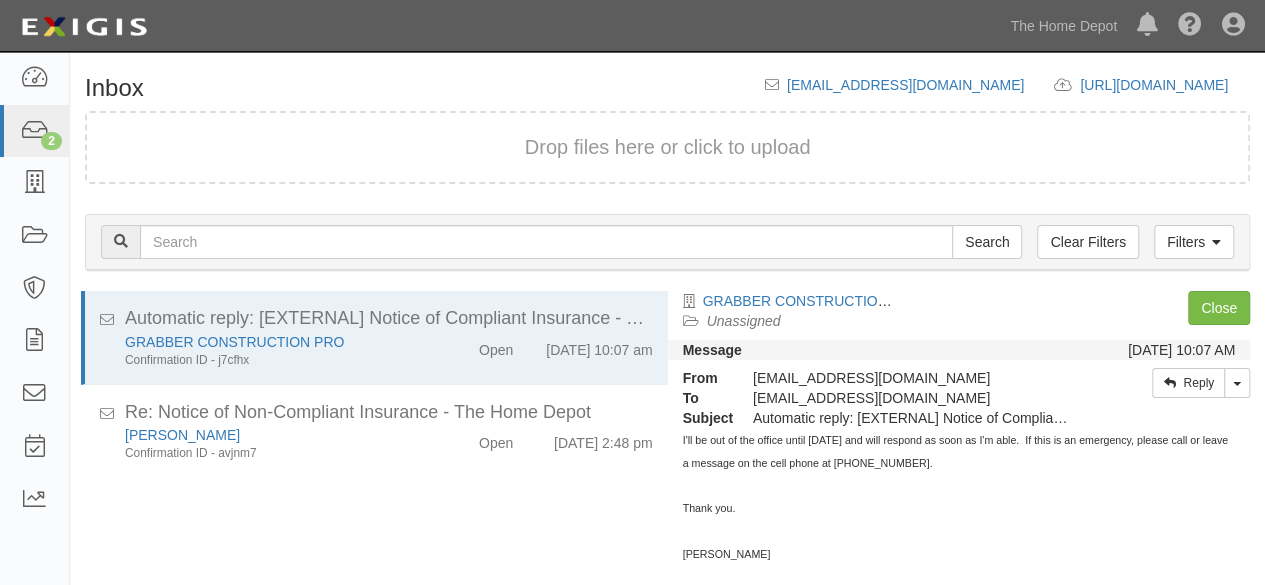 scroll, scrollTop: 76, scrollLeft: 0, axis: vertical 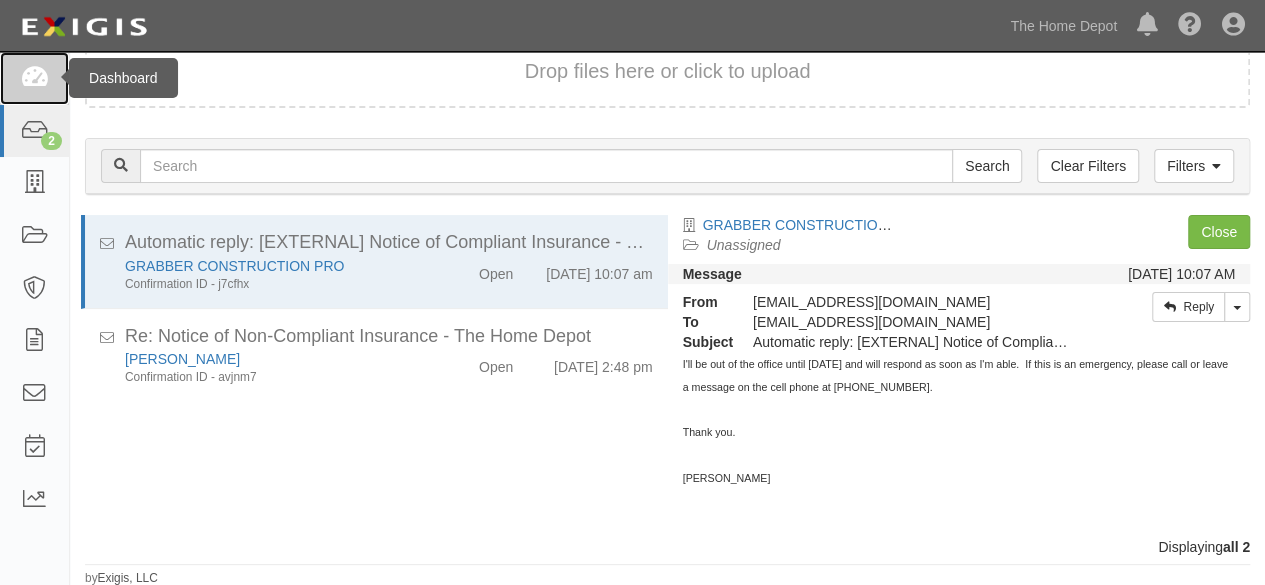click at bounding box center [34, 78] 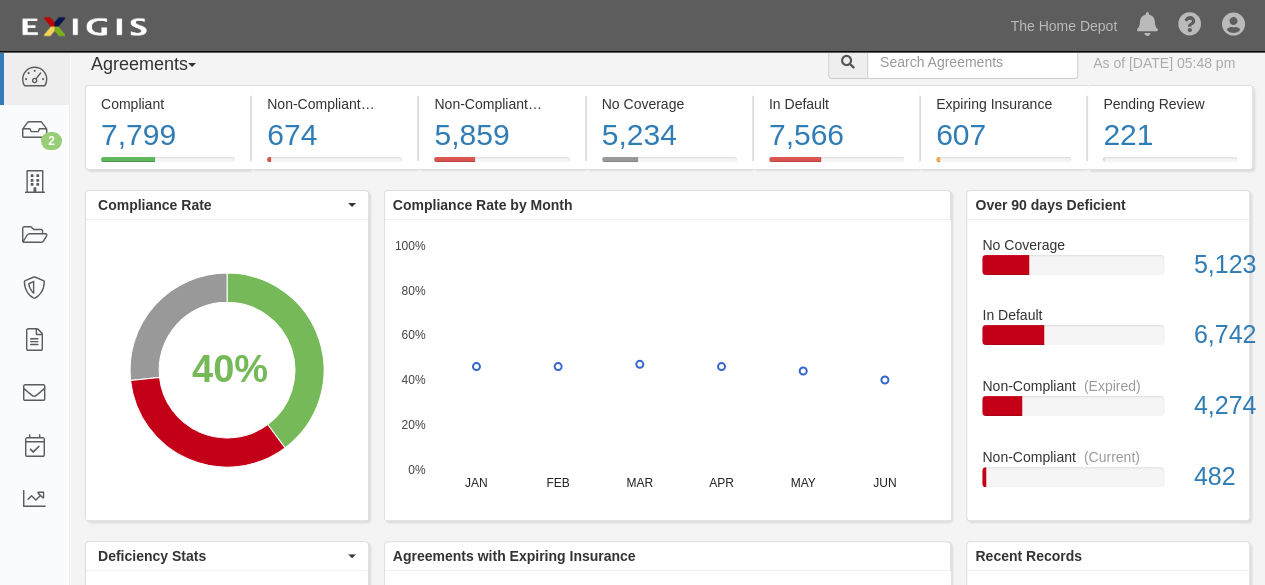 scroll, scrollTop: 0, scrollLeft: 0, axis: both 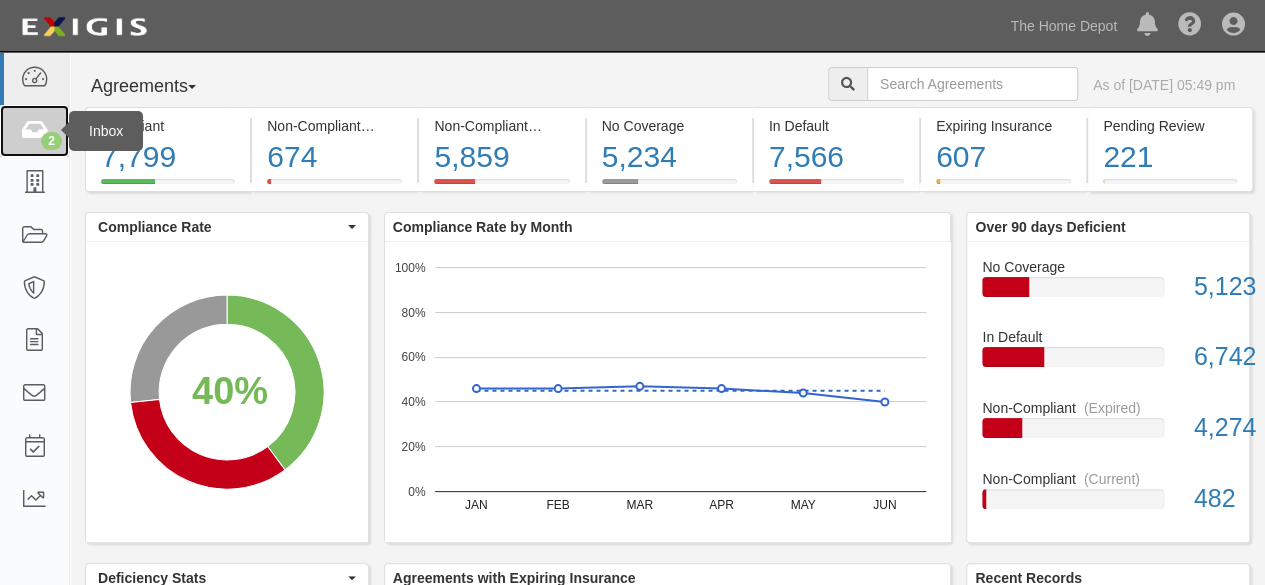 click on "2" at bounding box center [51, 141] 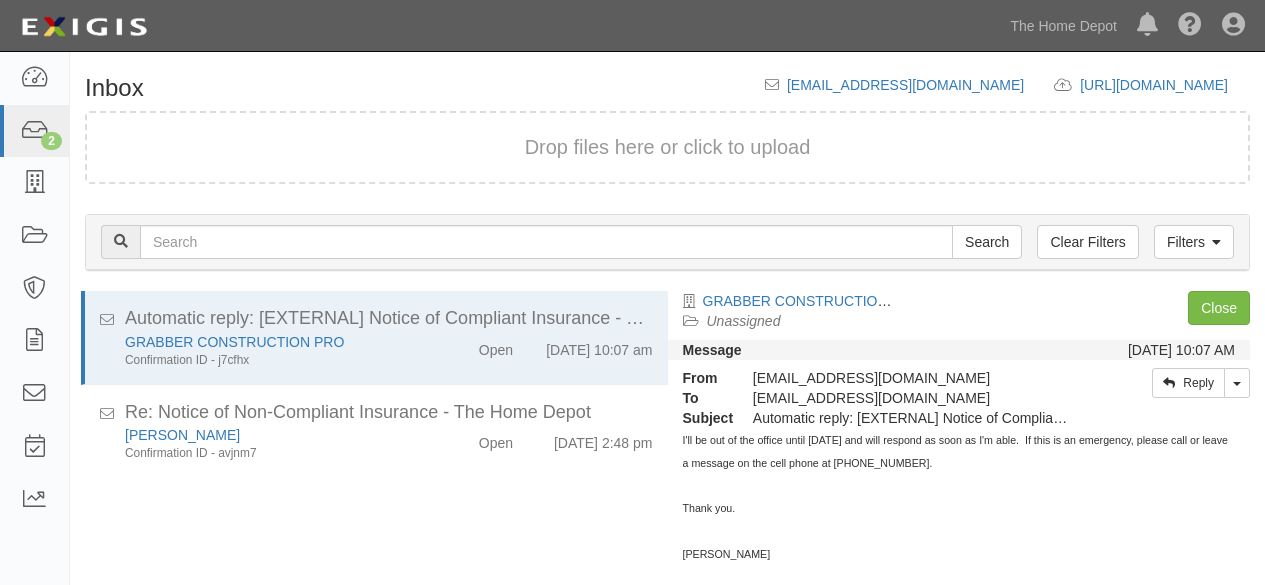 scroll, scrollTop: 0, scrollLeft: 0, axis: both 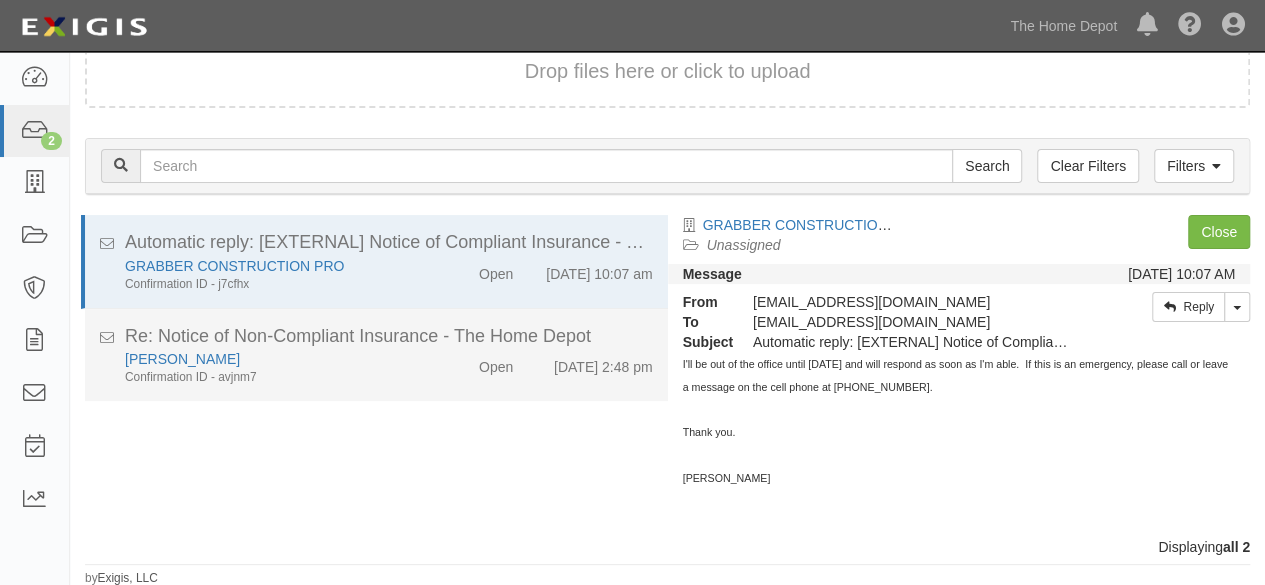 click on "Confirmation ID - avjnm7" at bounding box center (272, 377) 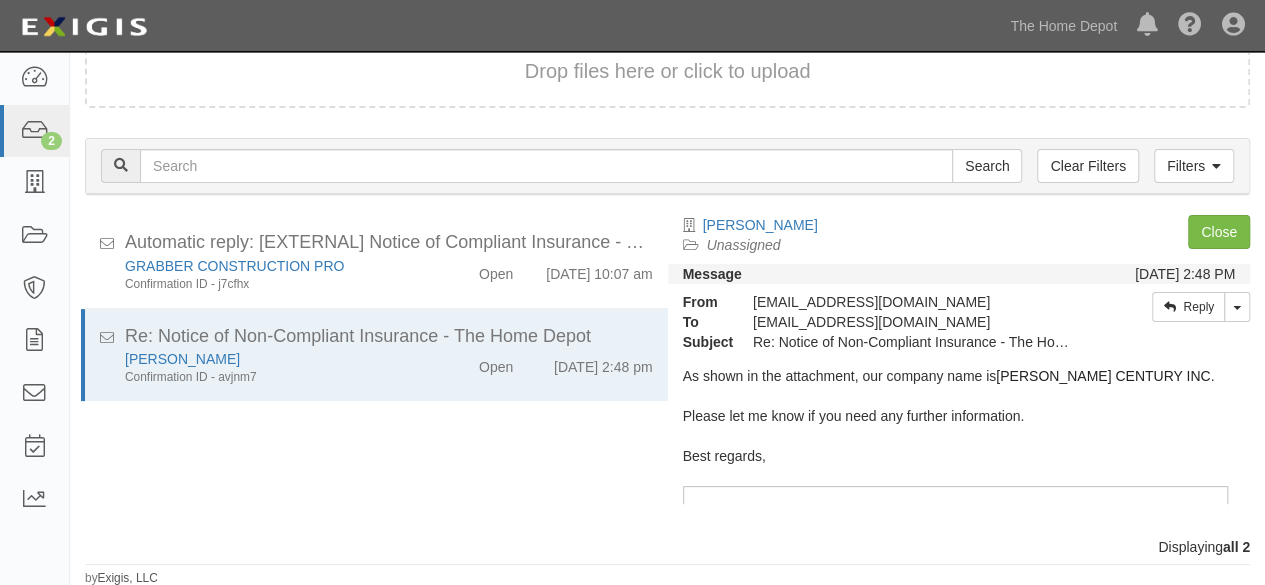 scroll, scrollTop: 0, scrollLeft: 0, axis: both 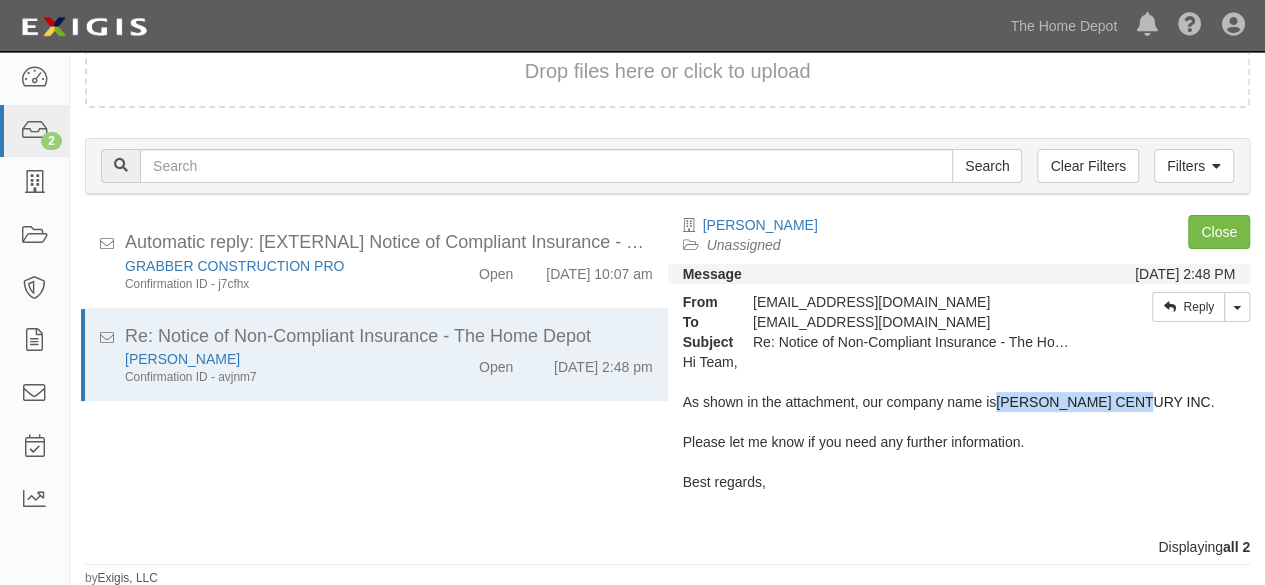 drag, startPoint x: 1036, startPoint y: 395, endPoint x: 1162, endPoint y: 392, distance: 126.035706 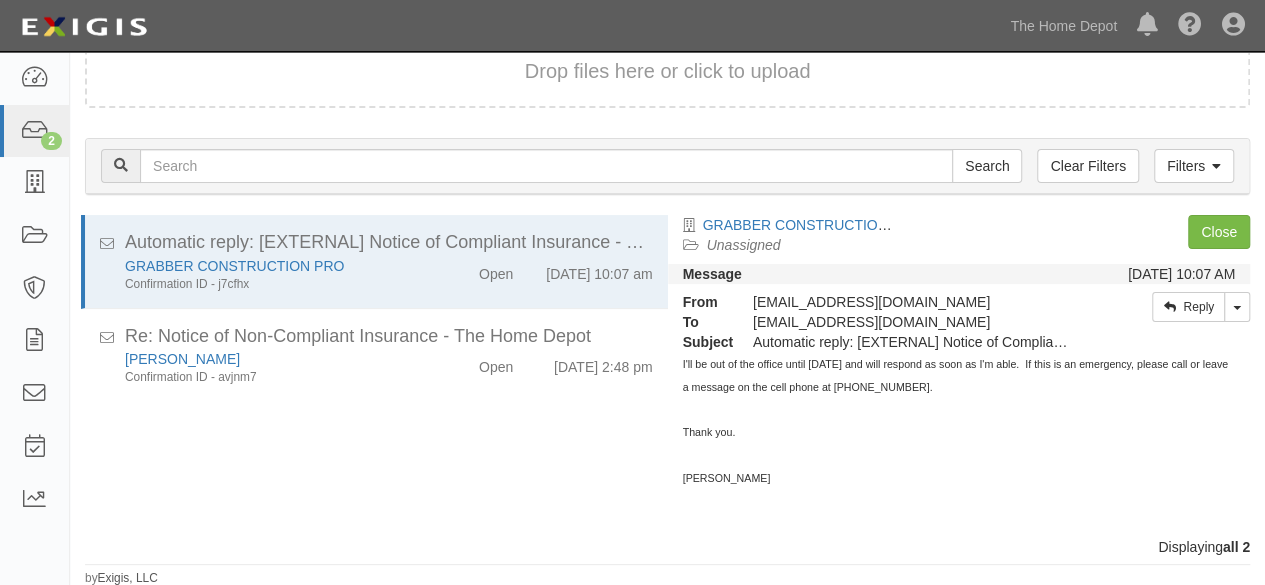 scroll, scrollTop: 76, scrollLeft: 0, axis: vertical 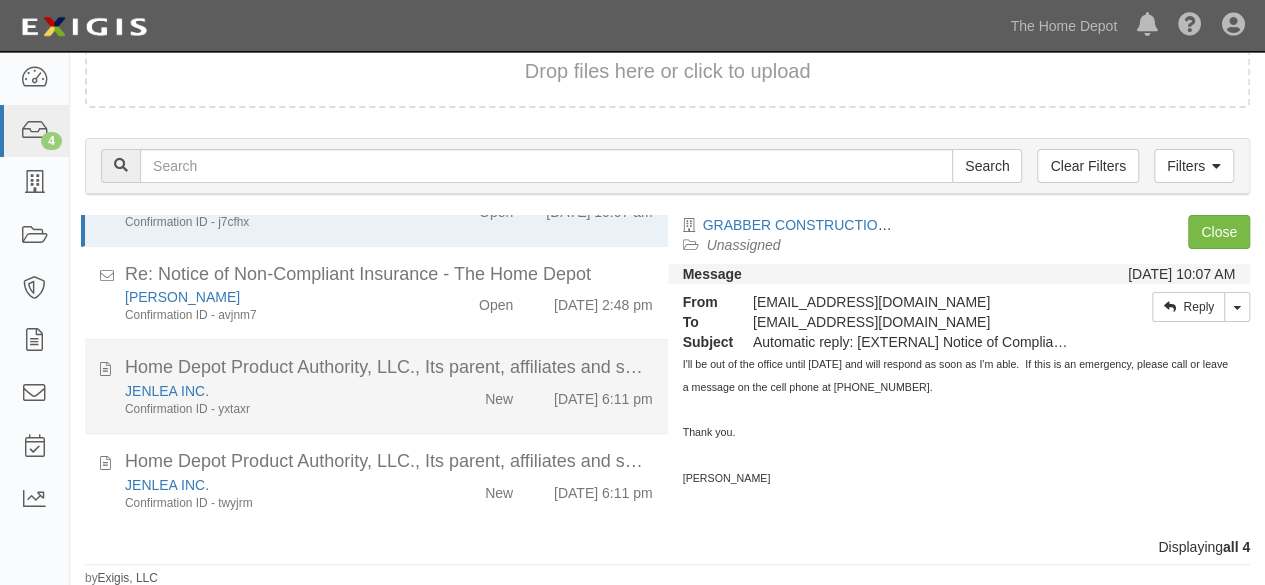 click on "JENLEA INC.
Confirmation ID - yxtaxr" 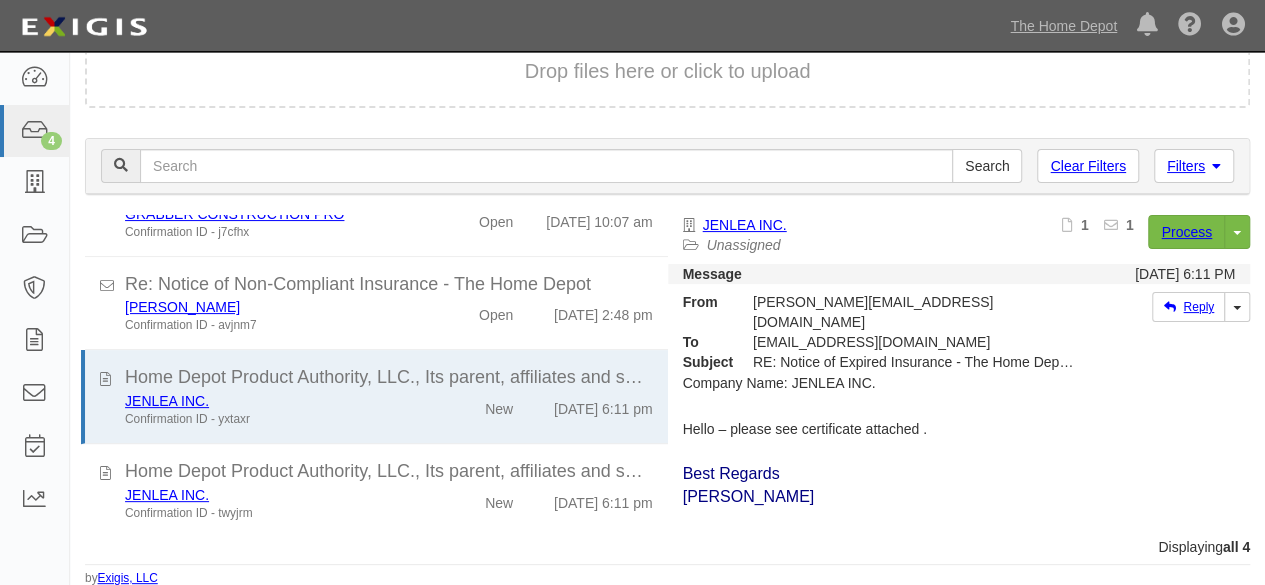 scroll, scrollTop: 62, scrollLeft: 0, axis: vertical 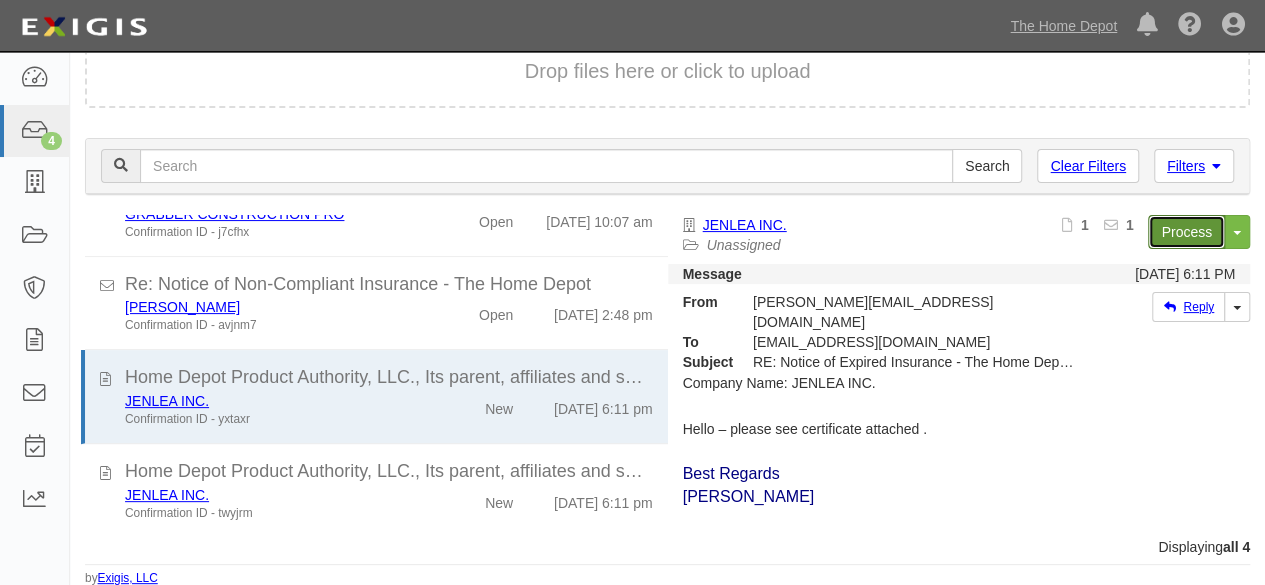 click on "Process" at bounding box center [1186, 232] 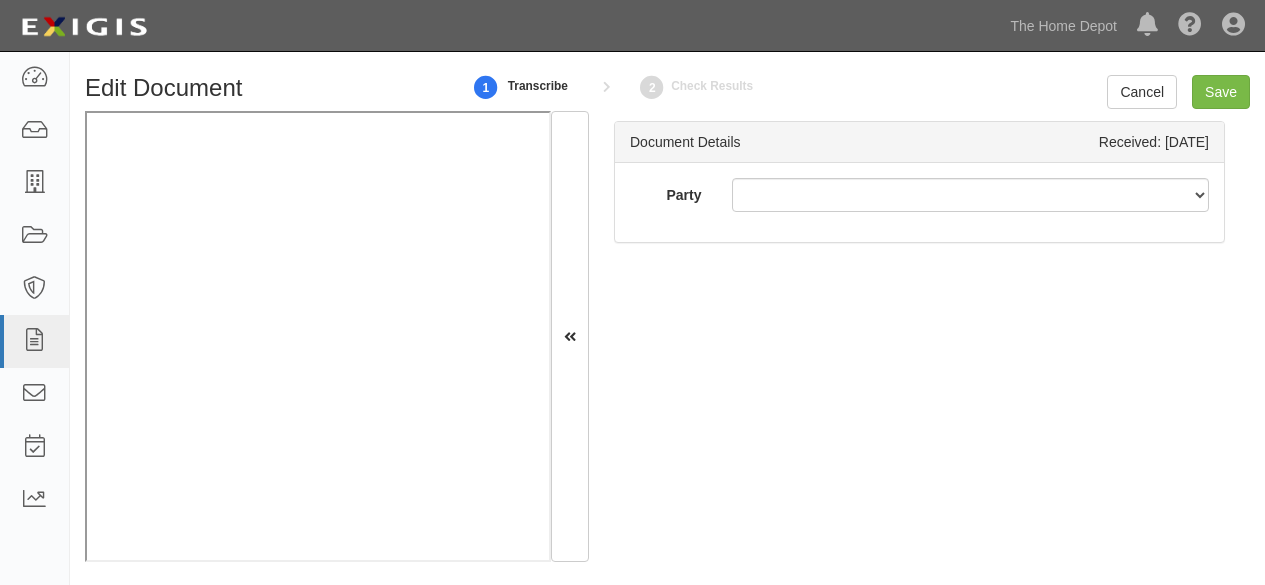 scroll, scrollTop: 0, scrollLeft: 0, axis: both 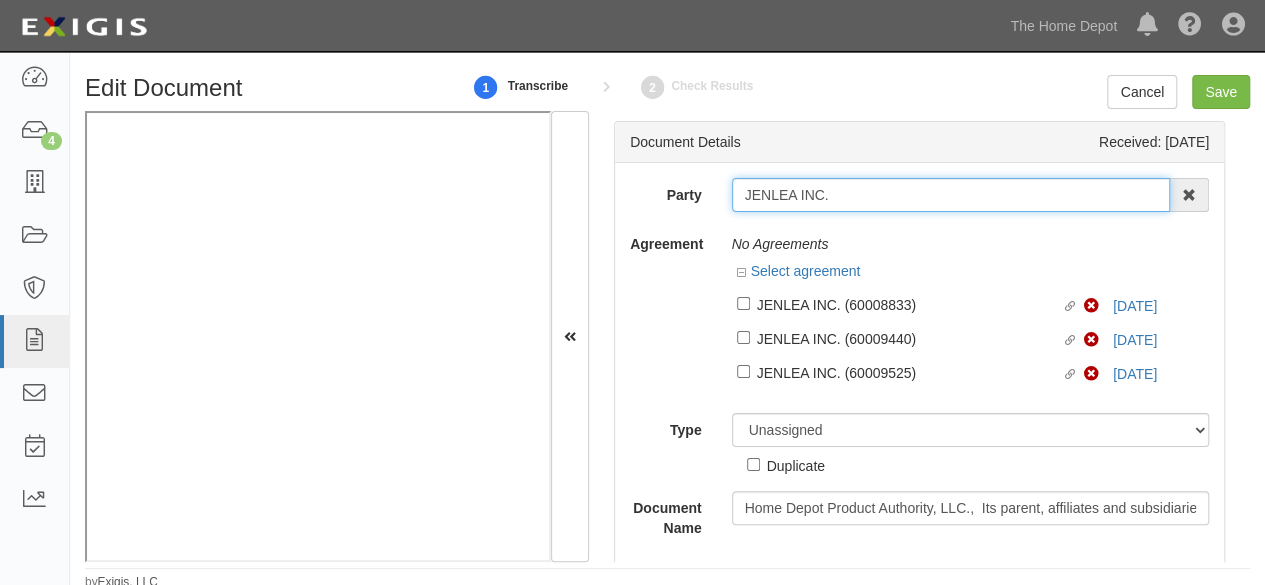 click on "JENLEA INC." at bounding box center (951, 195) 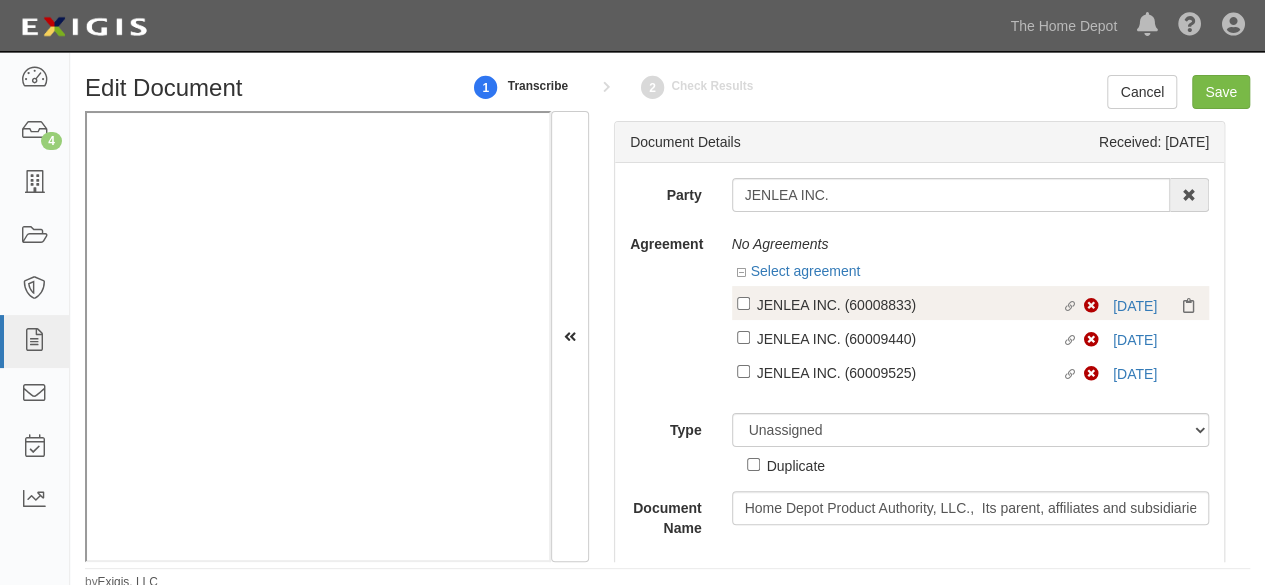 click on "JENLEA INC.              (60008833)" at bounding box center [909, 304] 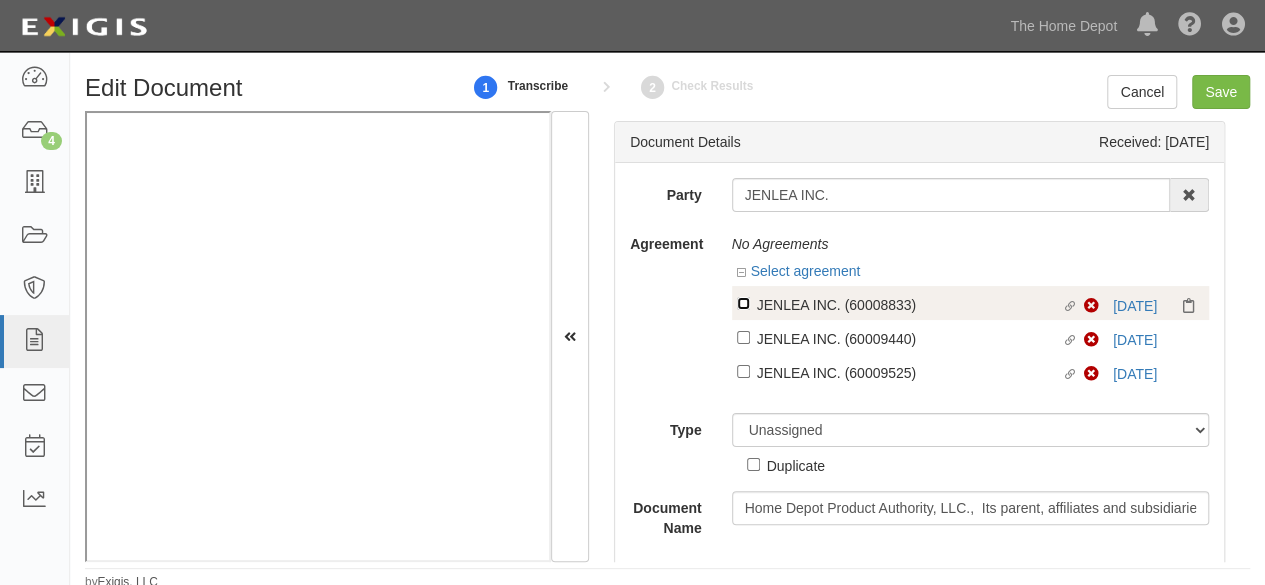 click on "Linked agreement
JENLEA INC.              (60008833)
Linked agreement" at bounding box center (743, 303) 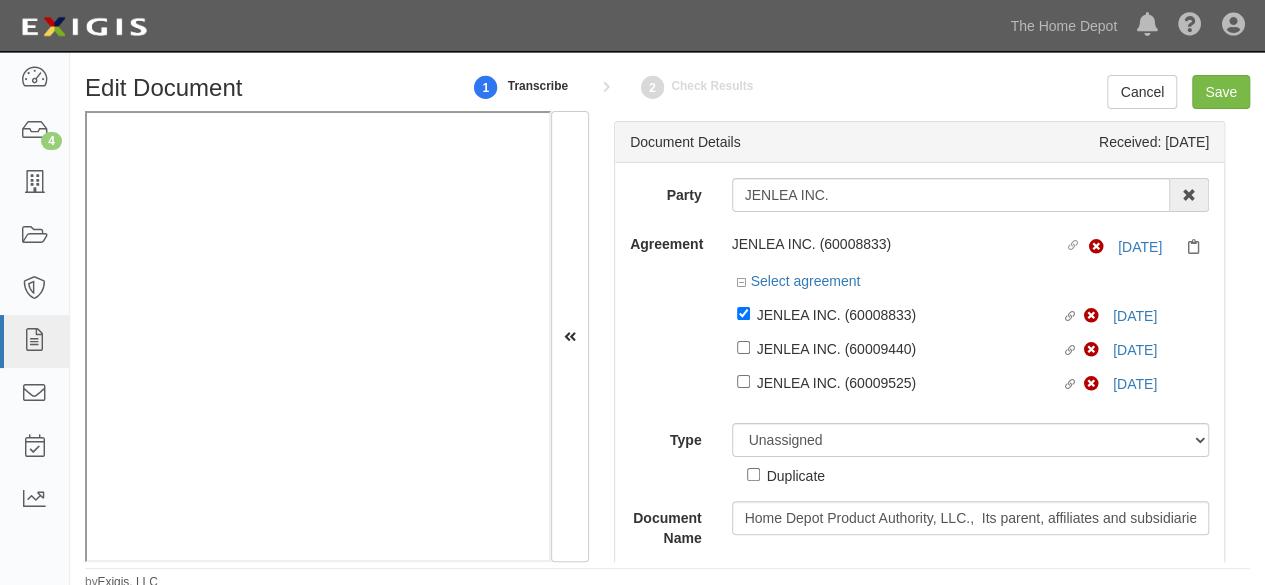 click on "Select agreement" at bounding box center [971, 283] 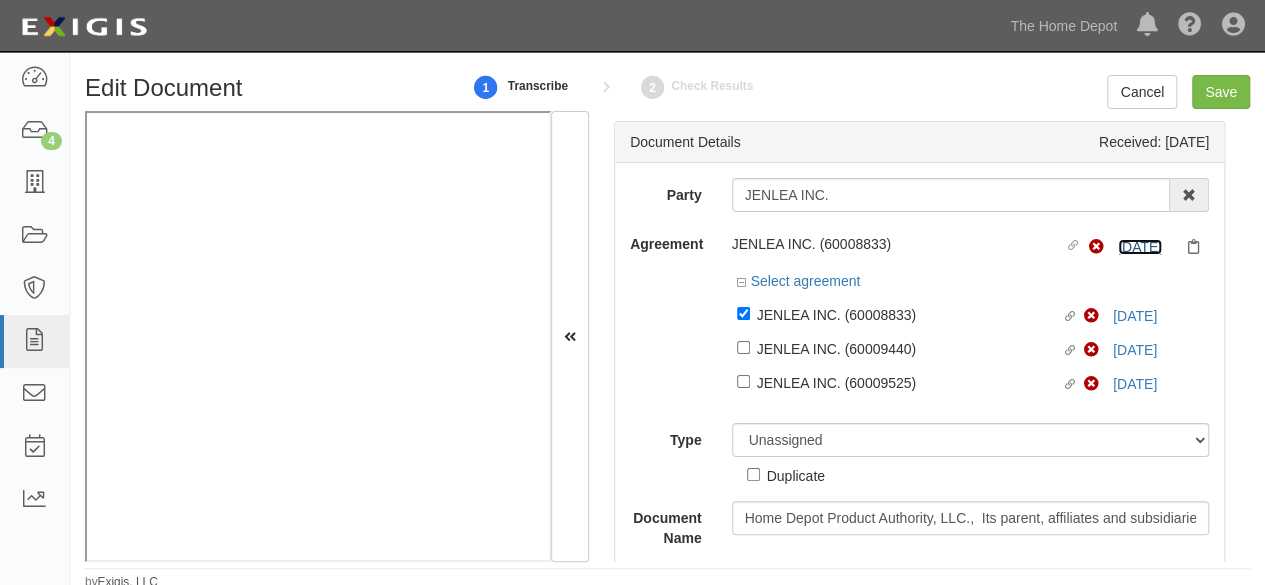 click on "7/1/25" at bounding box center (1140, 247) 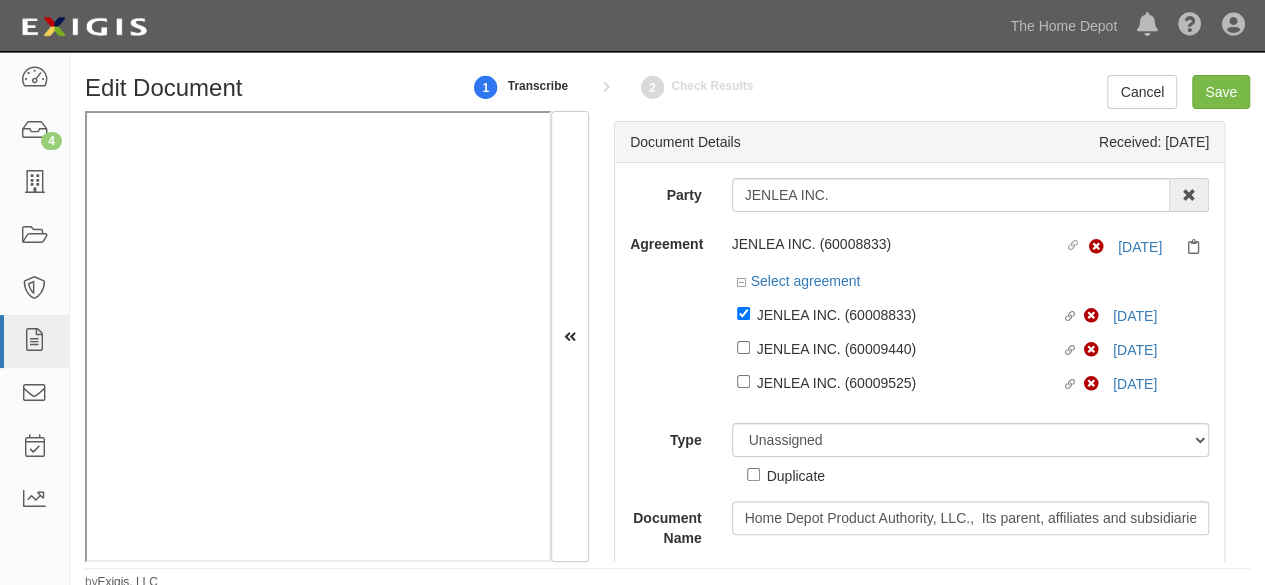 drag, startPoint x: 781, startPoint y: 352, endPoint x: 778, endPoint y: 390, distance: 38.118237 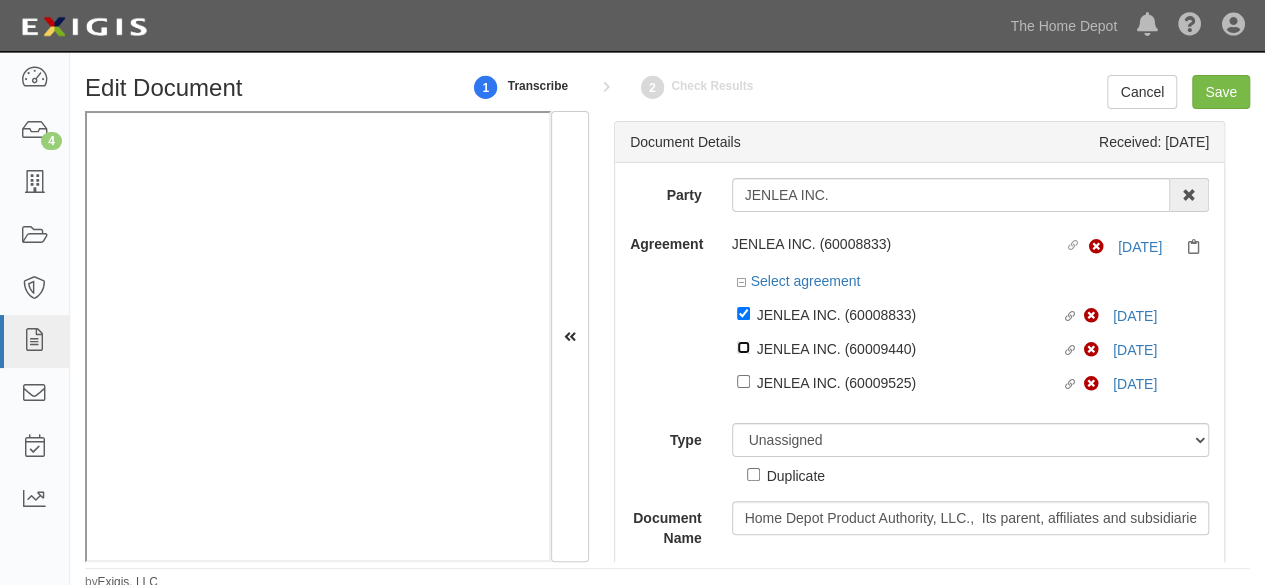 click on "Linked agreement
JENLEA INC.              (60009440)
Linked agreement" at bounding box center [743, 313] 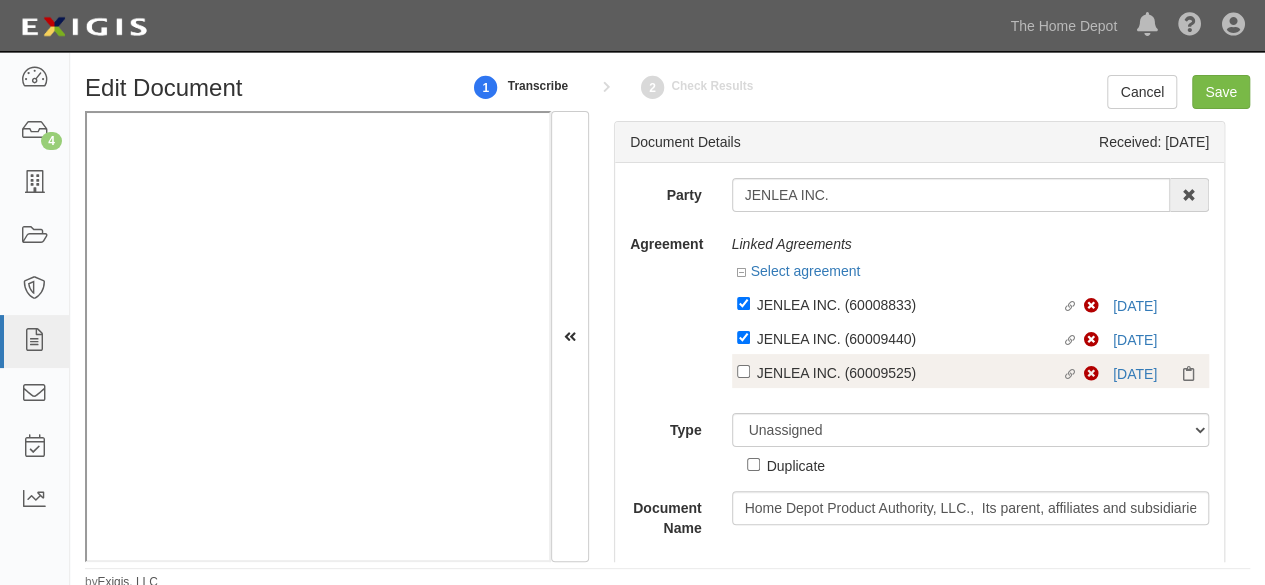 click on "JENLEA INC.              (60009525)" at bounding box center [909, 304] 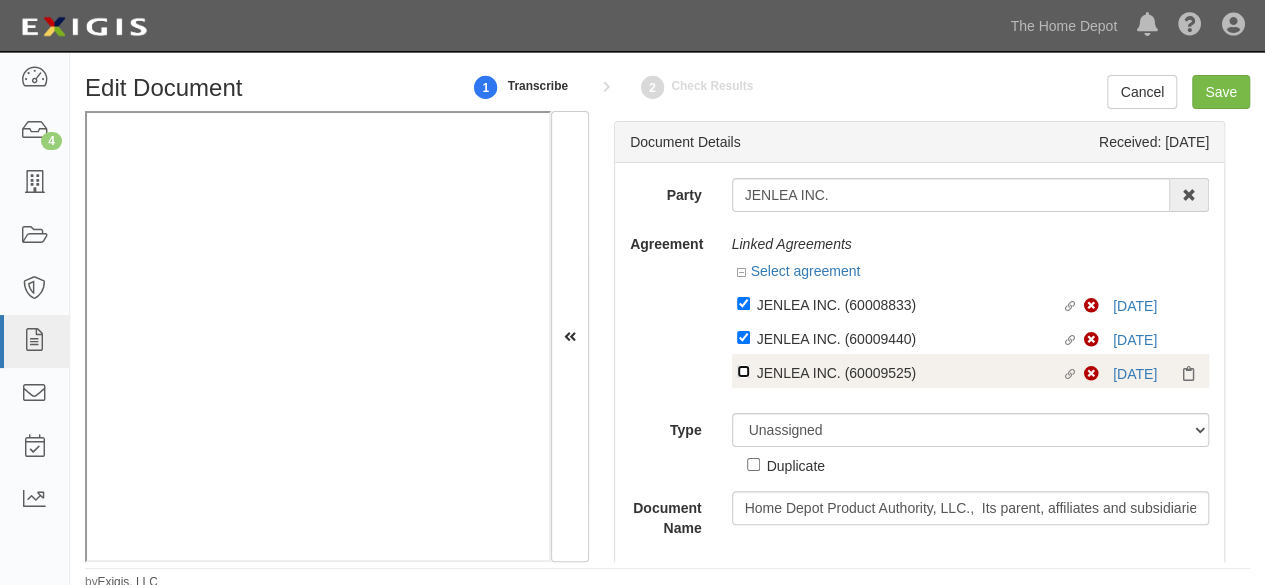 click on "Linked agreement
JENLEA INC.              (60009525)
Linked agreement" at bounding box center [743, 303] 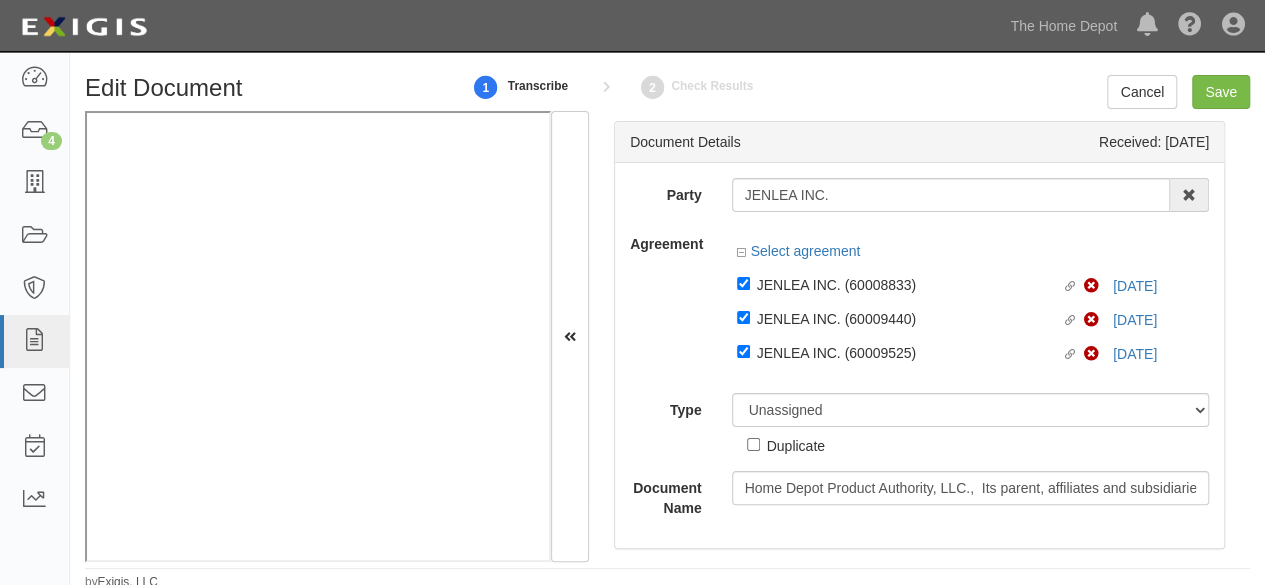 click on "Duplicate" at bounding box center [786, 441] 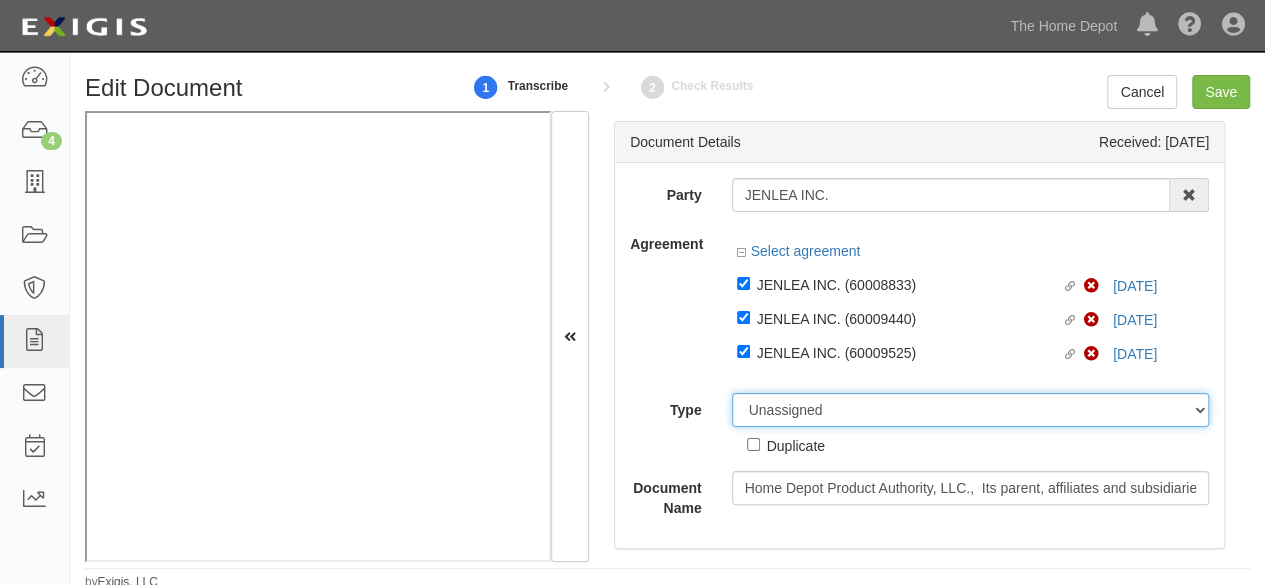 drag, startPoint x: 797, startPoint y: 413, endPoint x: 803, endPoint y: 398, distance: 16.155495 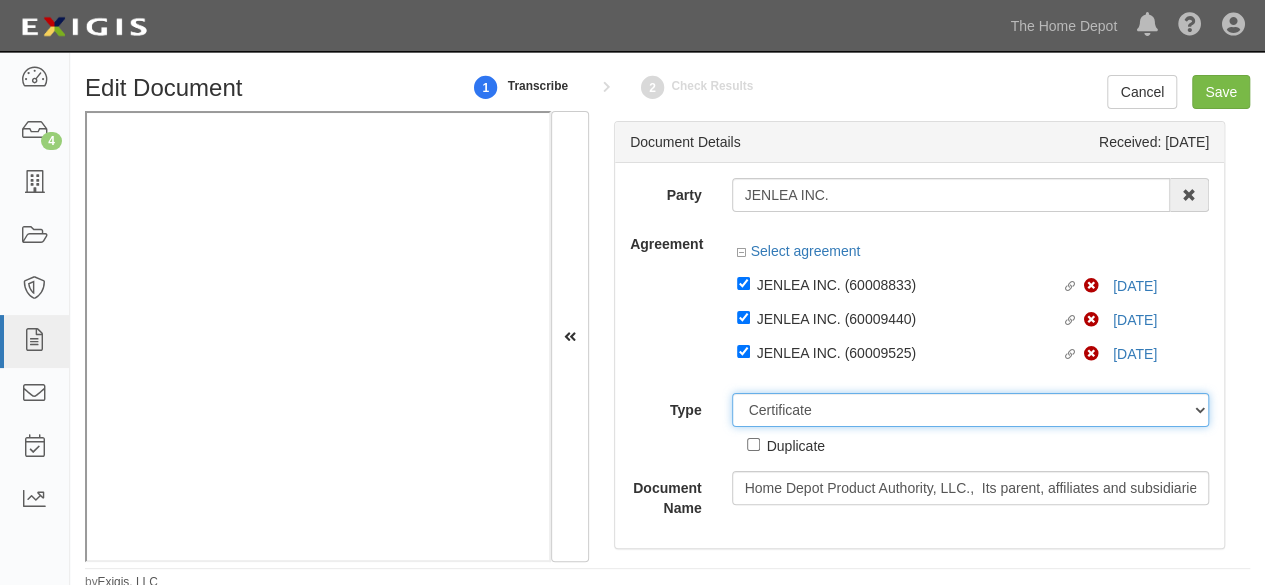 click on "Unassigned
Binder
Cancellation Notice
Certificate
Contract
Endorsement
Insurance Policy
Junk
Other Document
Policy Declarations
Reinstatement Notice
Requirements
Waiver Request" at bounding box center [971, 410] 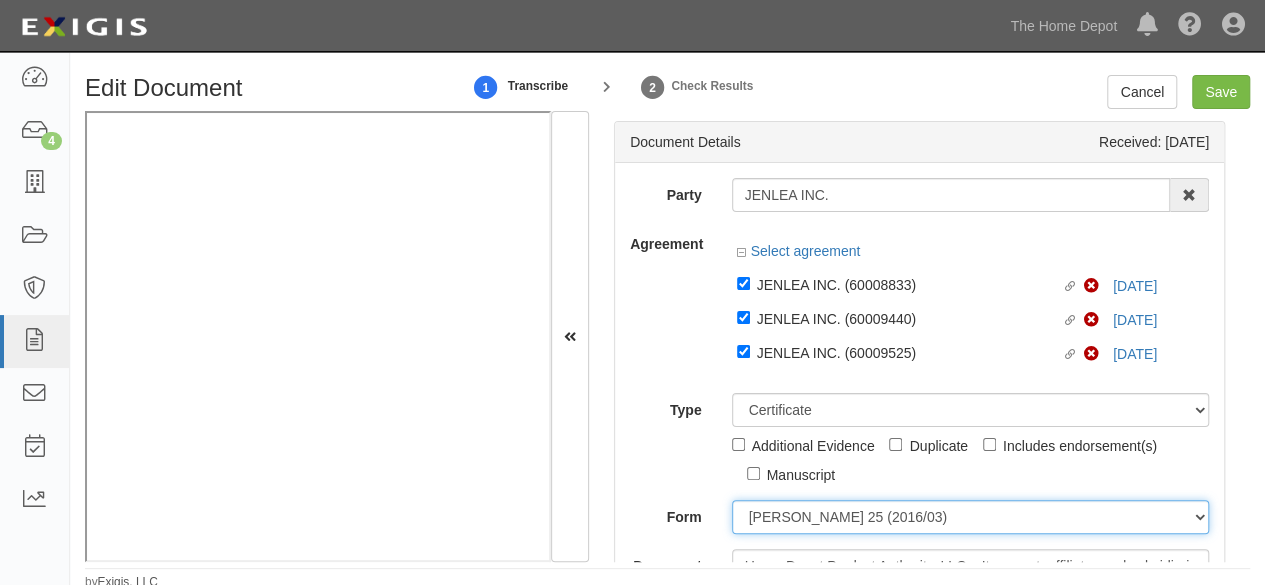 click on "ACORD 25 (2016/03)
ACORD 101
ACORD 855 NY (2014/05)
General" at bounding box center (971, 517) 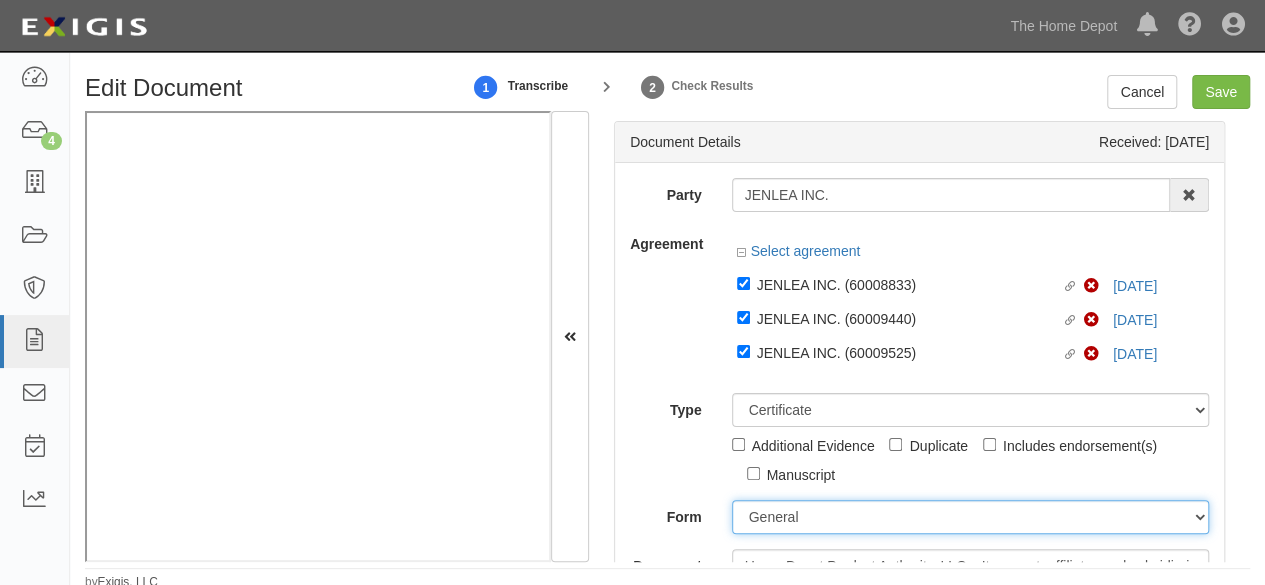 click on "ACORD 25 (2016/03)
ACORD 101
ACORD 855 NY (2014/05)
General" at bounding box center (971, 517) 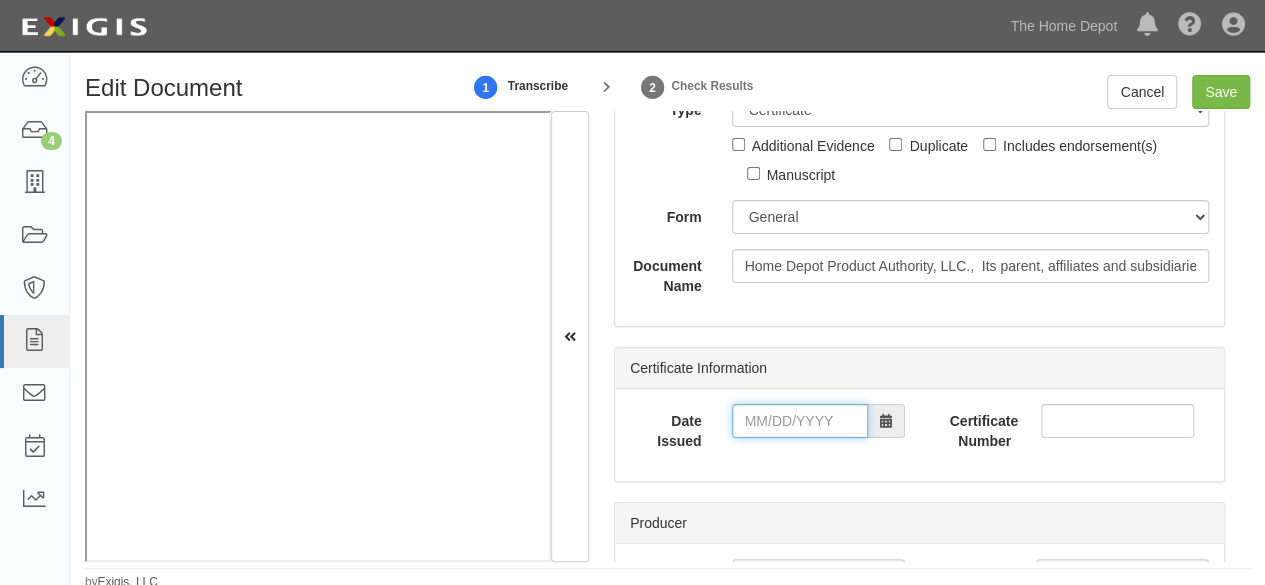click on "Date Issued" at bounding box center [800, 421] 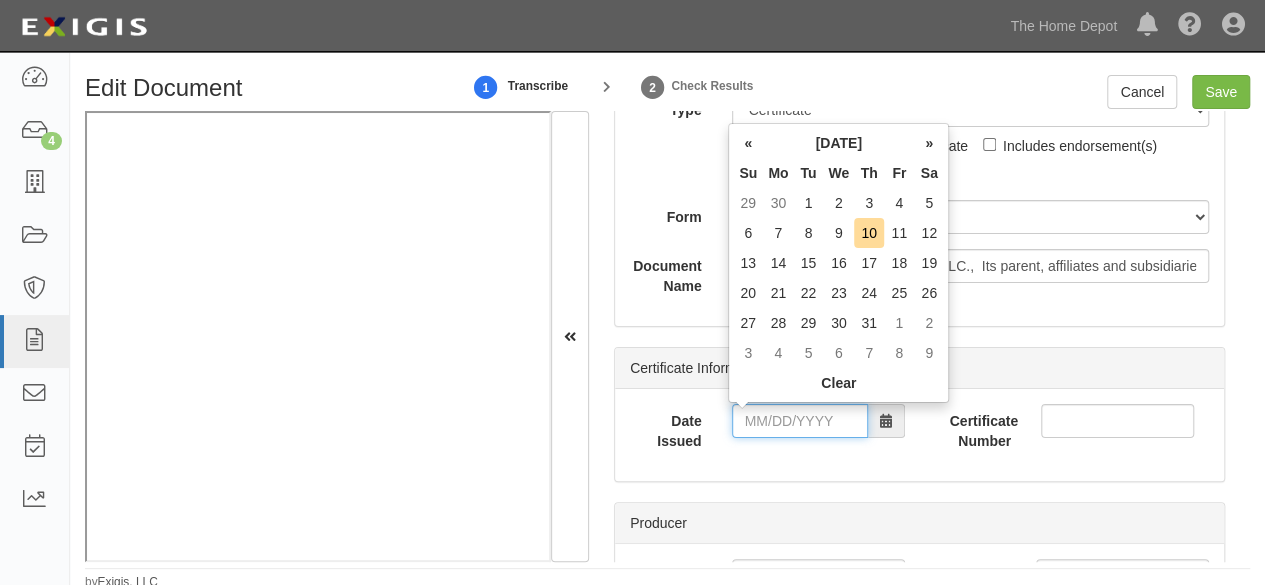 click on "Date Issued" at bounding box center [800, 421] 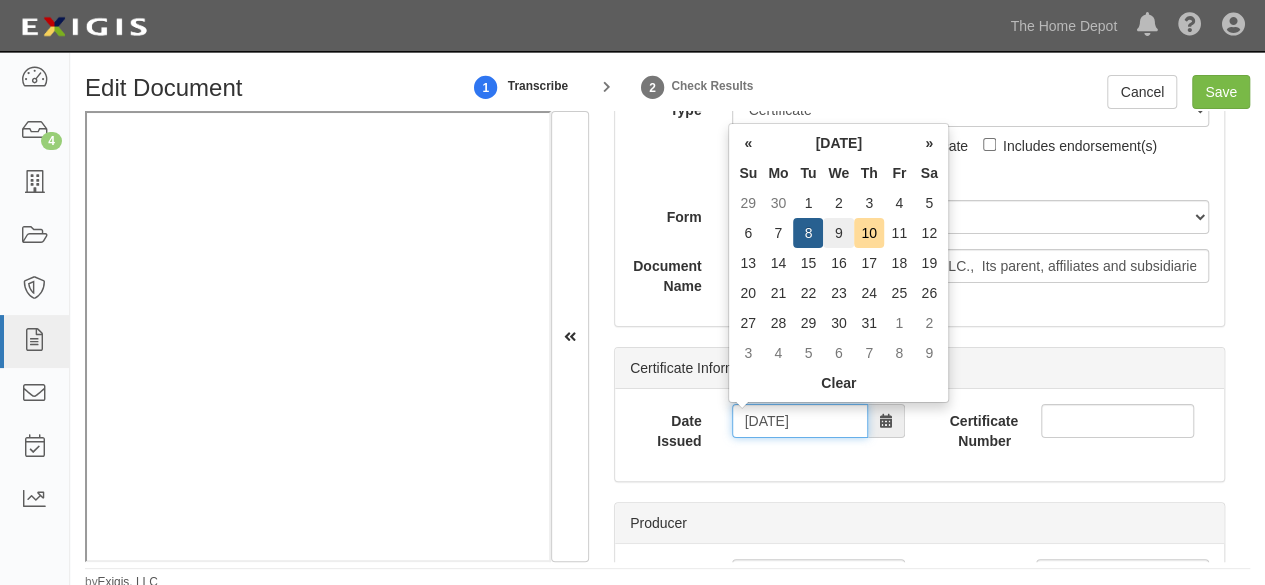 type on "07/09/2025" 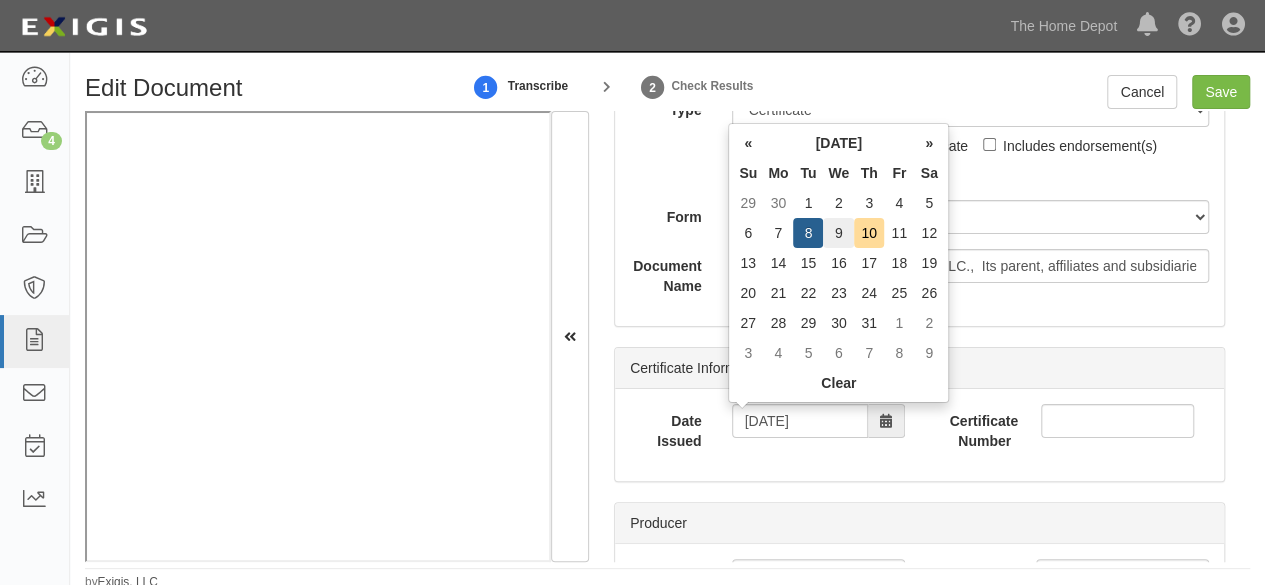 click on "9" at bounding box center (838, 233) 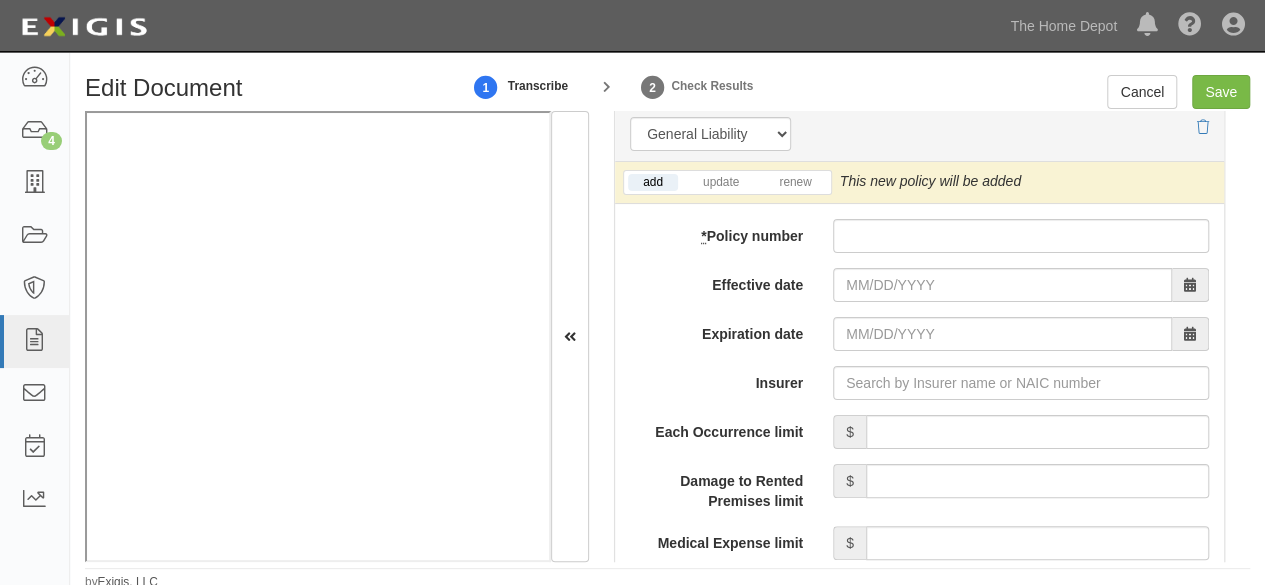 scroll, scrollTop: 1700, scrollLeft: 0, axis: vertical 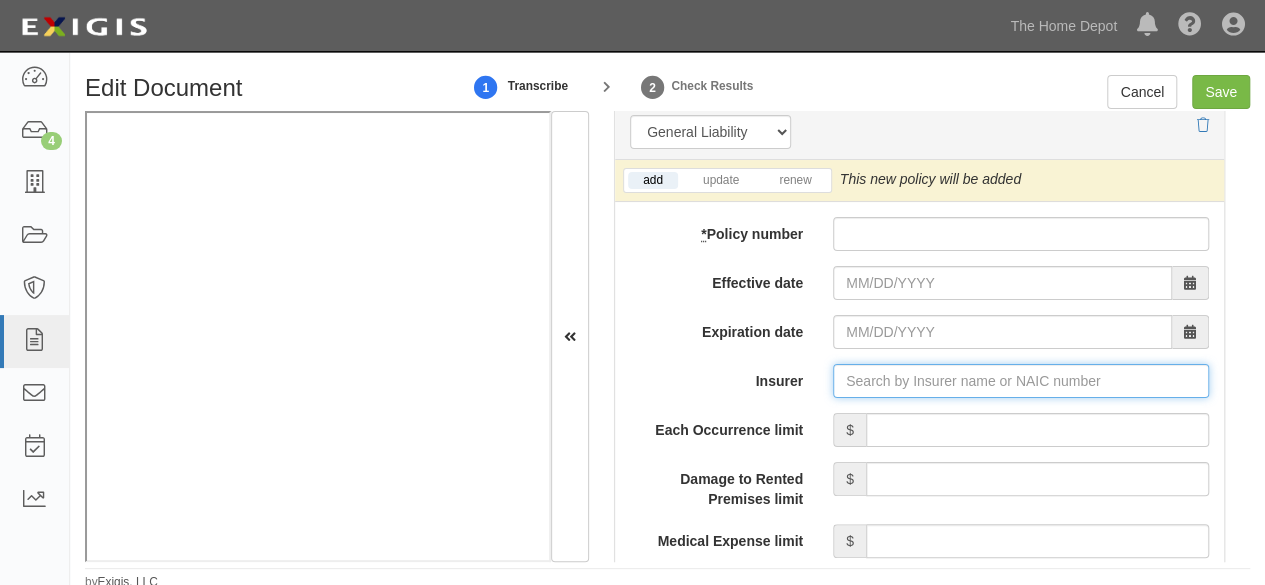 click on "Insurer" at bounding box center (1021, 381) 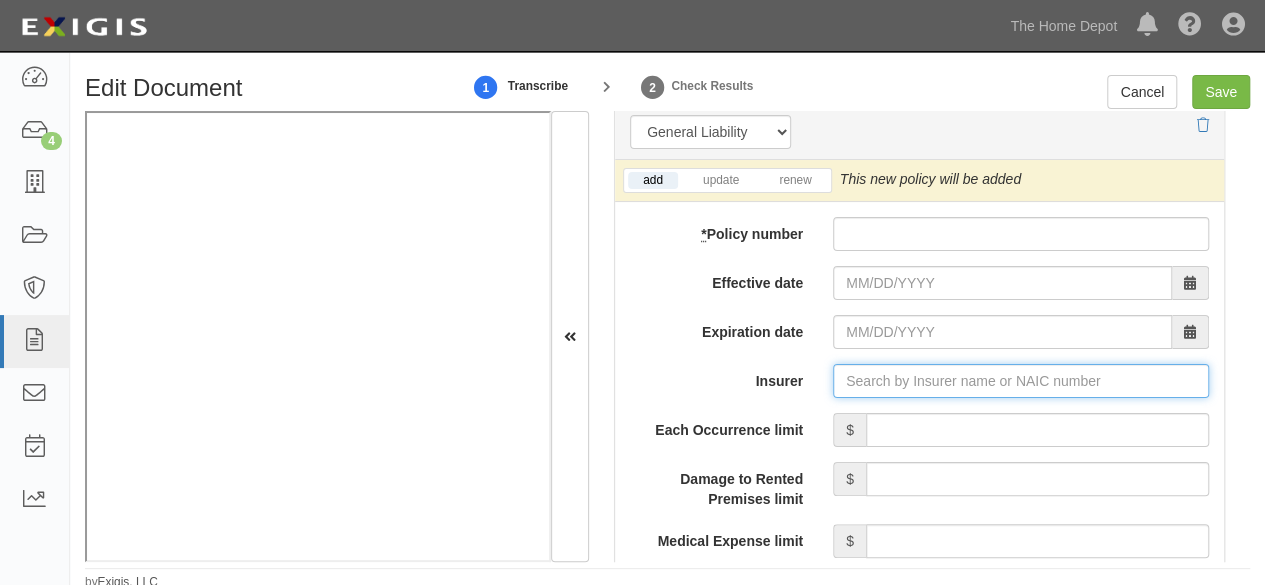 paste on "Aviva Insurance Company of Canada" 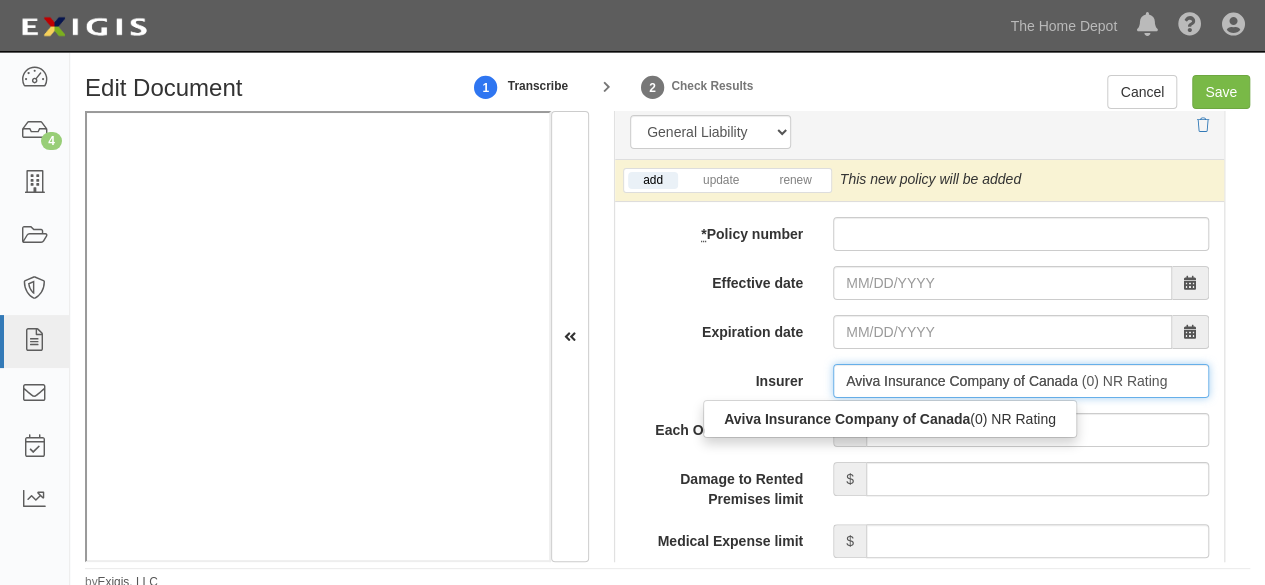 click on "Aviva Insurance Company of Canada  (0) NR Rating" at bounding box center [890, 419] 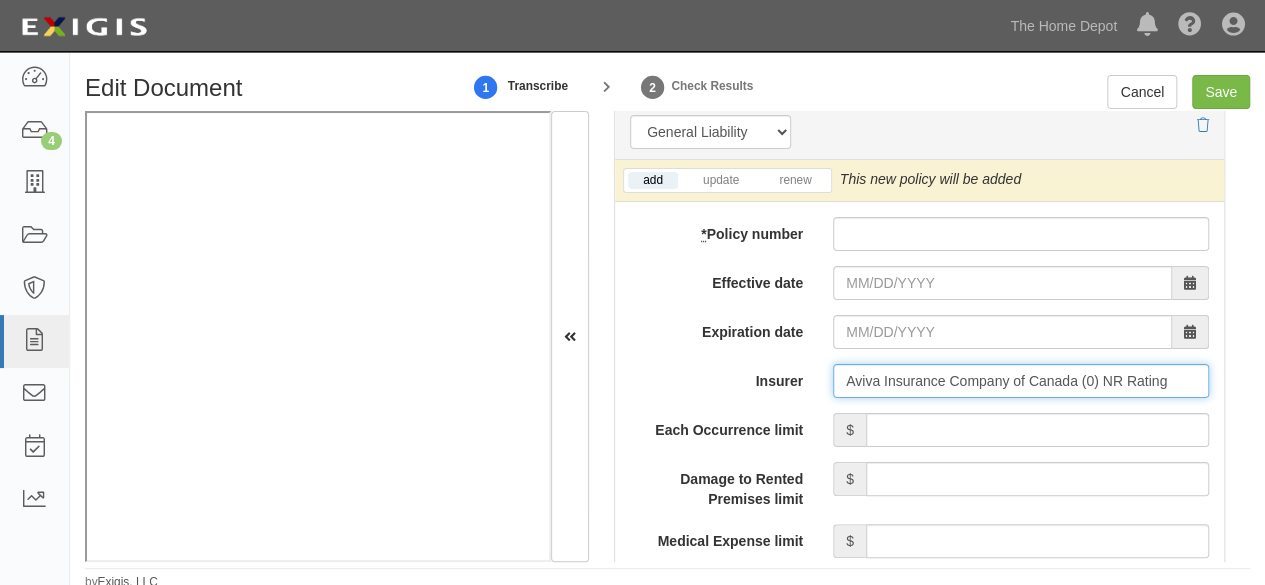 type on "Aviva Insurance Company of Canada (0) NR Rating" 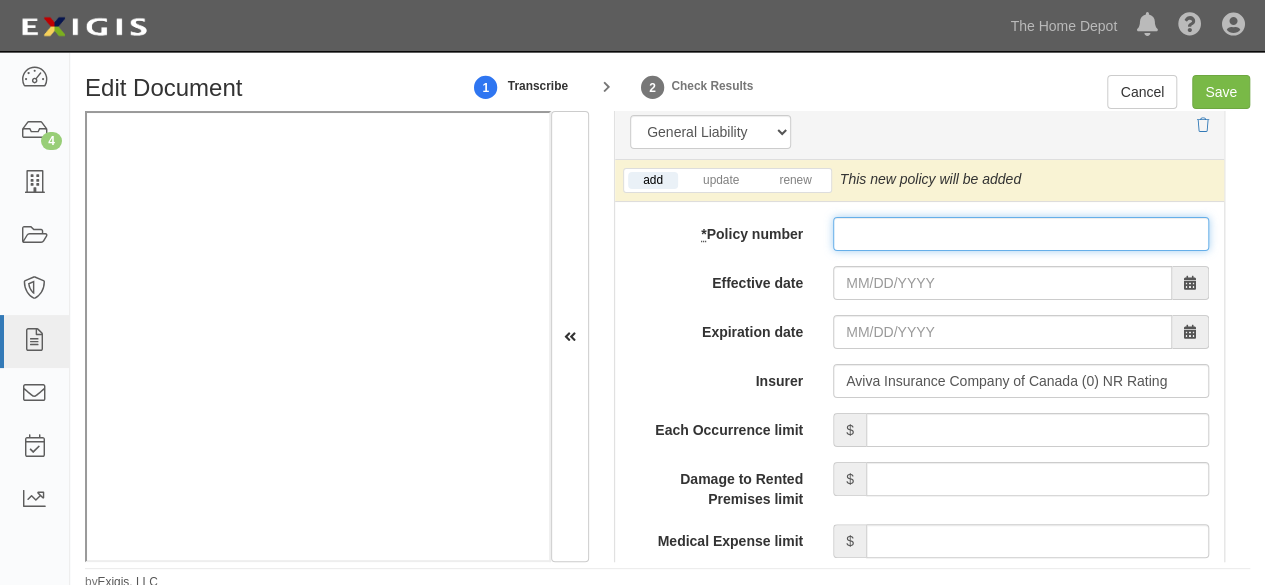 drag, startPoint x: 848, startPoint y: 223, endPoint x: 847, endPoint y: 242, distance: 19.026299 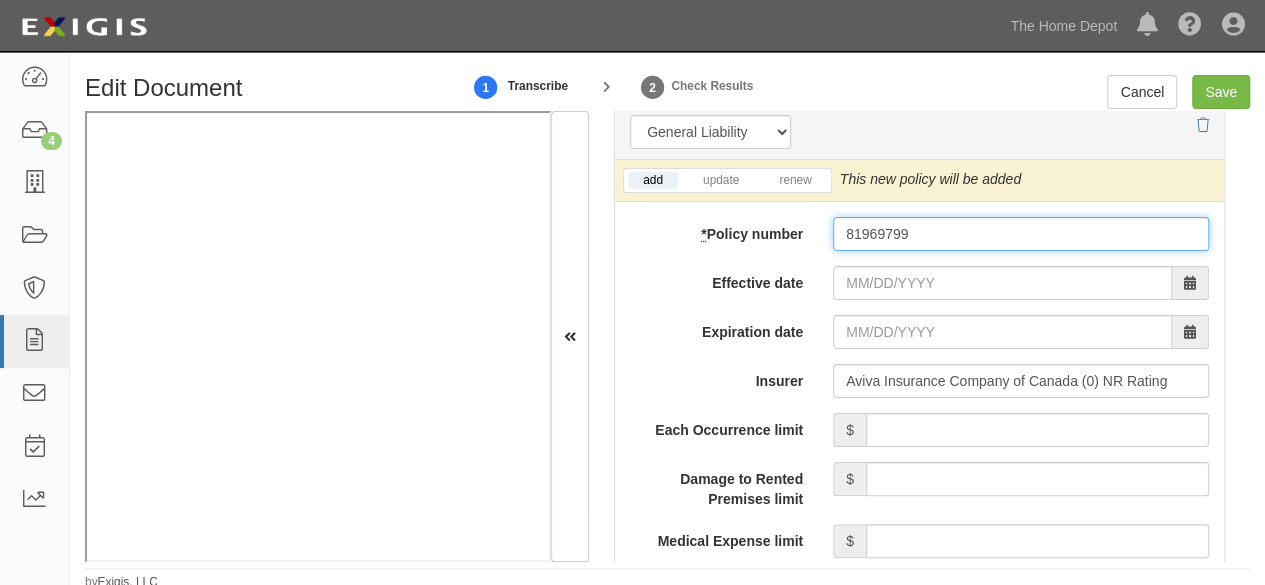 type on "81969799" 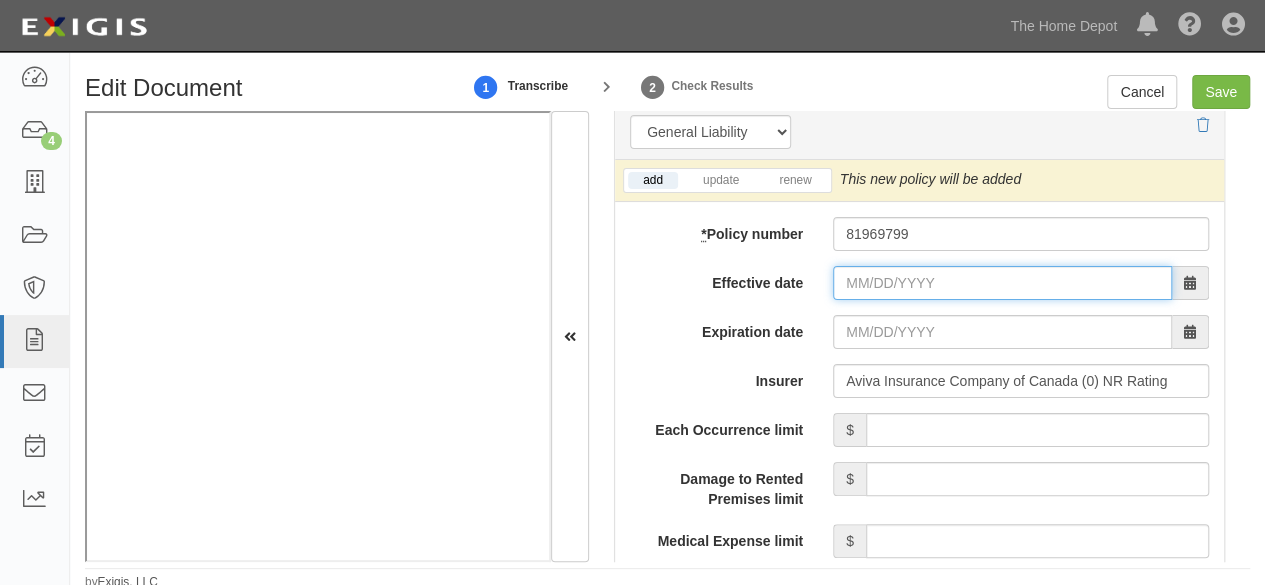 click on "Effective date" at bounding box center [1002, 283] 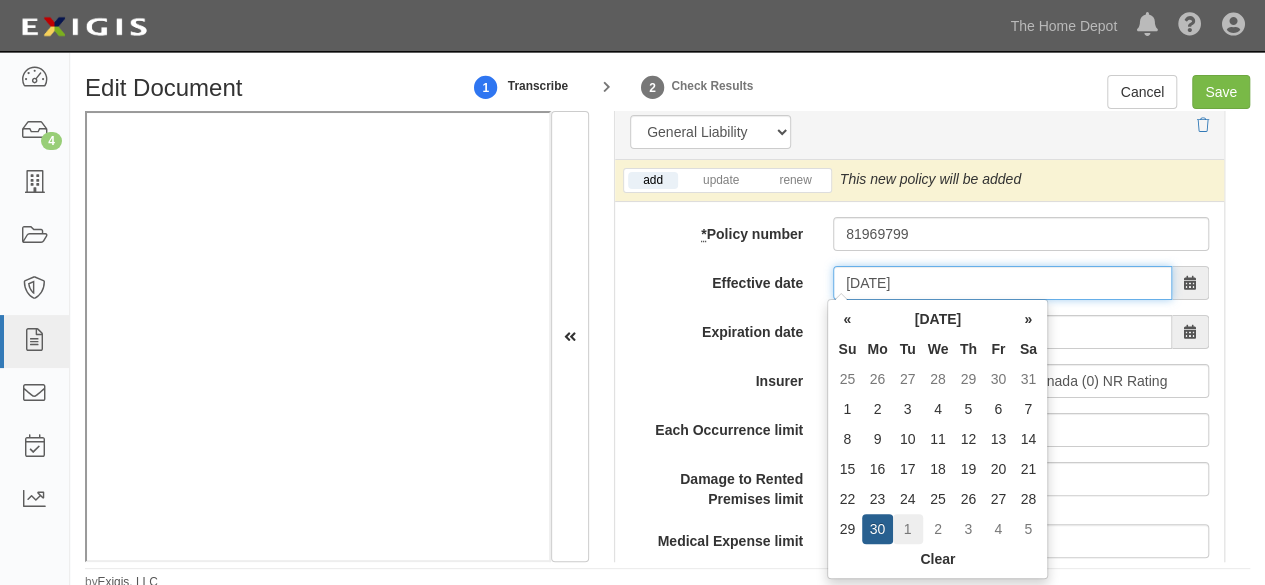 type on "07/01/2025" 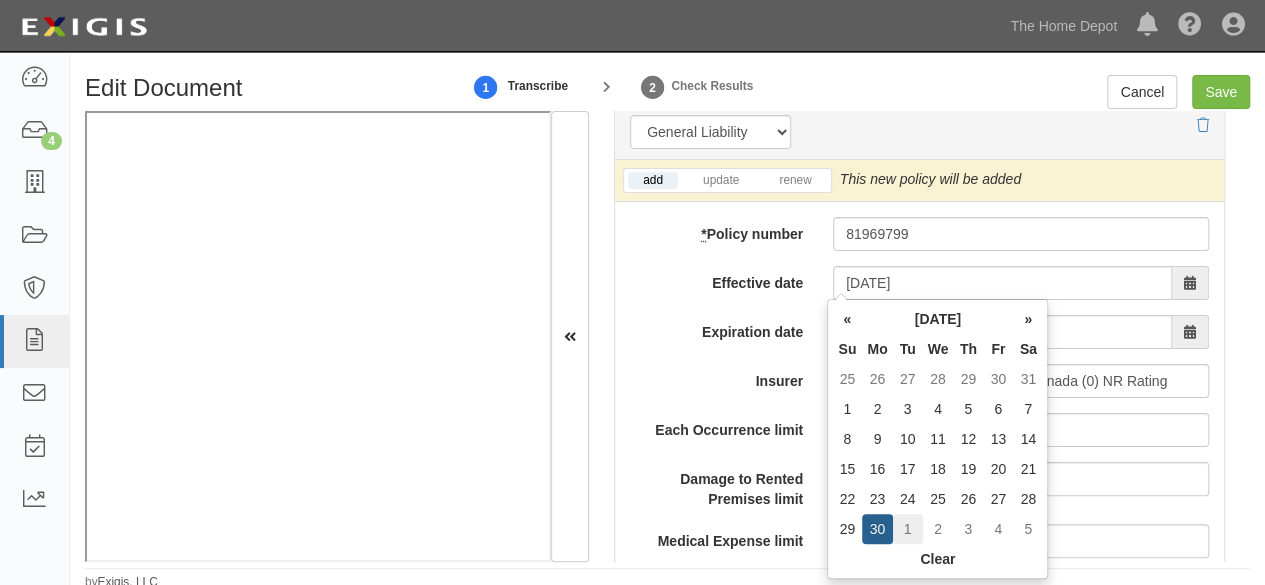 type on "07/01/2026" 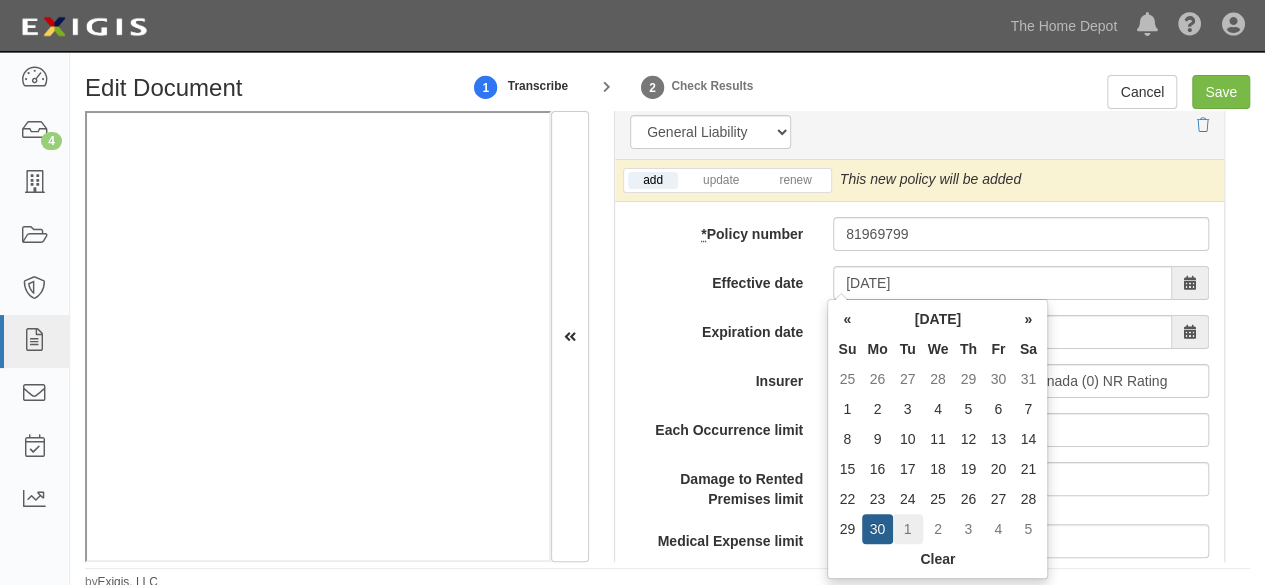 click on "1" at bounding box center [908, 529] 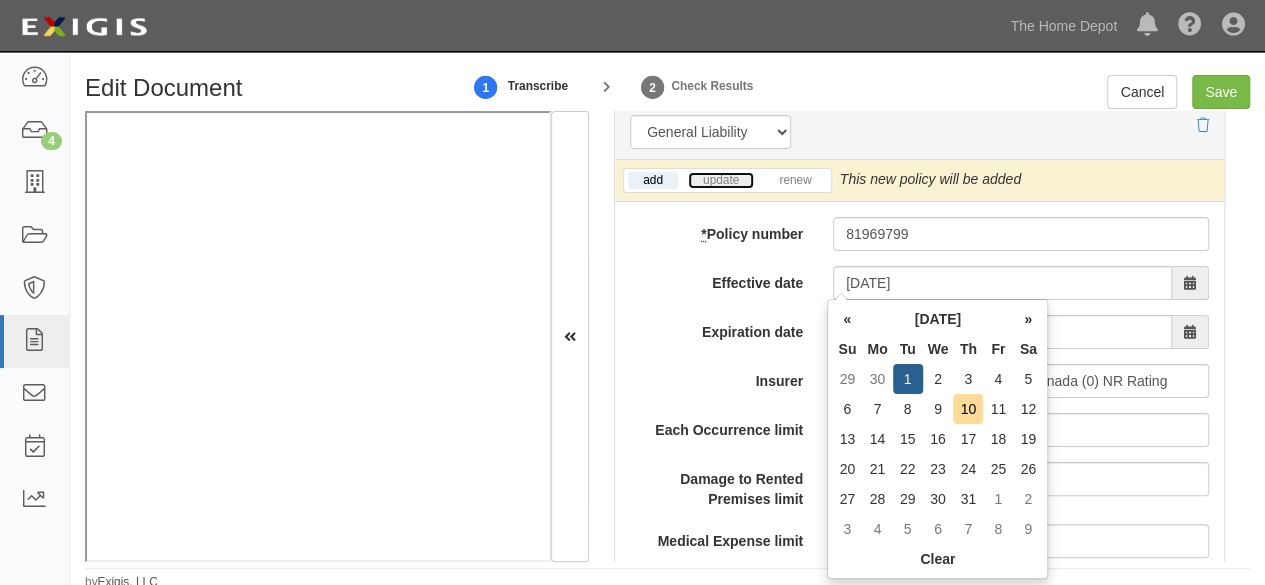 click on "update" at bounding box center (721, 180) 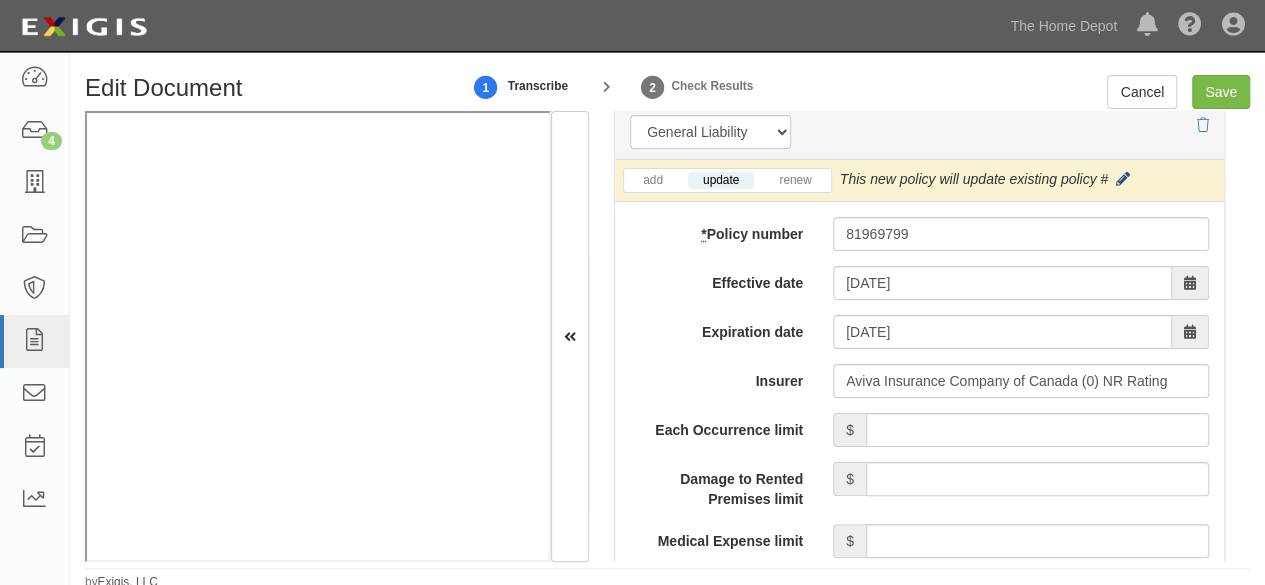 click at bounding box center [1123, 180] 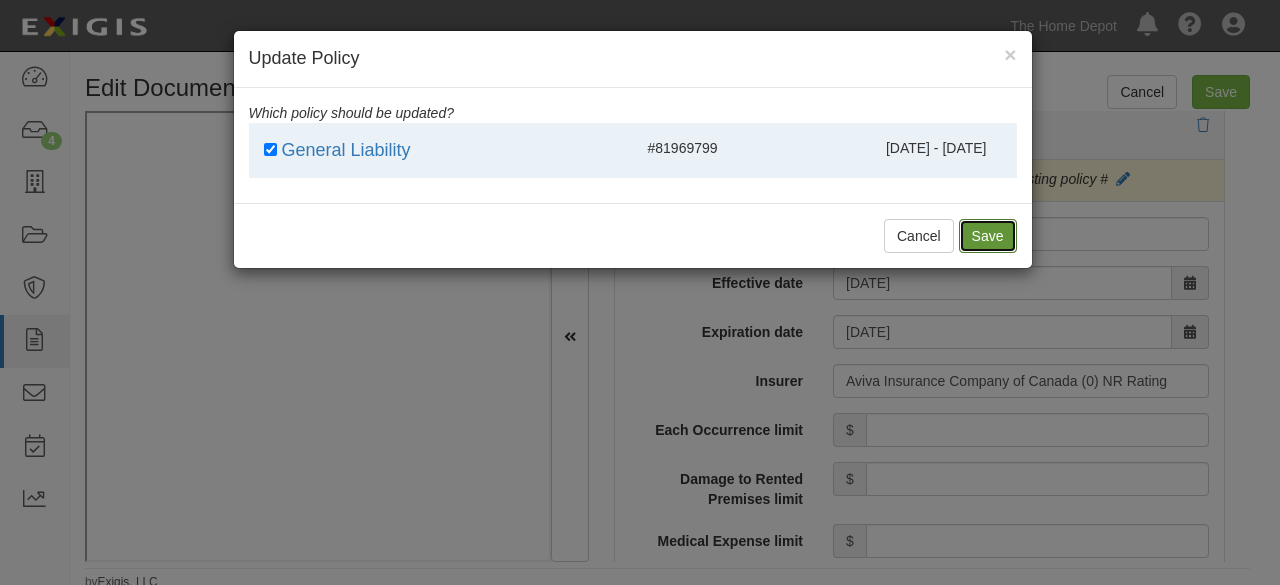 click on "Save" at bounding box center (988, 236) 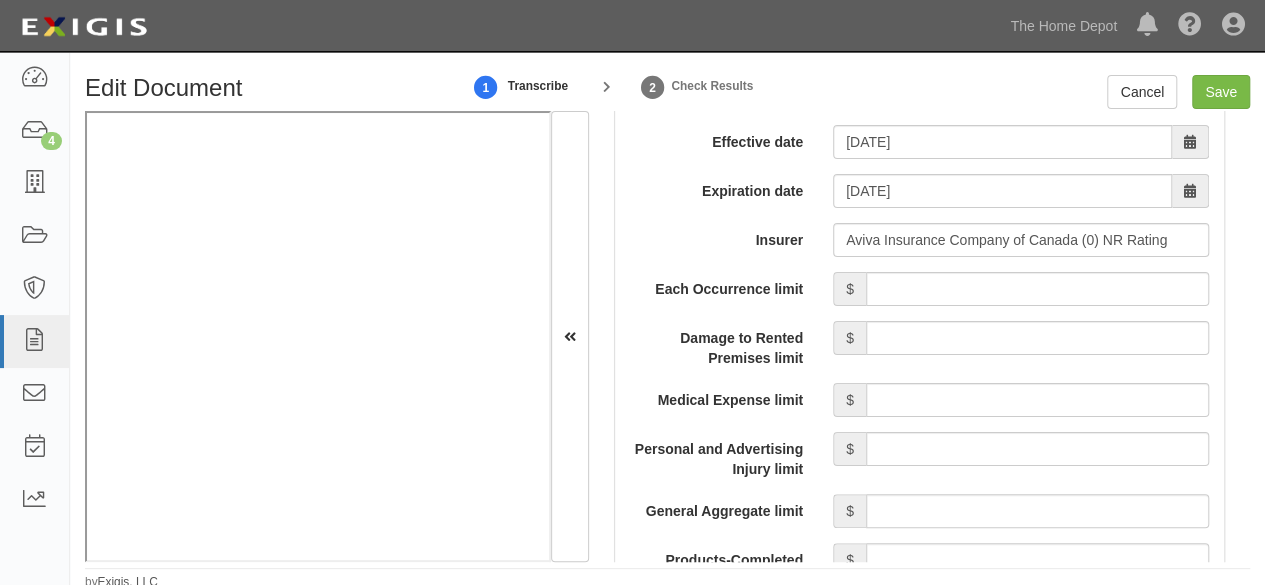 scroll, scrollTop: 1800, scrollLeft: 0, axis: vertical 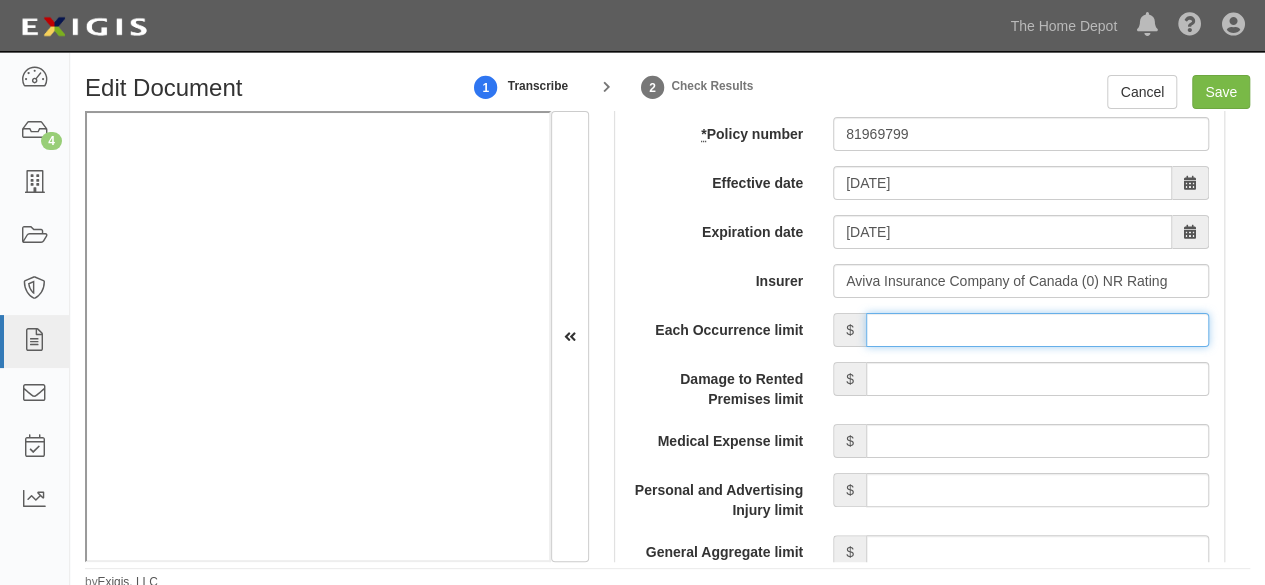 click on "Each Occurrence limit" at bounding box center [1037, 330] 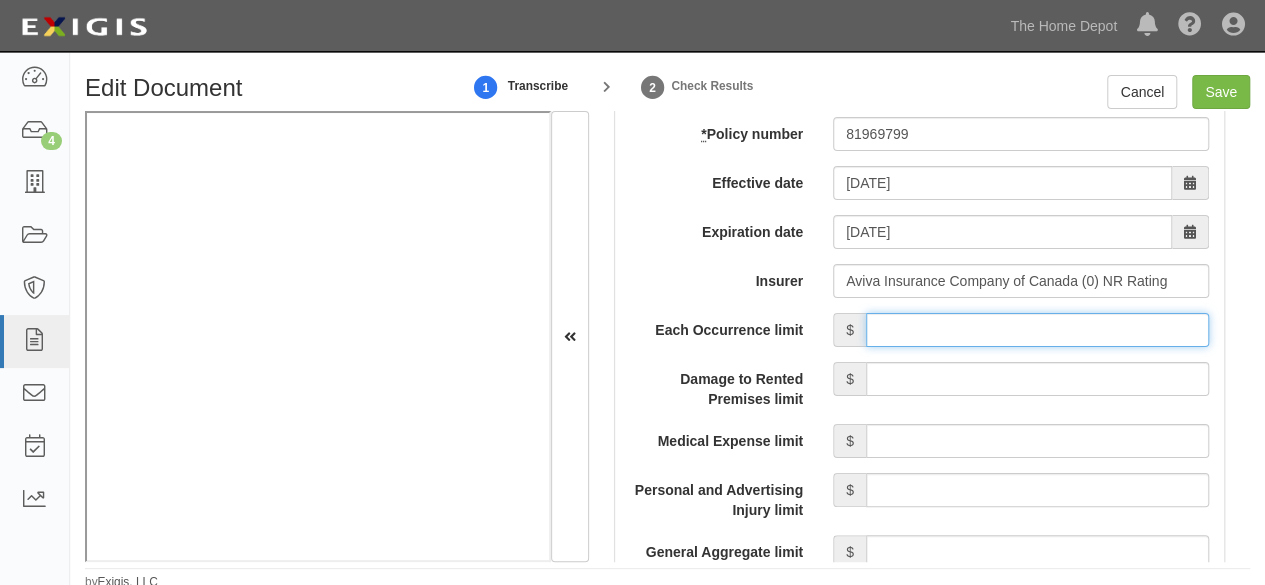 type on "10,000,000" 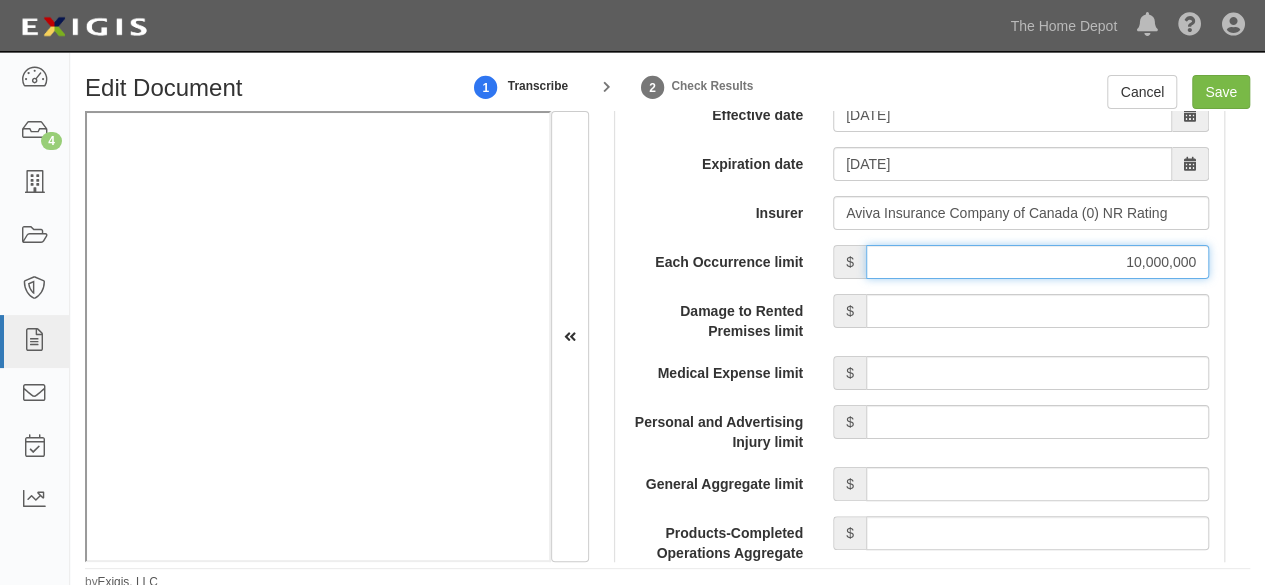 scroll, scrollTop: 1900, scrollLeft: 0, axis: vertical 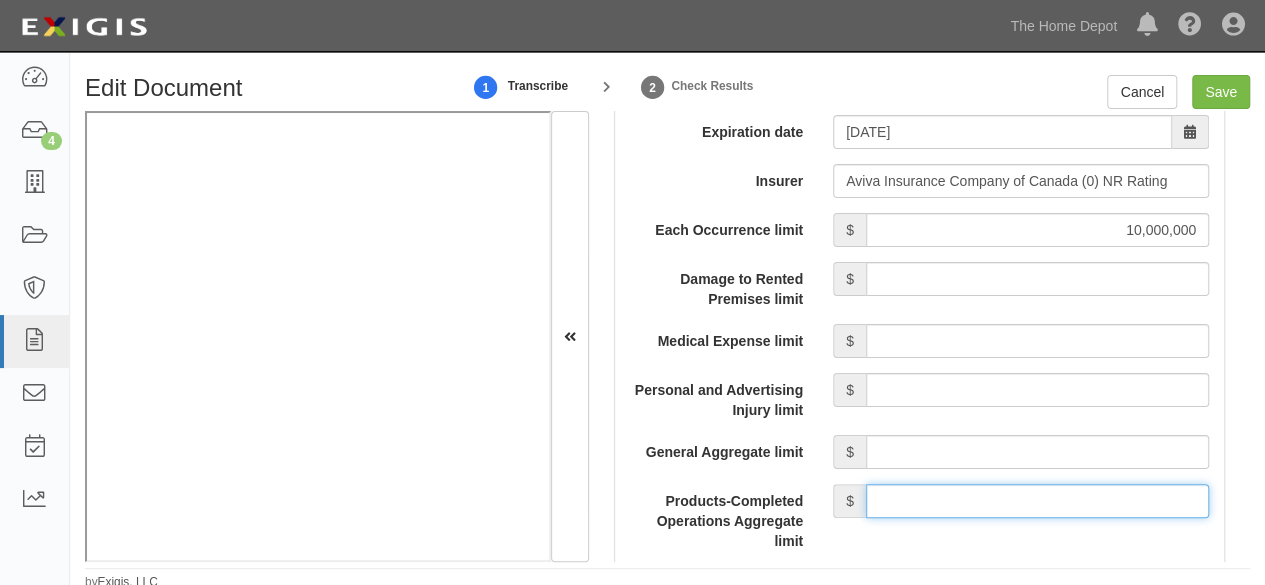 drag, startPoint x: 990, startPoint y: 499, endPoint x: 997, endPoint y: 483, distance: 17.464249 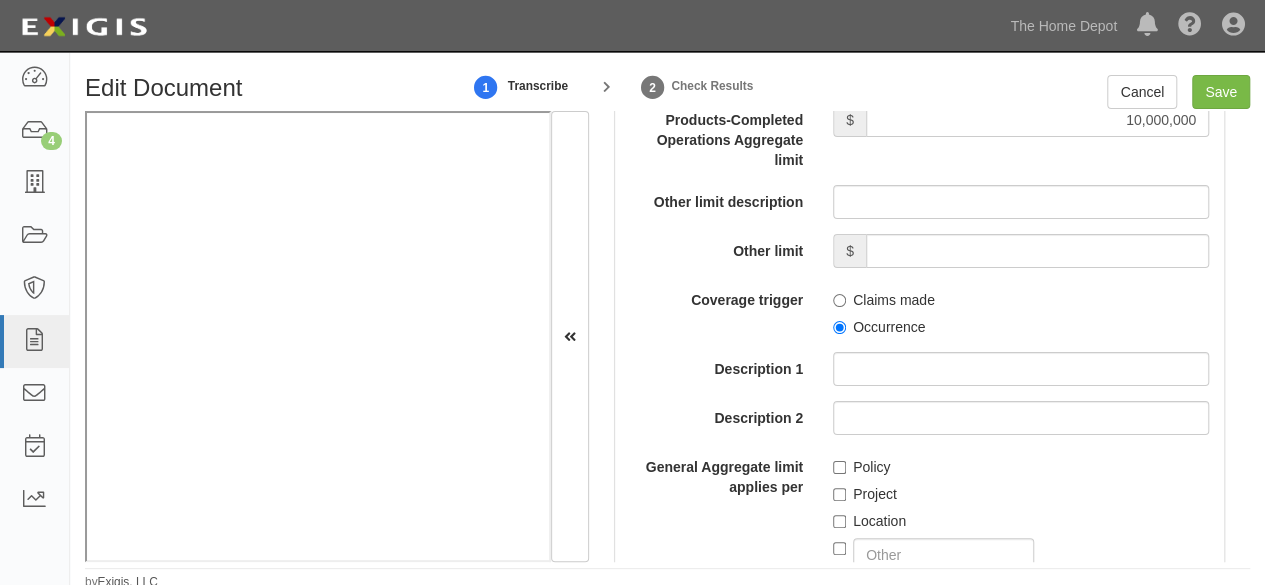 scroll, scrollTop: 2300, scrollLeft: 0, axis: vertical 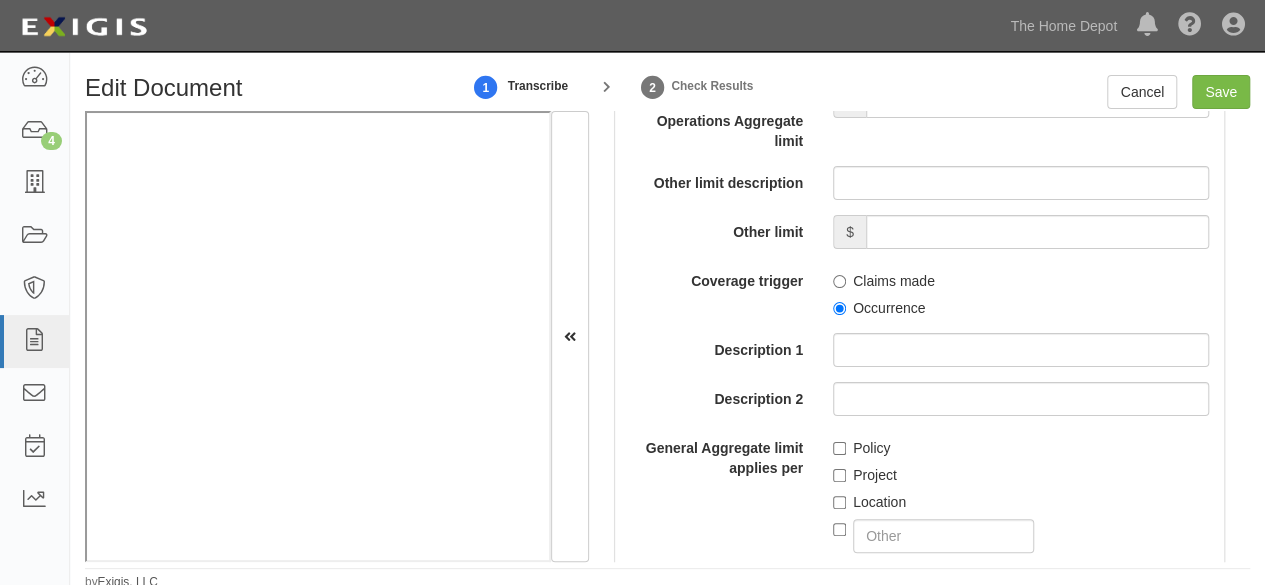 click on "Occurrence" at bounding box center (879, 308) 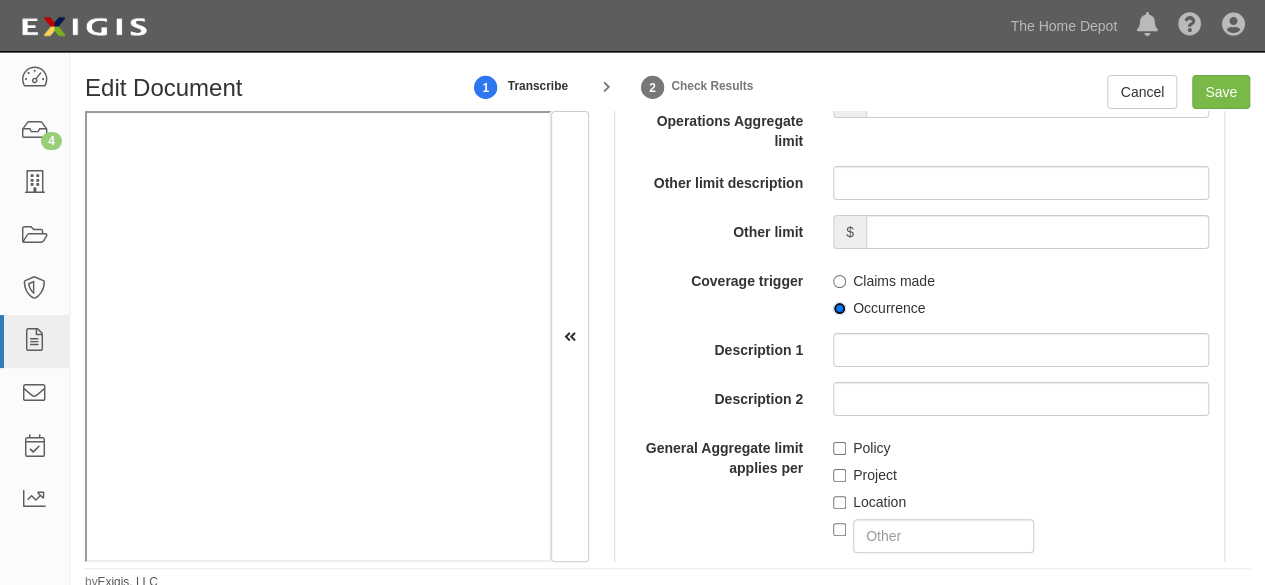 click on "Occurrence" at bounding box center [839, 308] 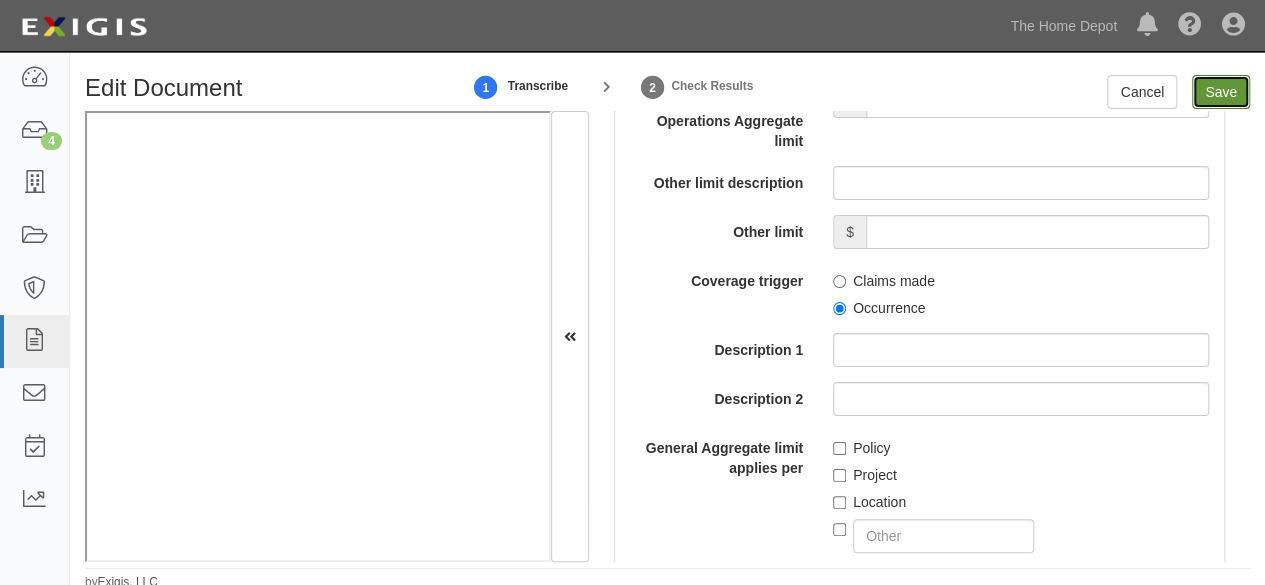 click on "Save" at bounding box center [1221, 92] 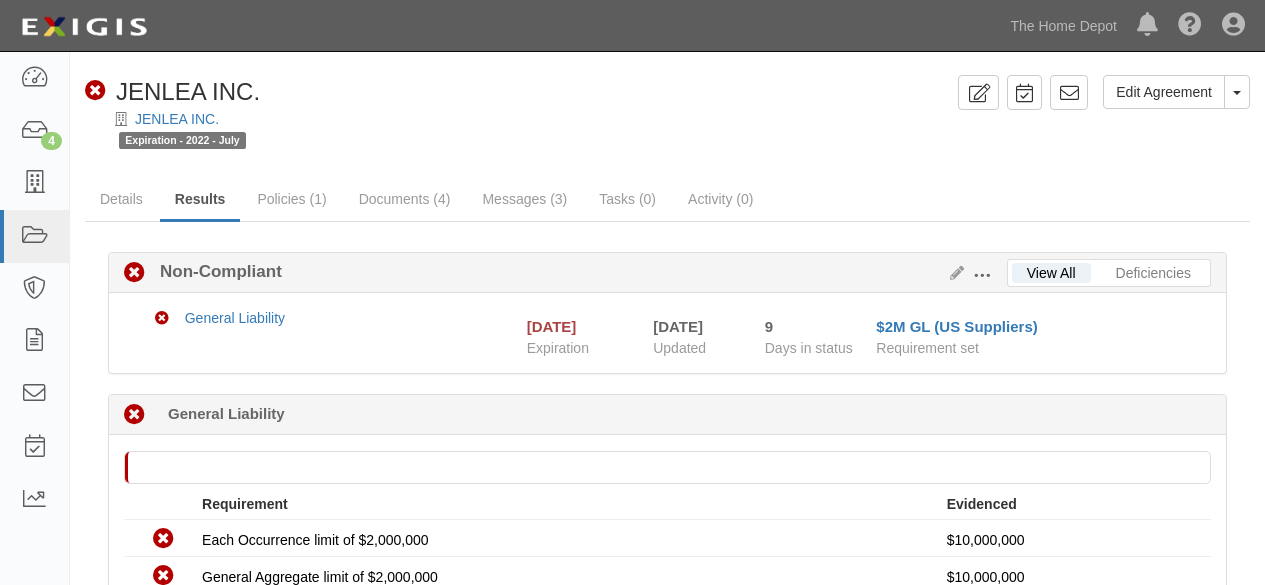 scroll, scrollTop: 0, scrollLeft: 0, axis: both 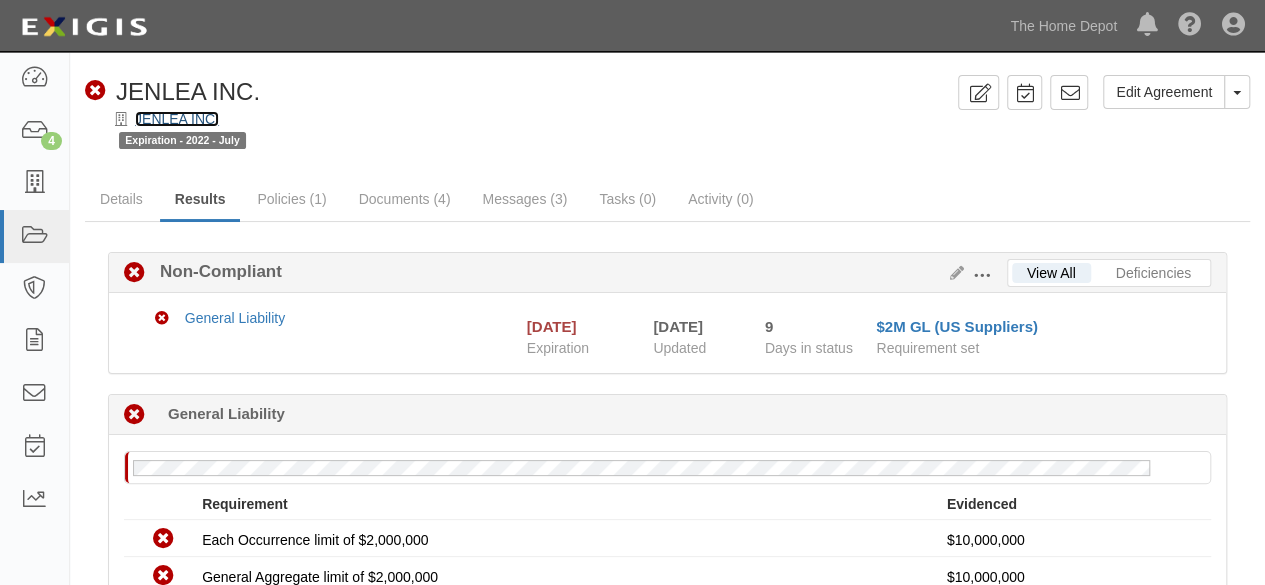 click on "JENLEA INC." at bounding box center [177, 119] 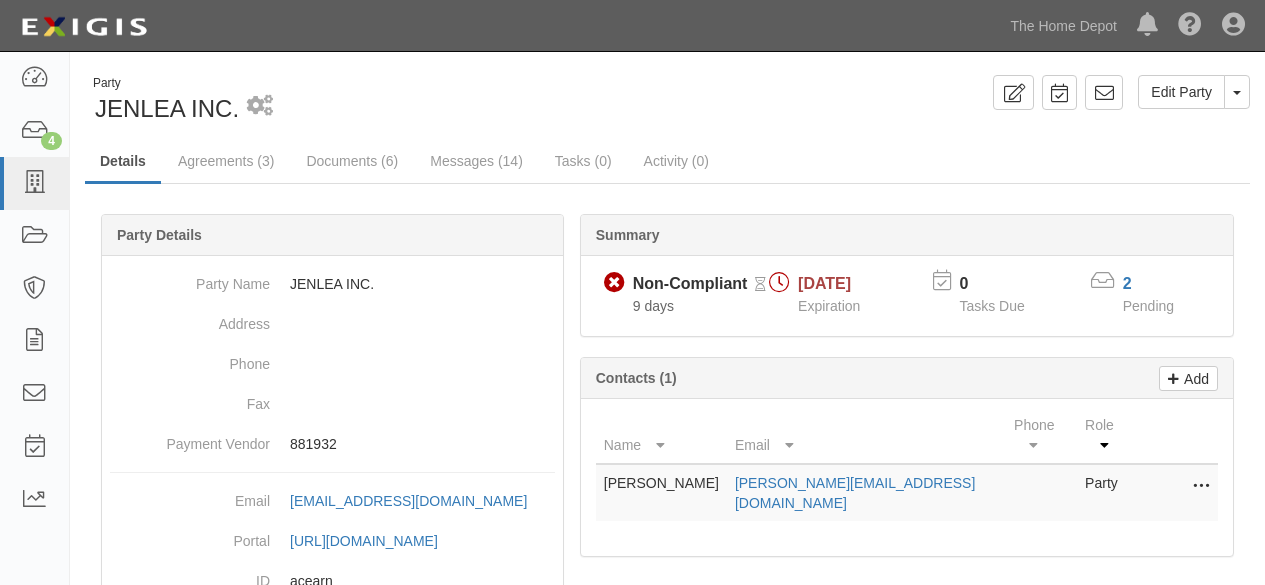scroll, scrollTop: 0, scrollLeft: 0, axis: both 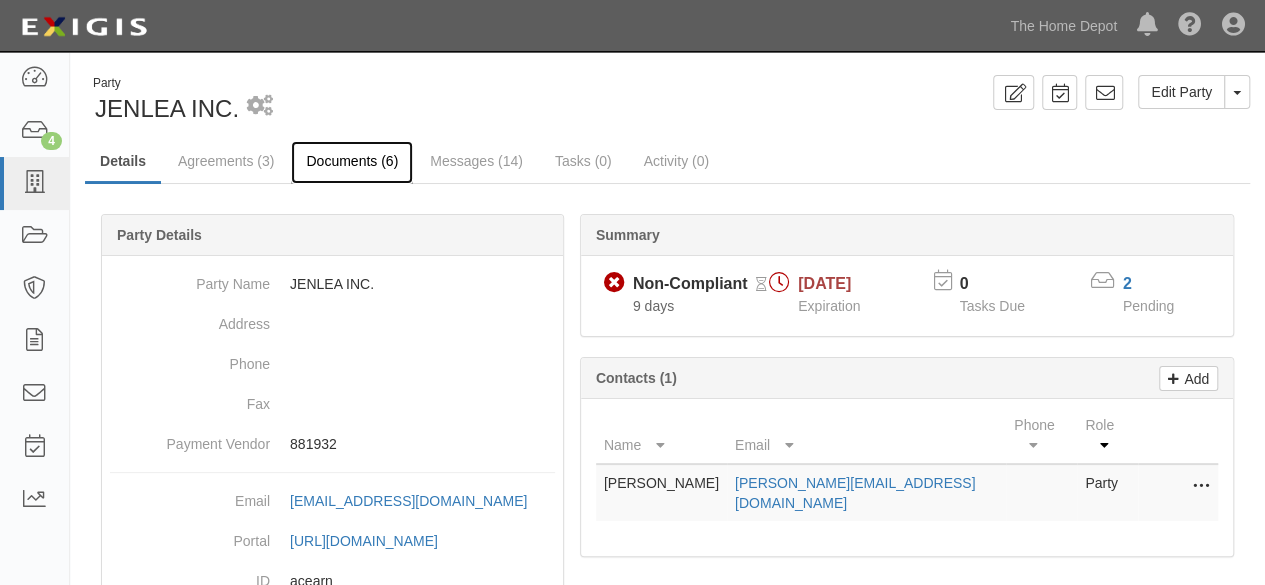 click on "Documents (6)" at bounding box center (352, 162) 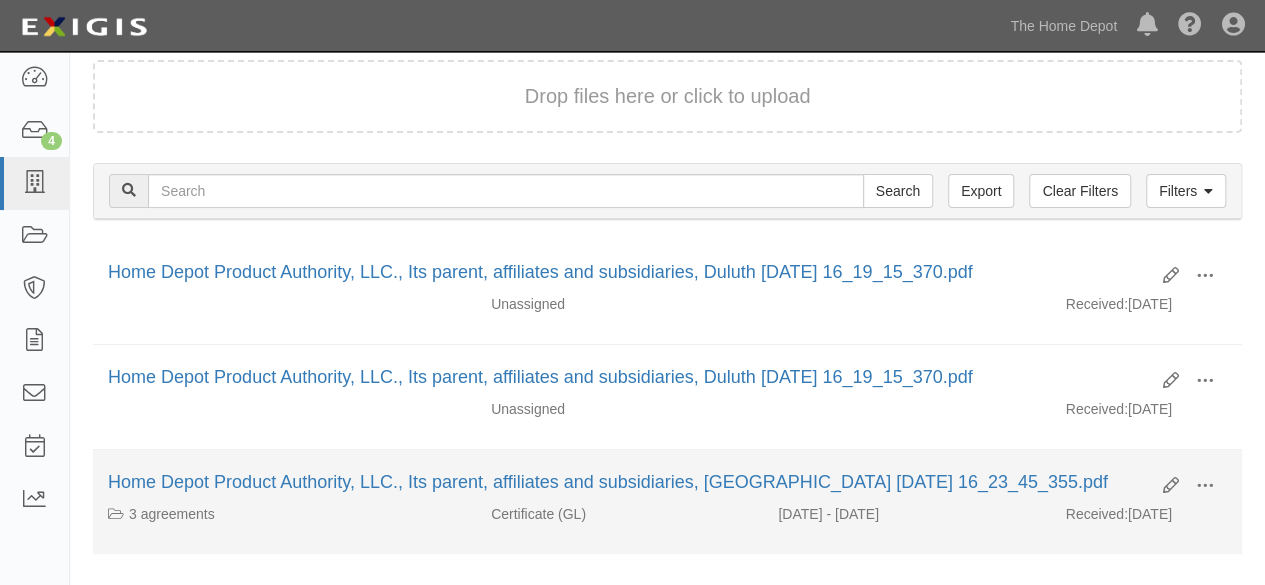 scroll, scrollTop: 200, scrollLeft: 0, axis: vertical 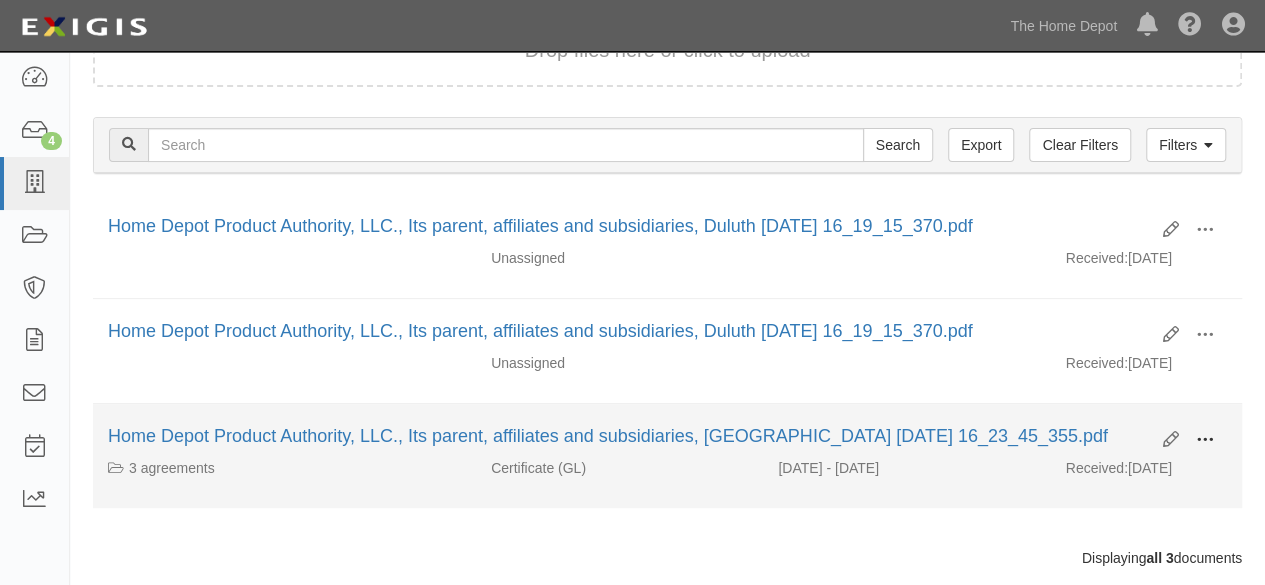 drag, startPoint x: 1206, startPoint y: 437, endPoint x: 1145, endPoint y: 463, distance: 66.309875 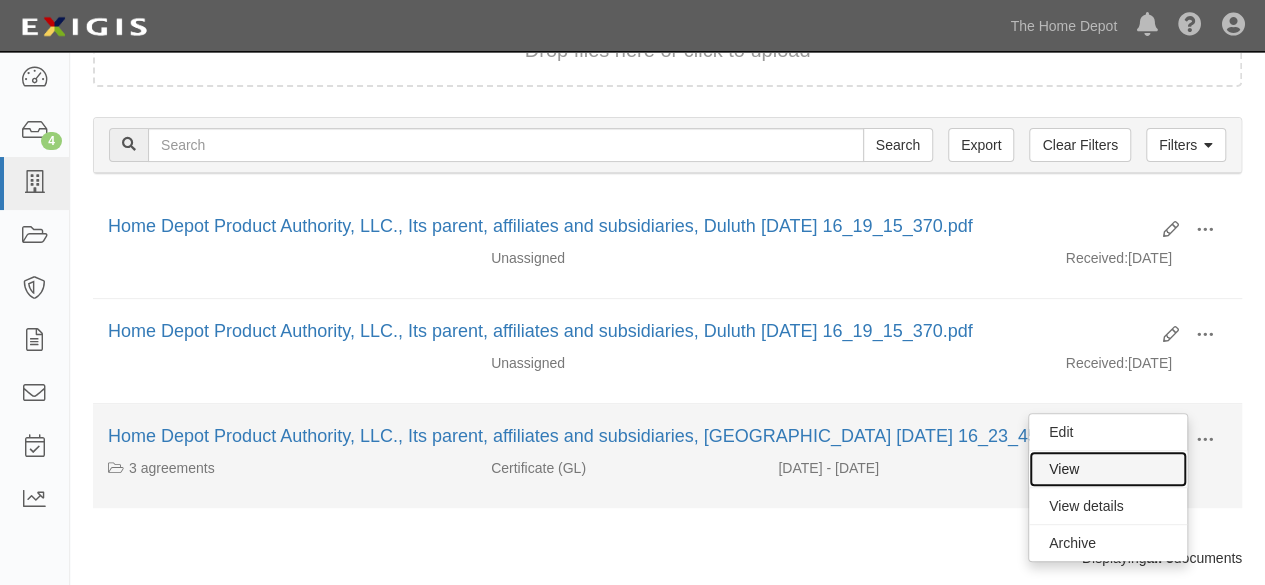 click on "View" at bounding box center [1108, 469] 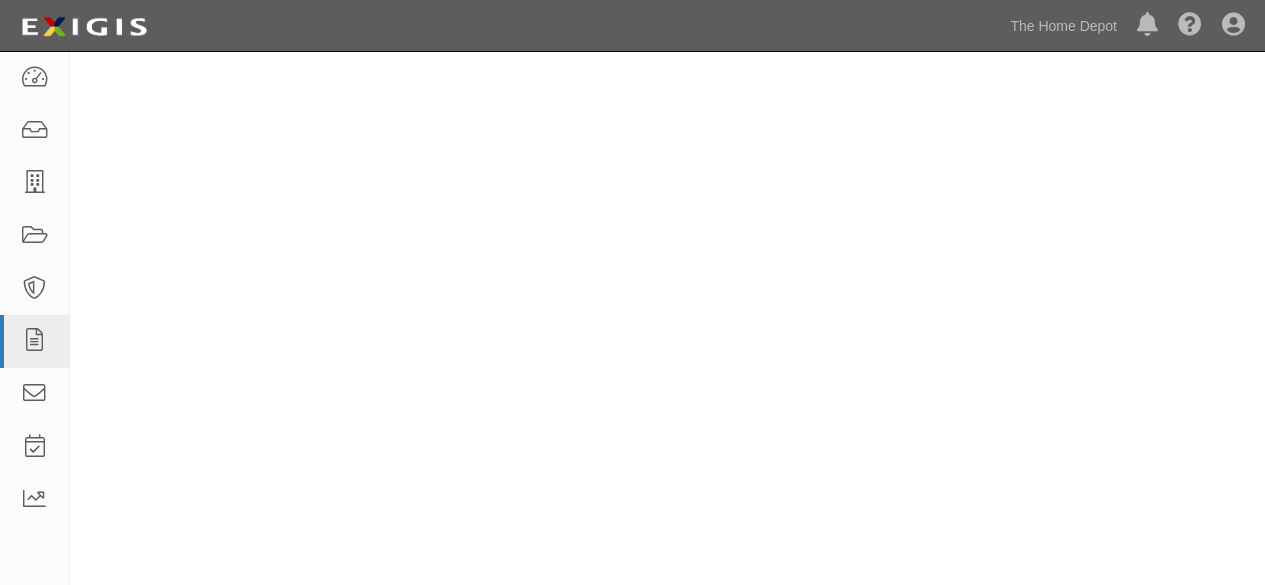 scroll, scrollTop: 0, scrollLeft: 0, axis: both 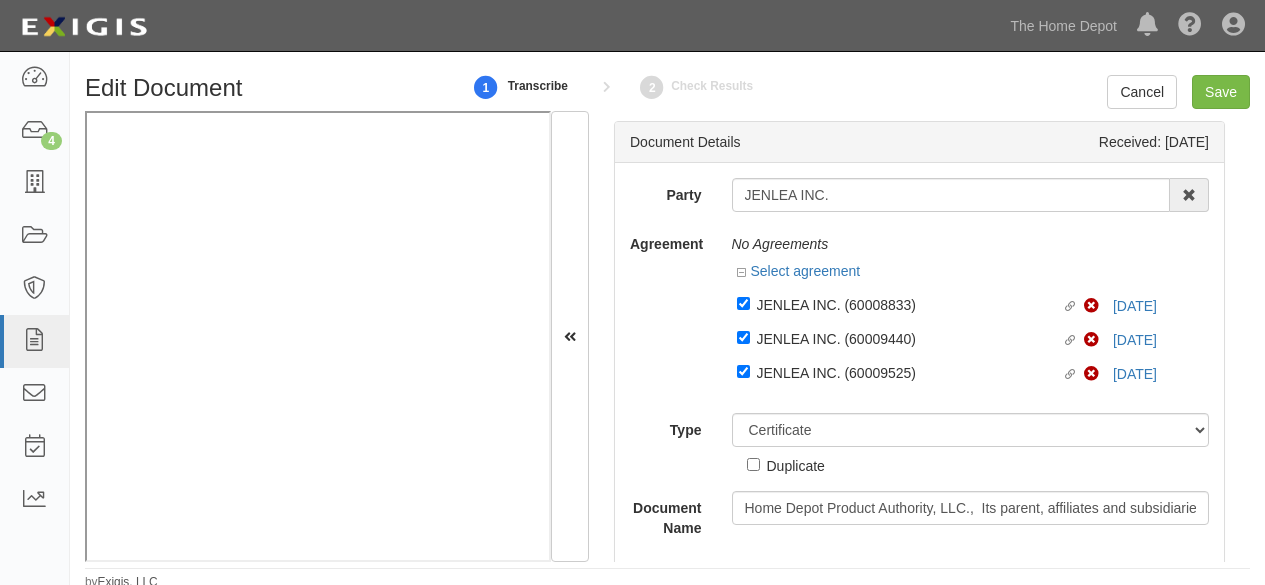 select on "CertificateDetail" 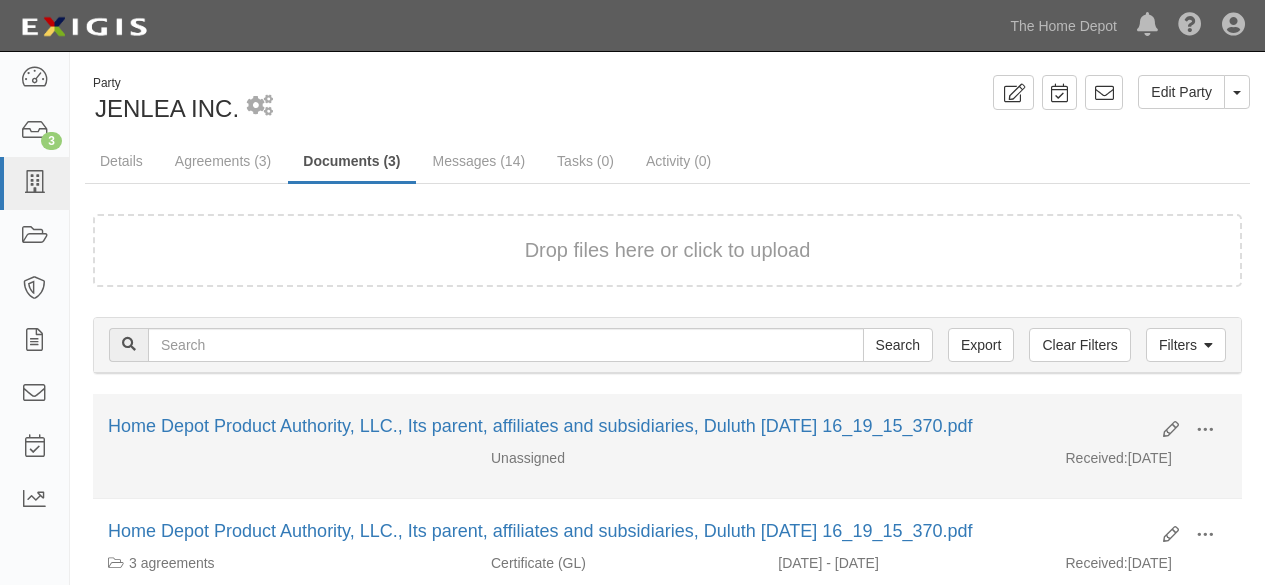 scroll, scrollTop: 200, scrollLeft: 0, axis: vertical 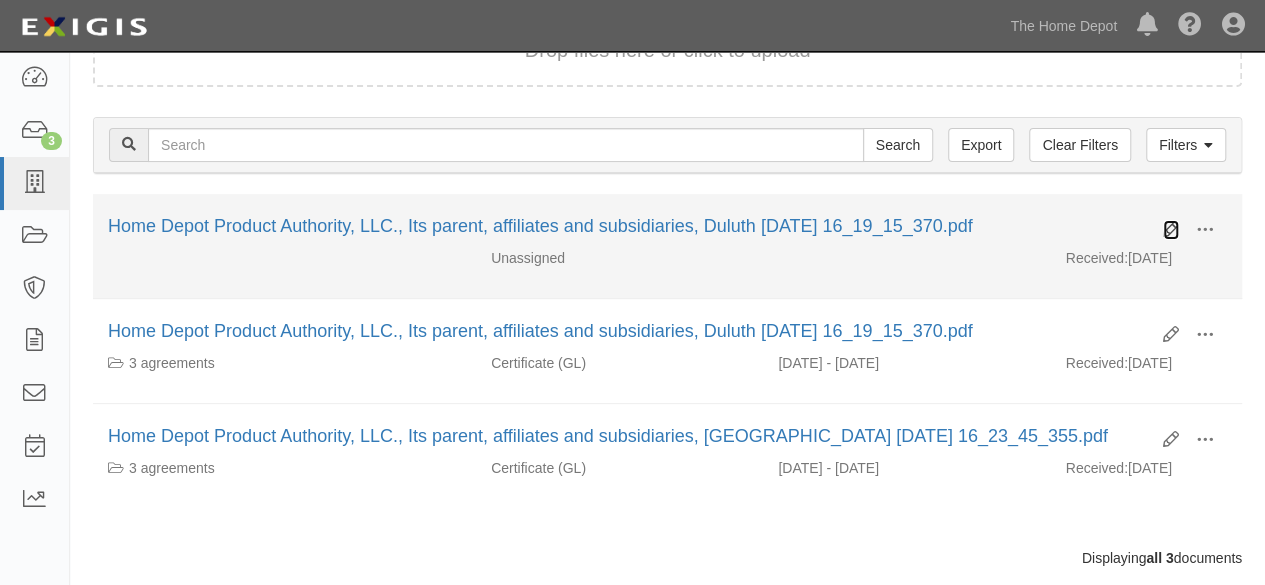 click at bounding box center [1171, 230] 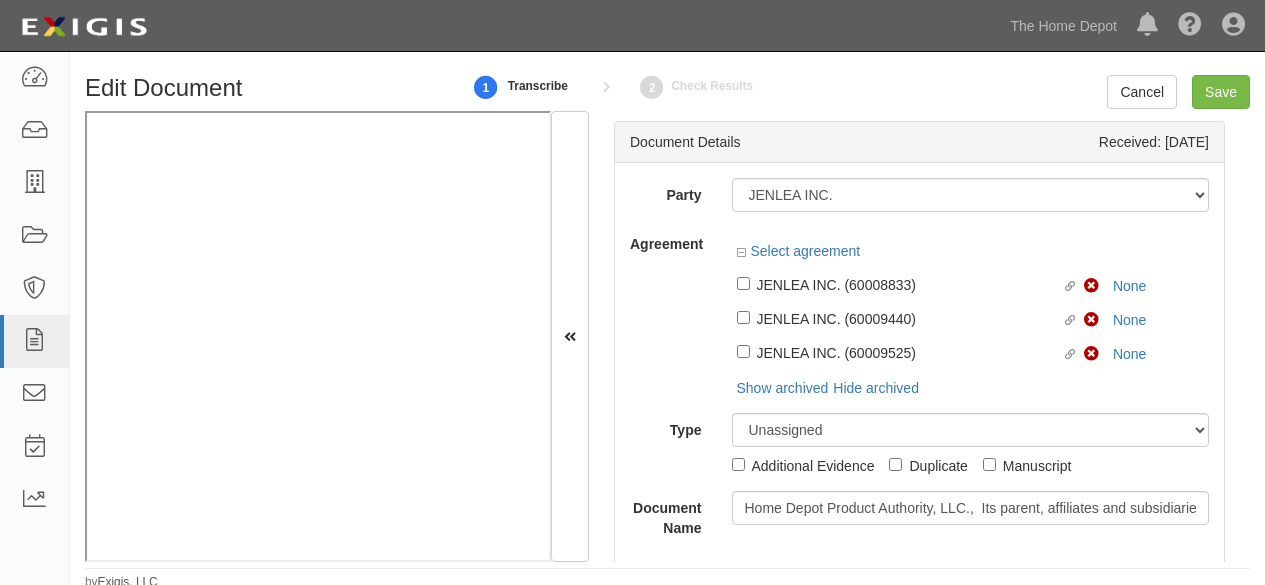 scroll, scrollTop: 0, scrollLeft: 0, axis: both 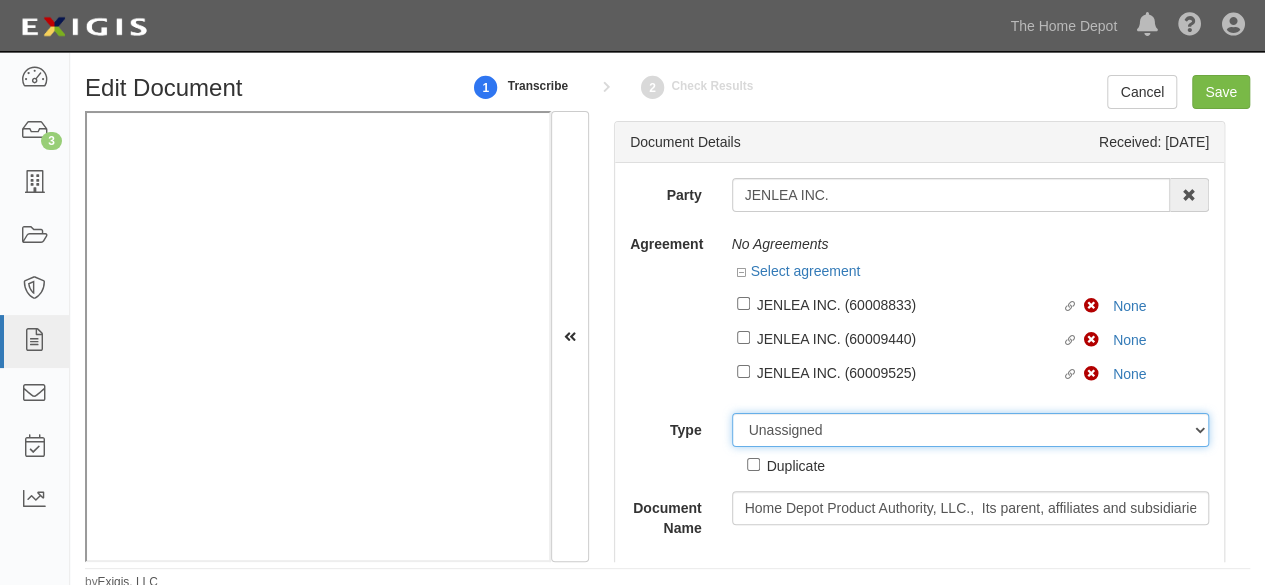 click on "Unassigned
Binder
Cancellation Notice
Certificate
Contract
Endorsement
Insurance Policy
Junk
Other Document
Policy Declarations
Reinstatement Notice
Requirements
Waiver Request" at bounding box center [971, 430] 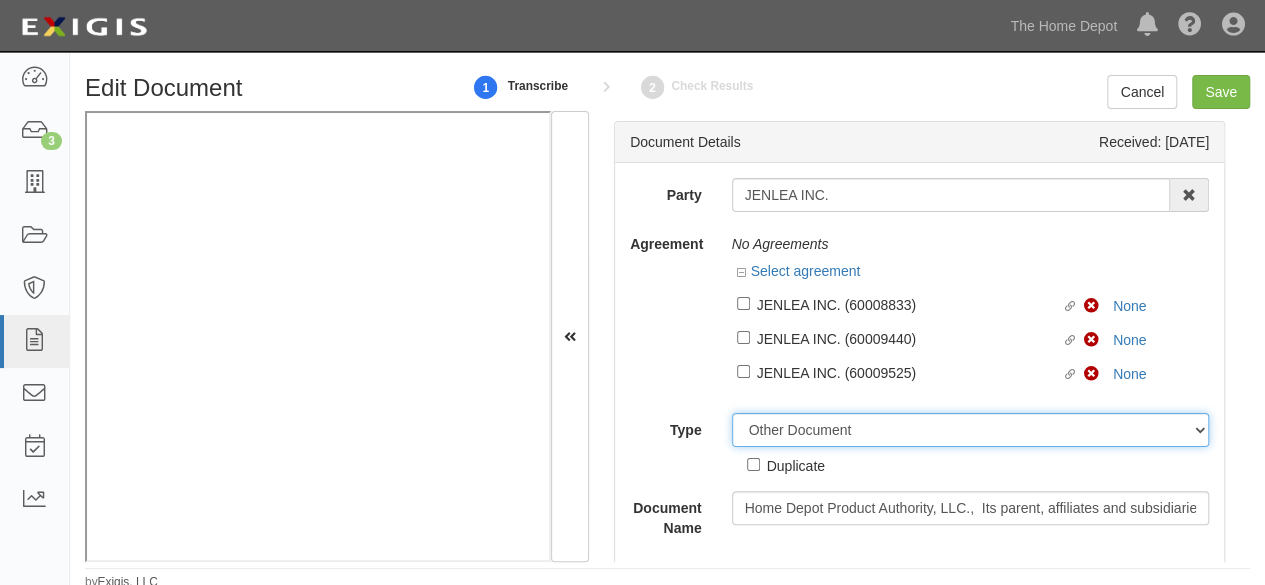 click on "Unassigned
Binder
Cancellation Notice
Certificate
Contract
Endorsement
Insurance Policy
Junk
Other Document
Policy Declarations
Reinstatement Notice
Requirements
Waiver Request" at bounding box center (971, 430) 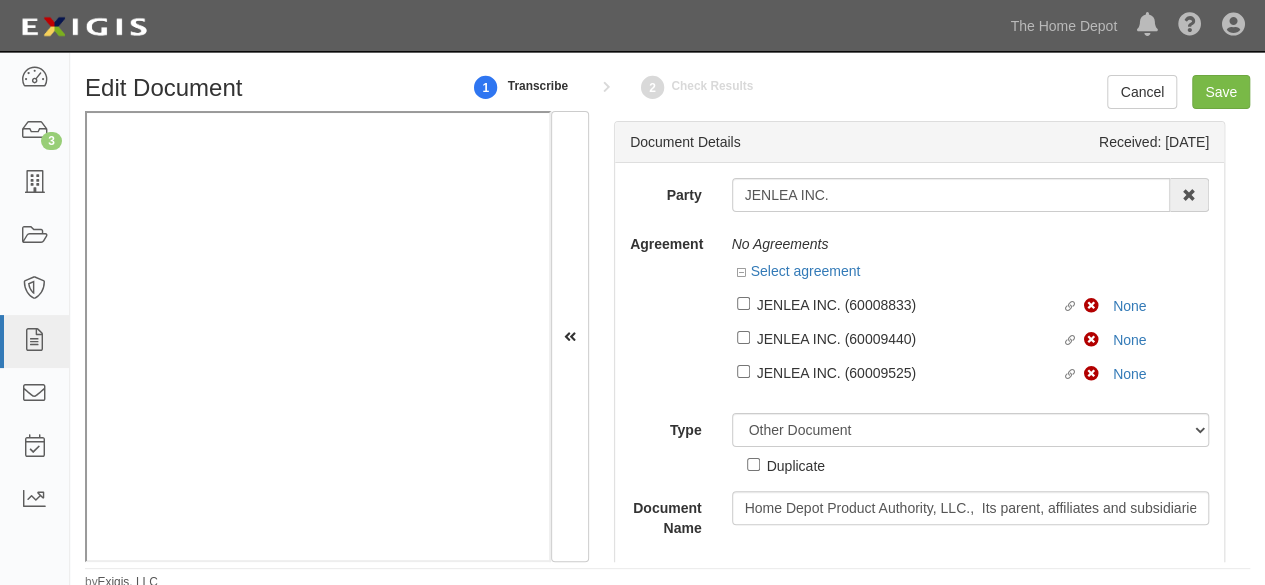 click on "Duplicate" at bounding box center (796, 465) 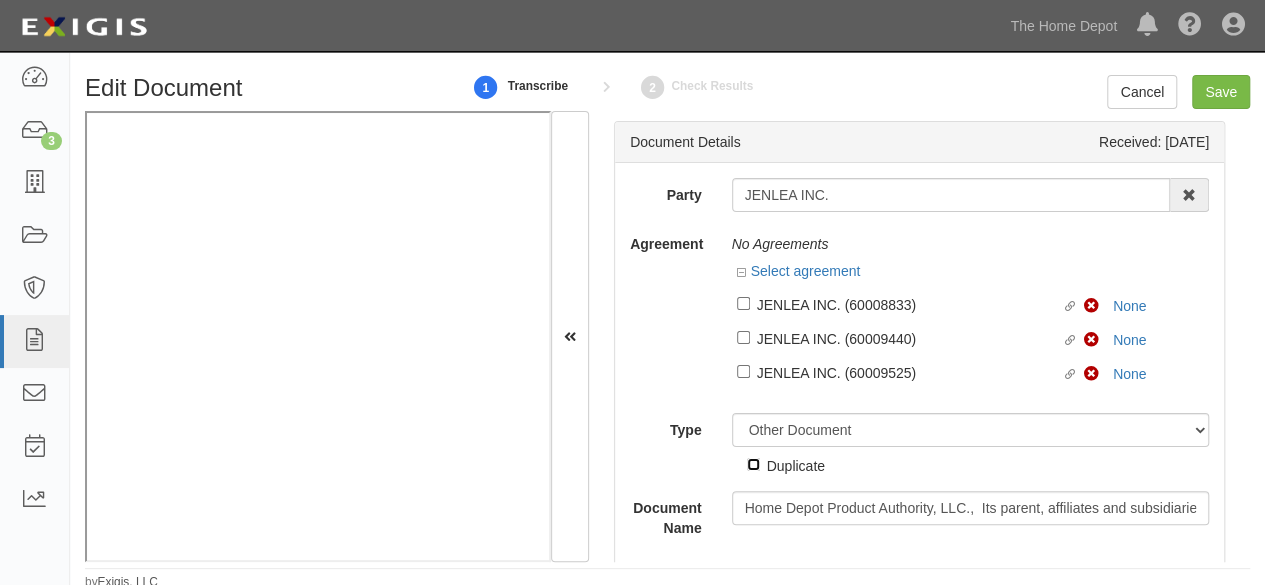 click on "Duplicate" at bounding box center [753, 464] 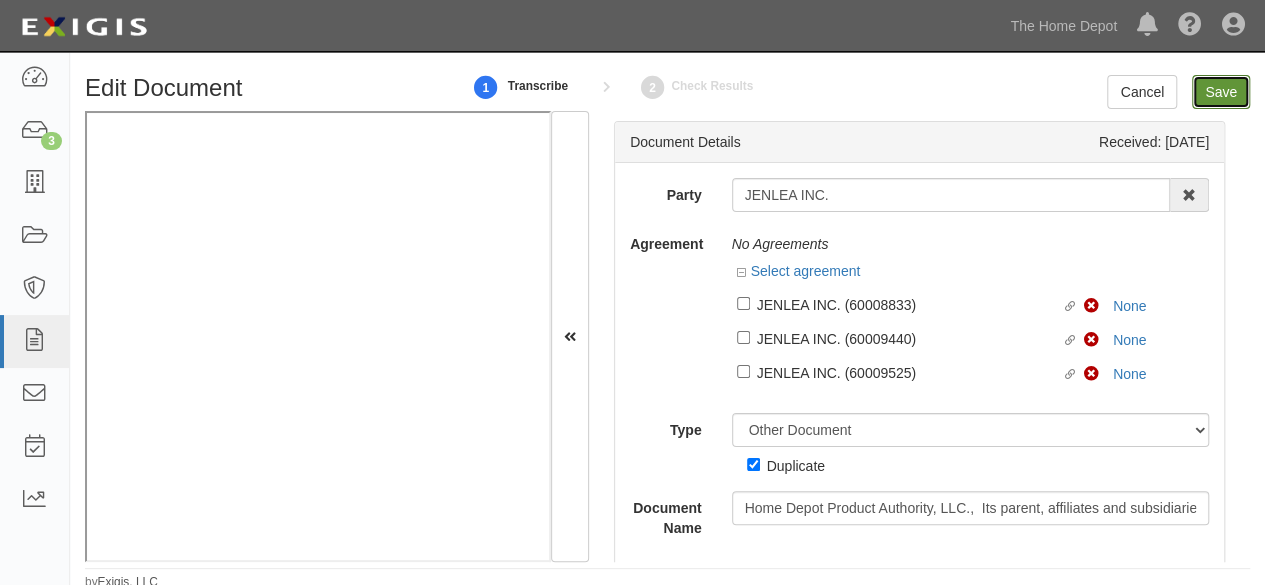 click on "Save" at bounding box center (1221, 92) 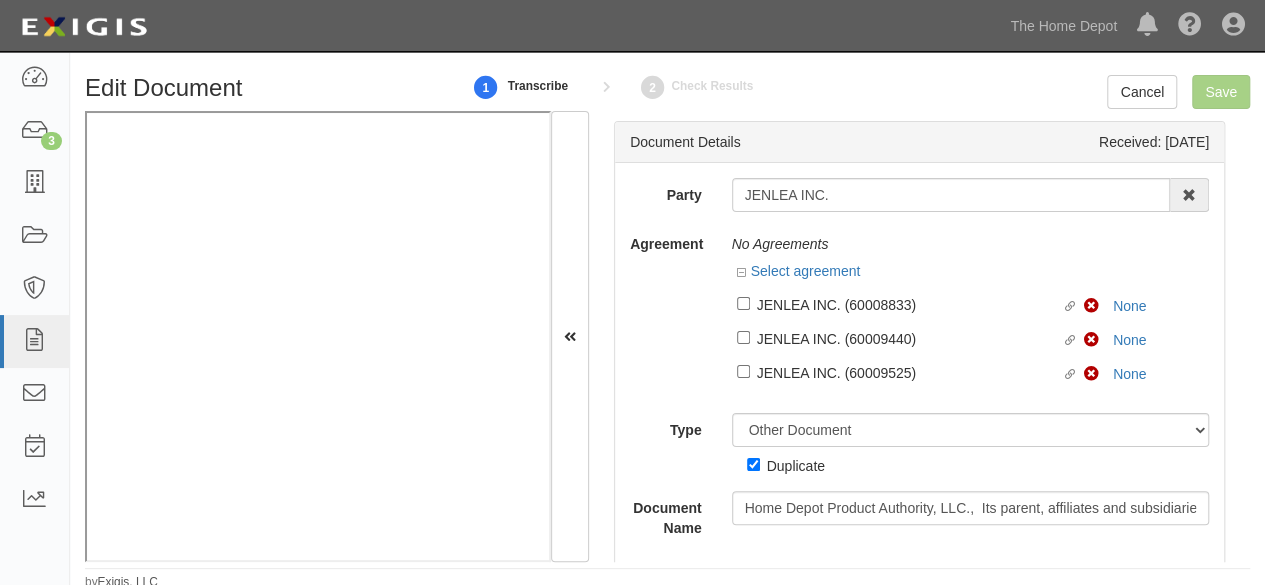 scroll, scrollTop: 141, scrollLeft: 0, axis: vertical 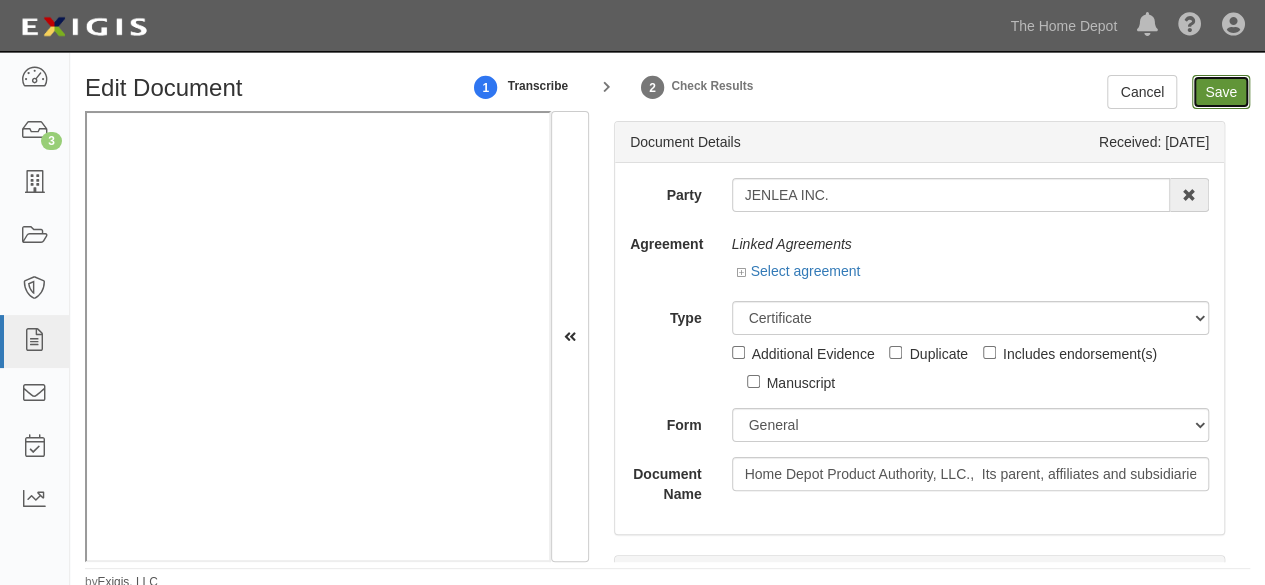 click on "Save" at bounding box center (1221, 92) 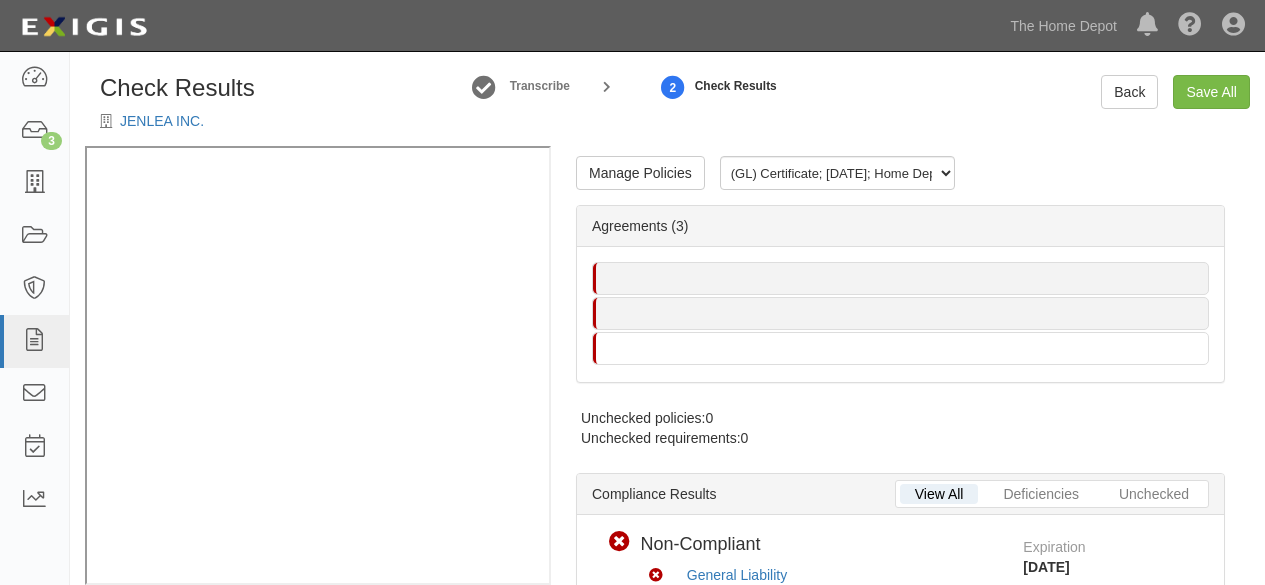 scroll, scrollTop: 0, scrollLeft: 0, axis: both 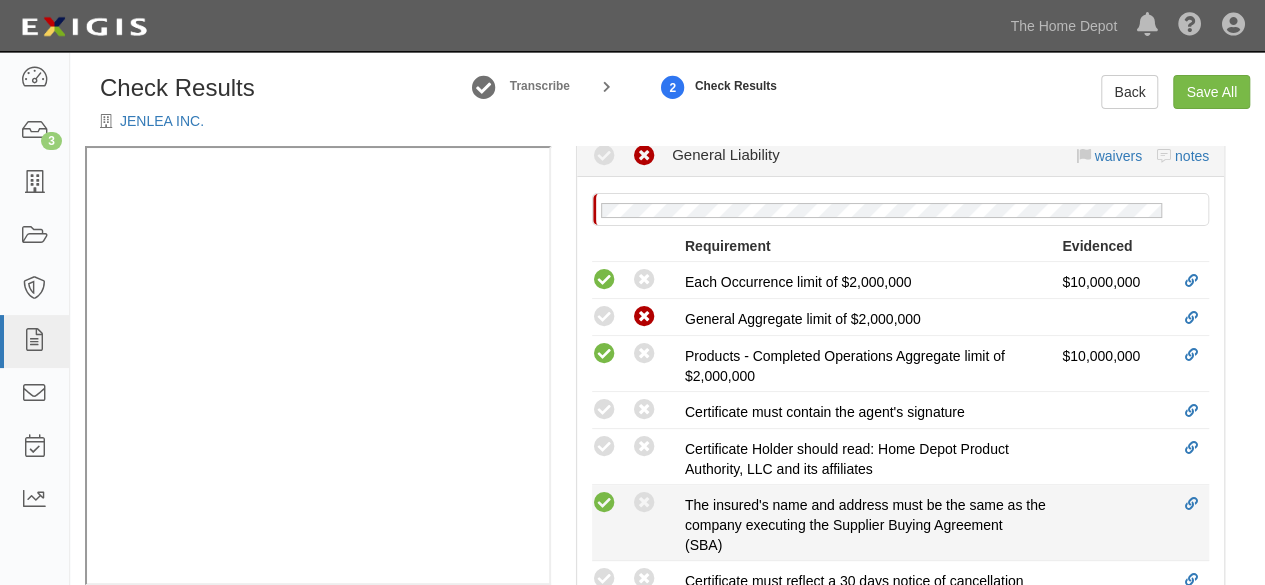 click at bounding box center [604, 503] 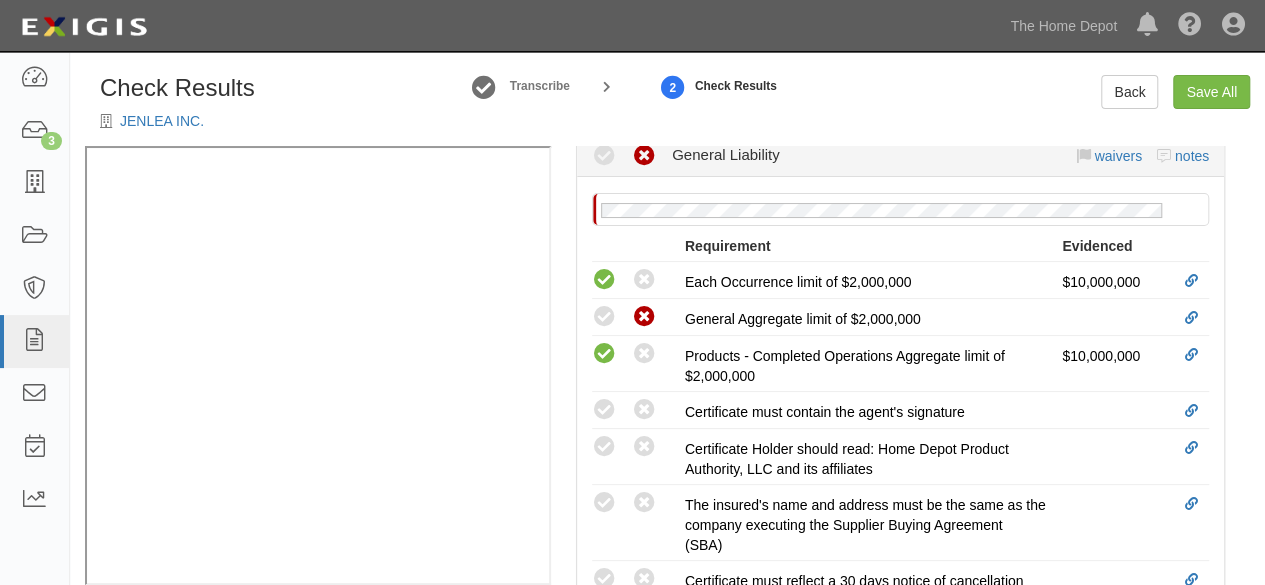 radio on "true" 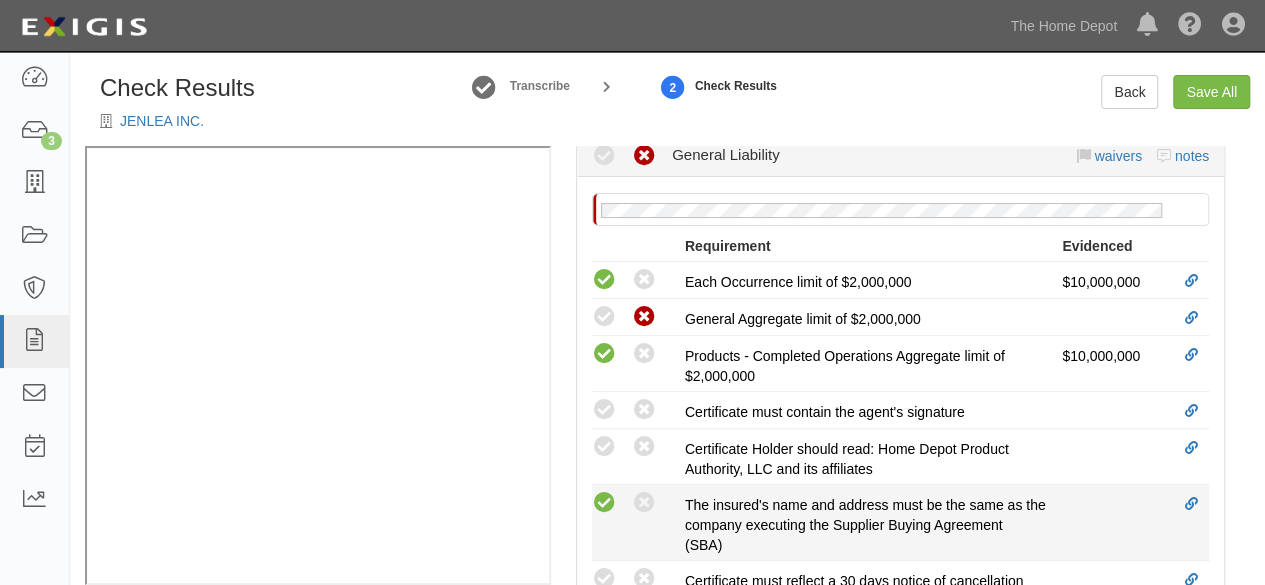 scroll, scrollTop: 700, scrollLeft: 0, axis: vertical 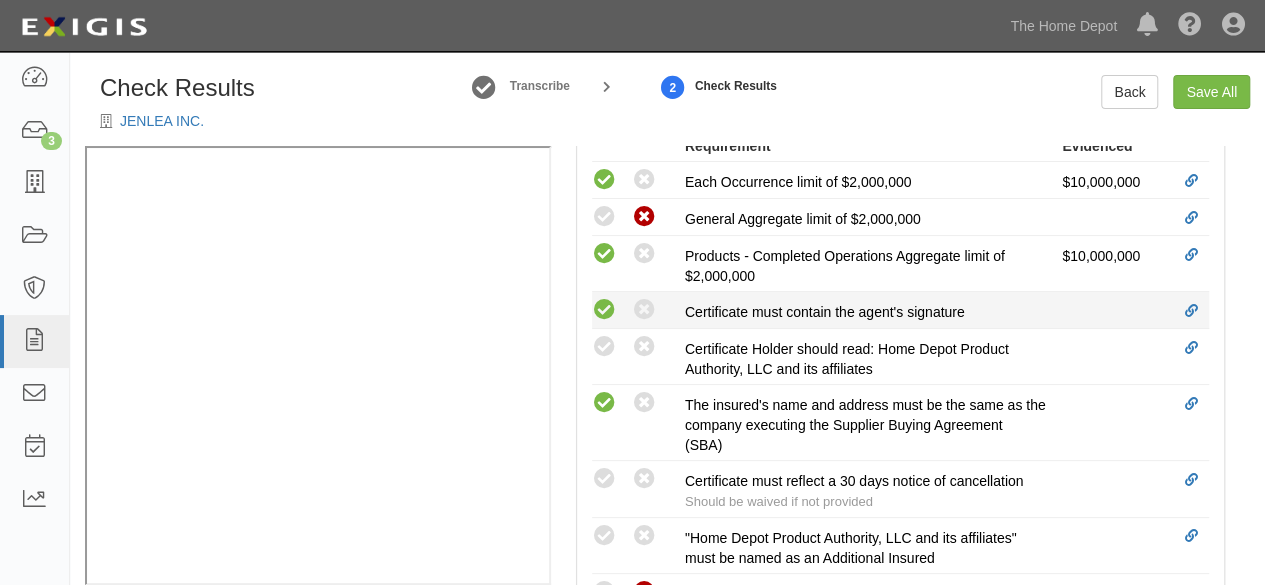 click at bounding box center (604, 310) 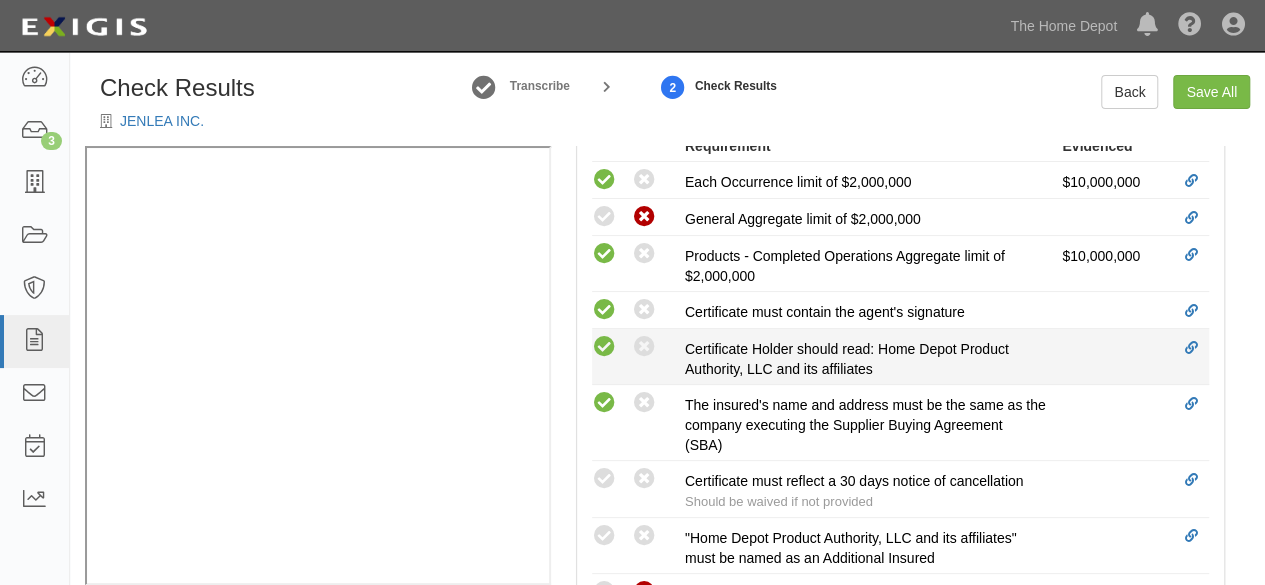 click at bounding box center (604, 347) 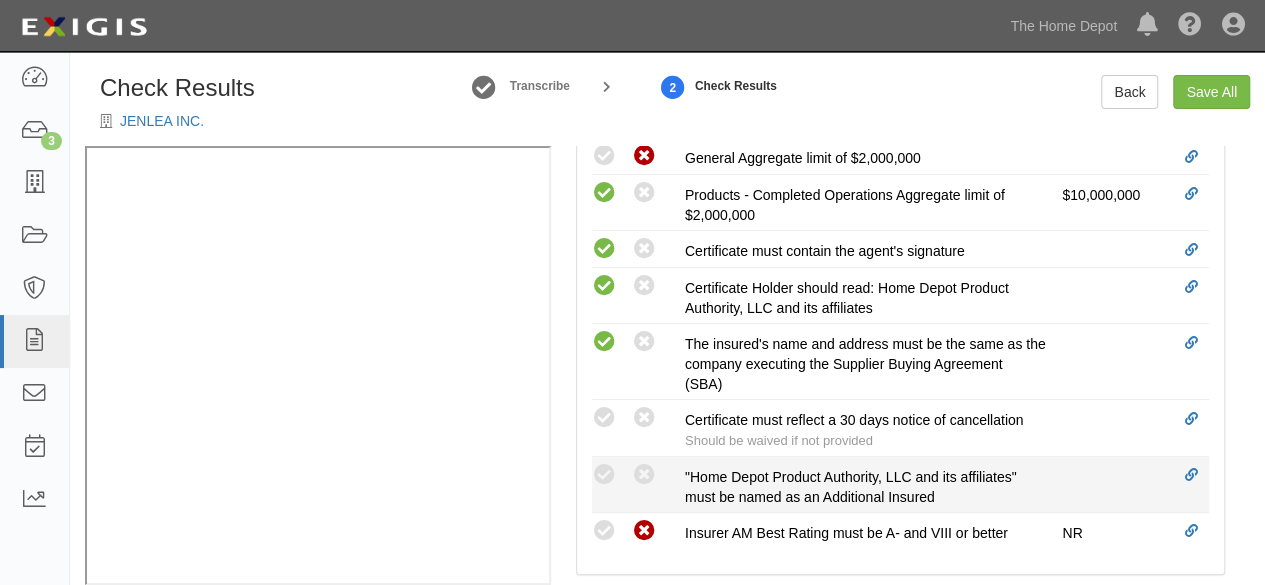 scroll, scrollTop: 800, scrollLeft: 0, axis: vertical 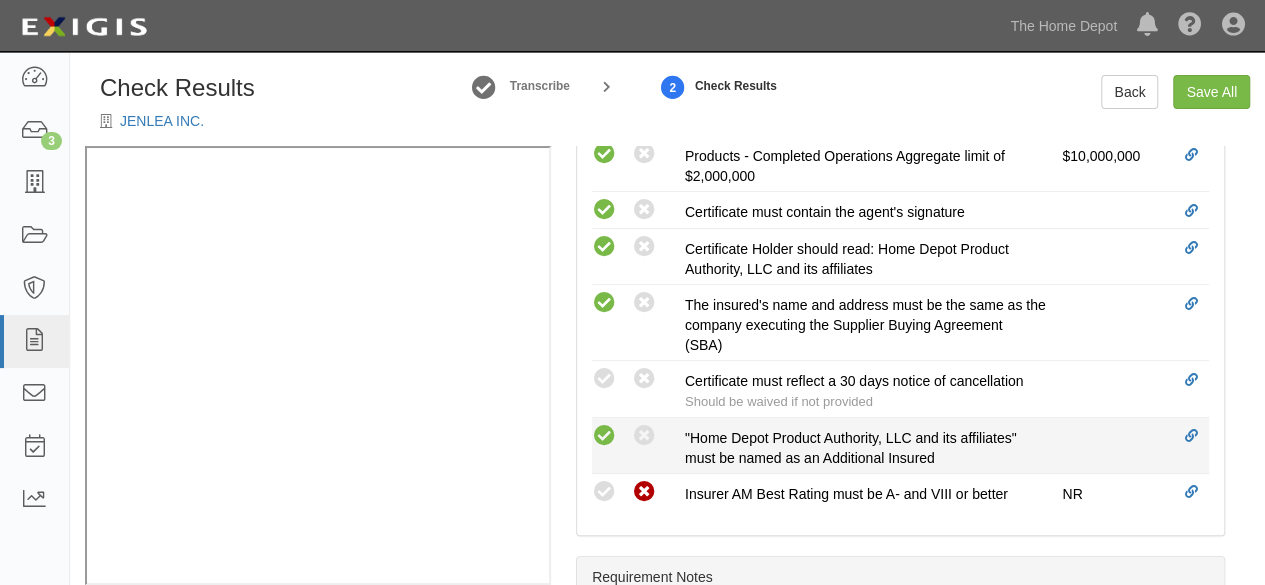 click at bounding box center [604, 436] 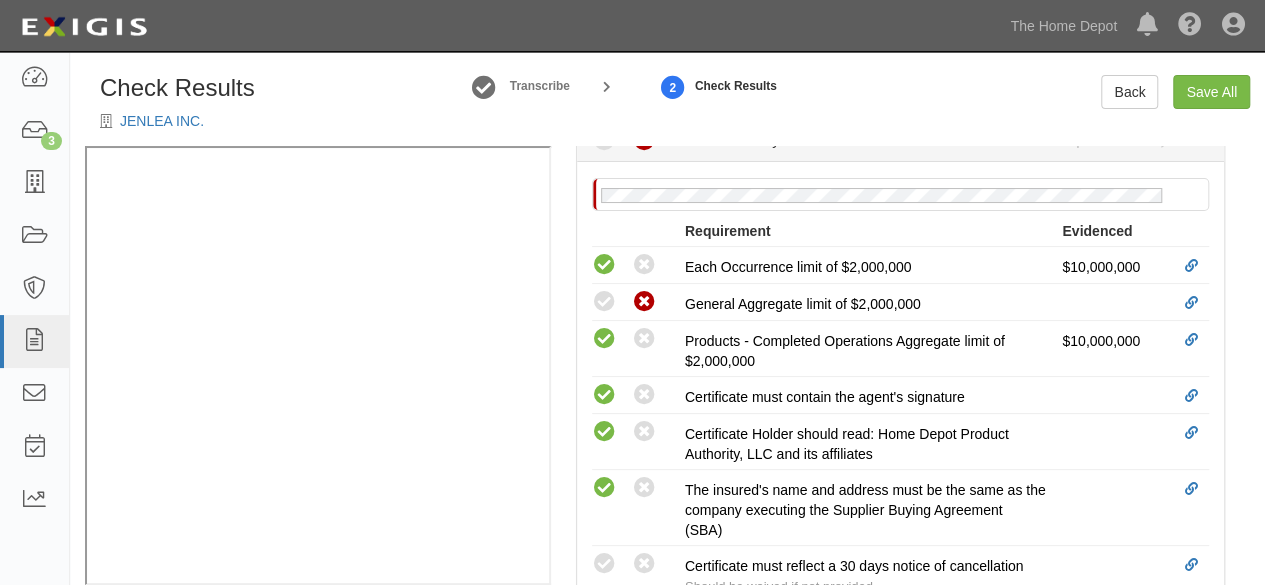 scroll, scrollTop: 600, scrollLeft: 0, axis: vertical 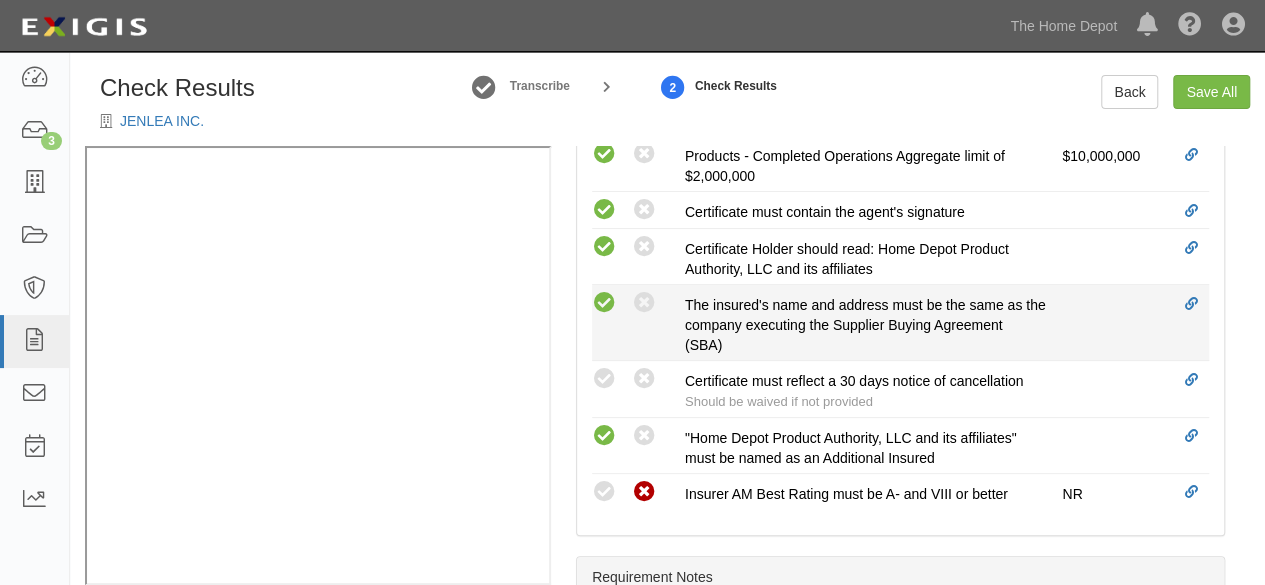 drag, startPoint x: 602, startPoint y: 369, endPoint x: 728, endPoint y: 342, distance: 128.86038 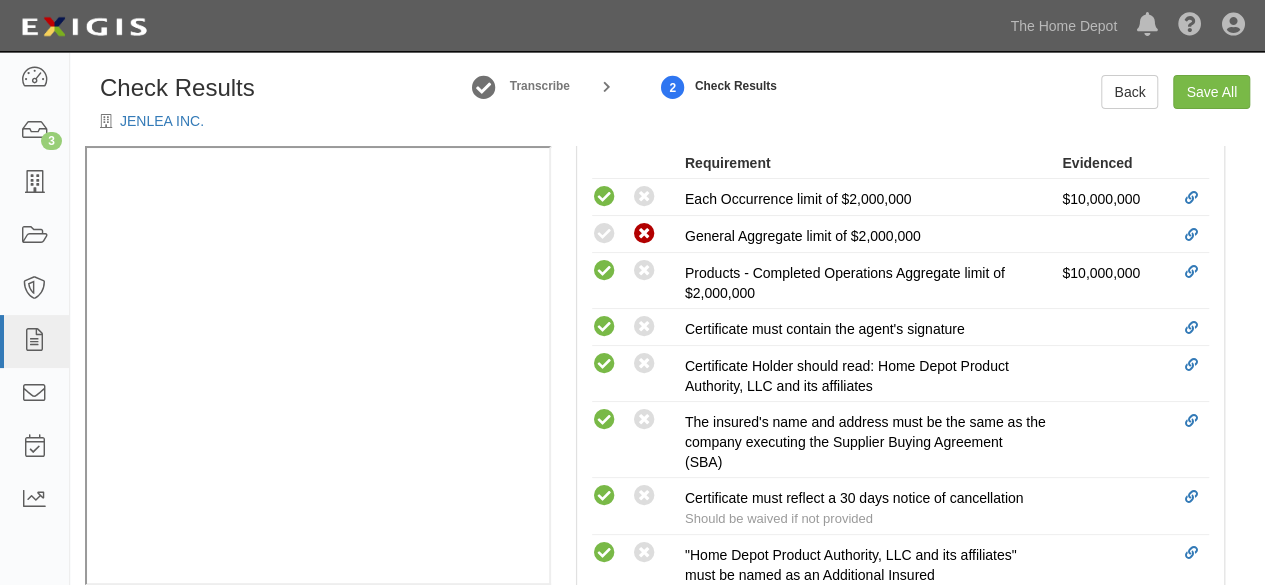 scroll, scrollTop: 450, scrollLeft: 0, axis: vertical 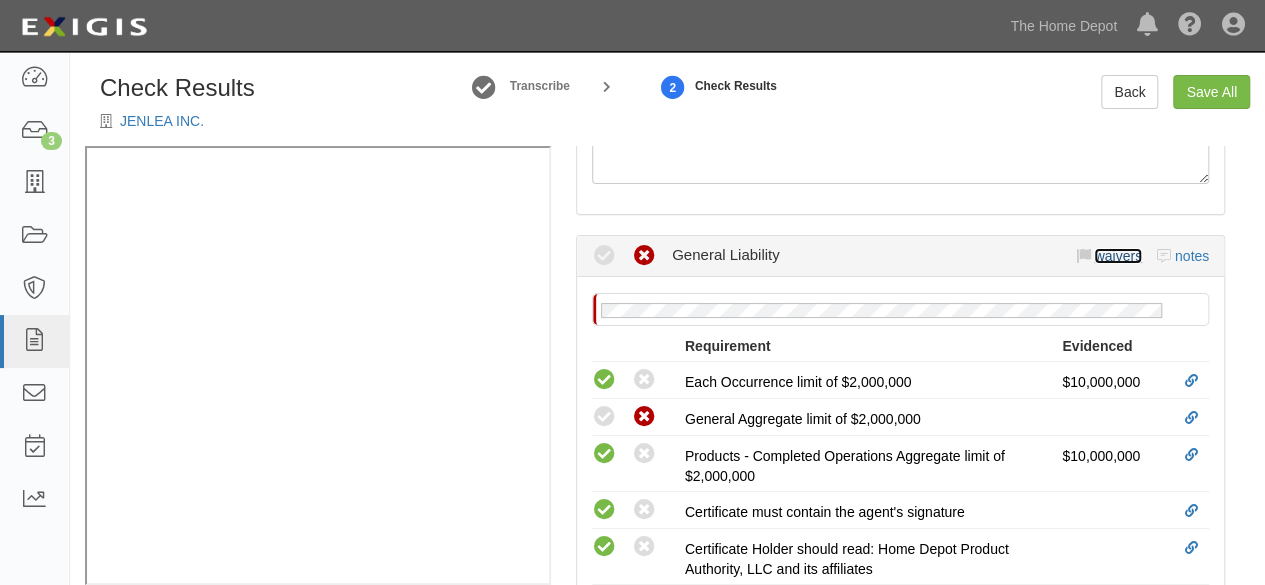 click on "waivers" at bounding box center (1117, 256) 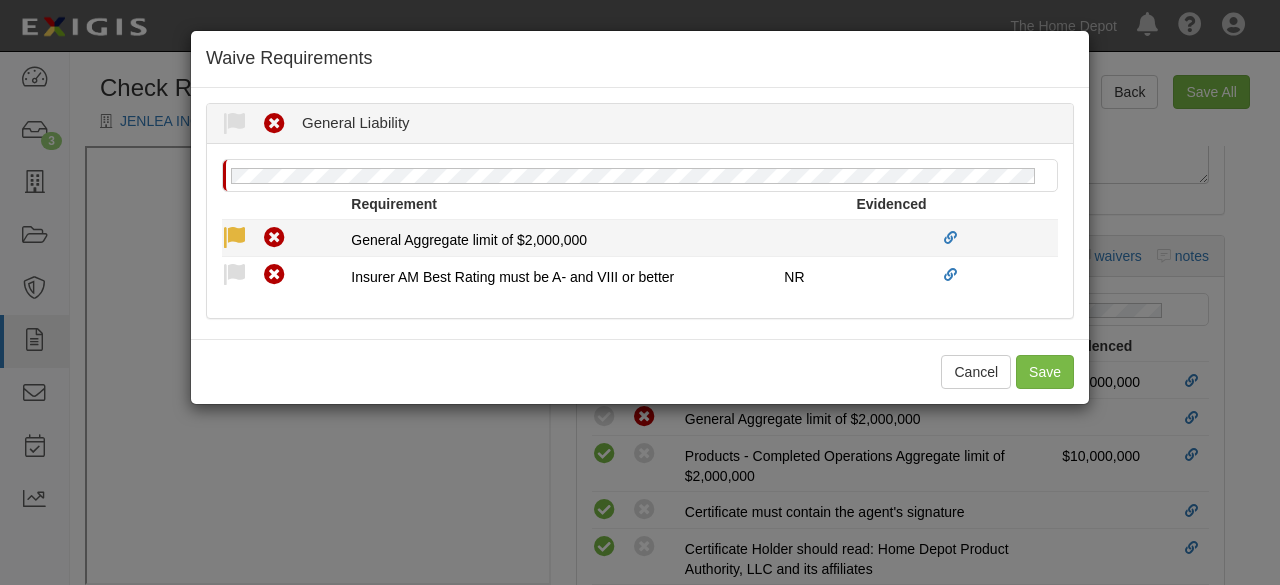 click at bounding box center [234, 238] 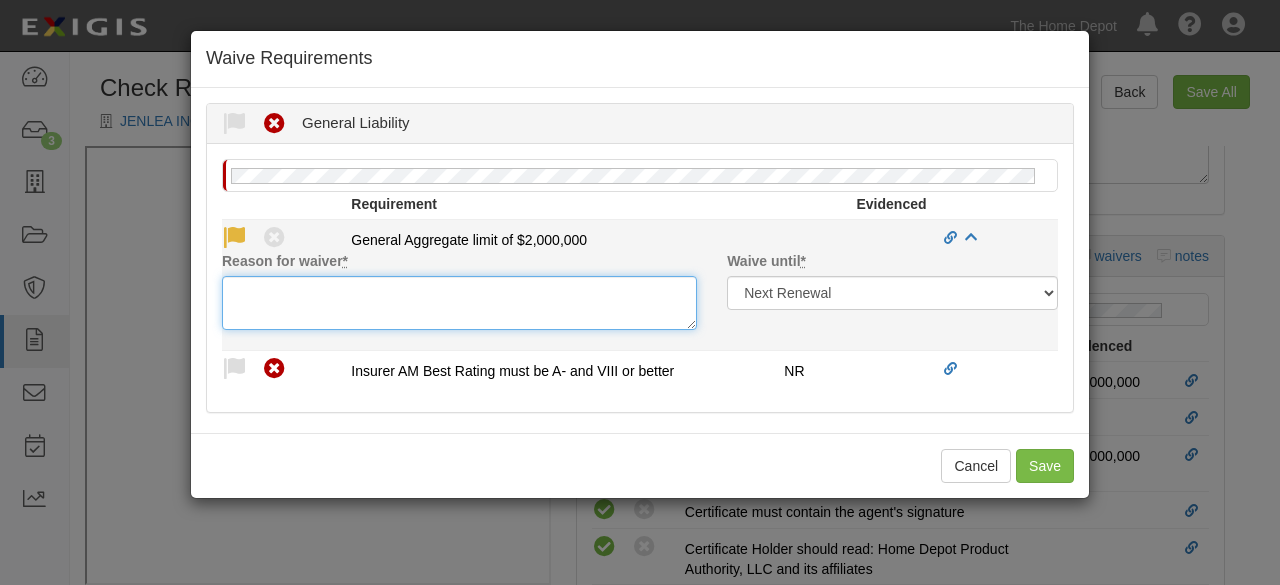 click on "Reason for waiver  *" at bounding box center (459, 303) 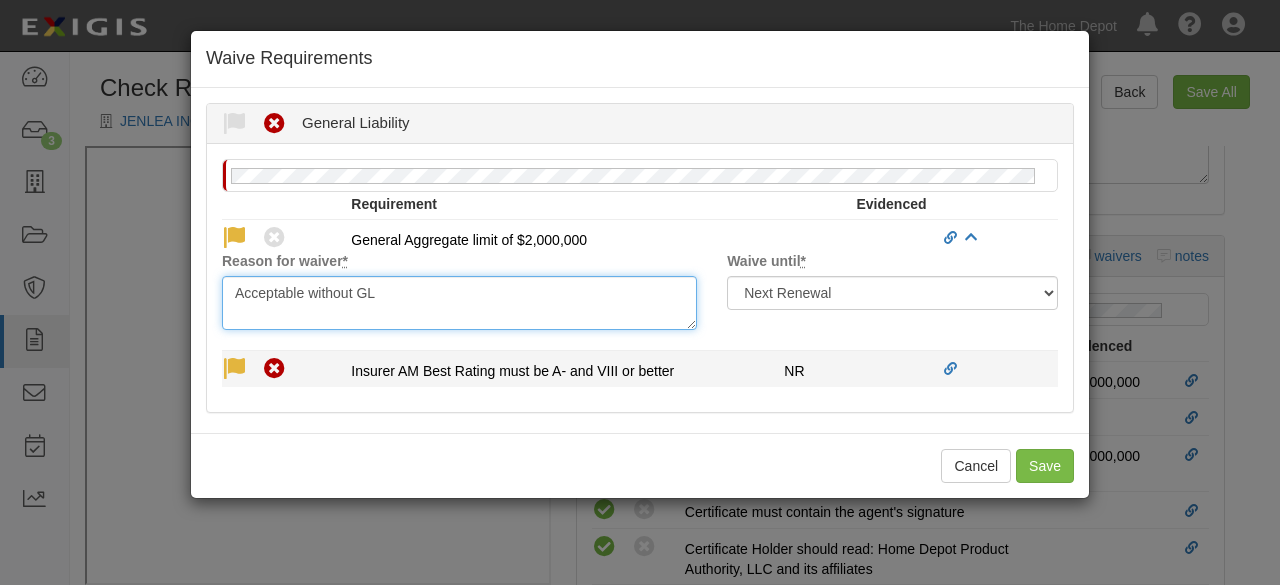 type on "Acceptable without GL" 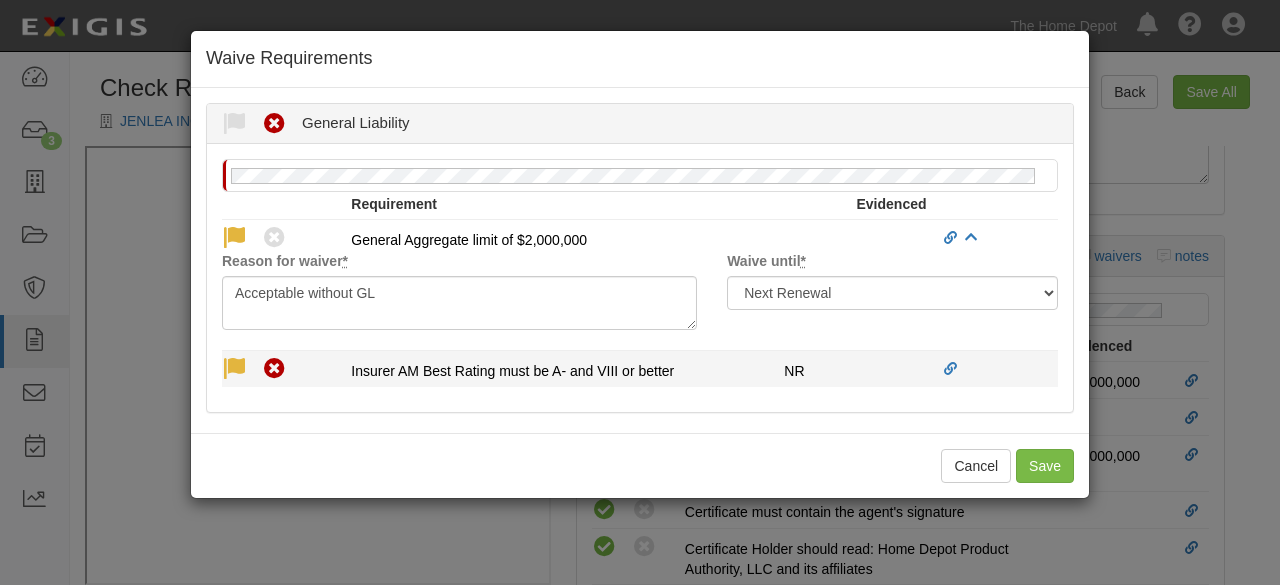click at bounding box center (234, 369) 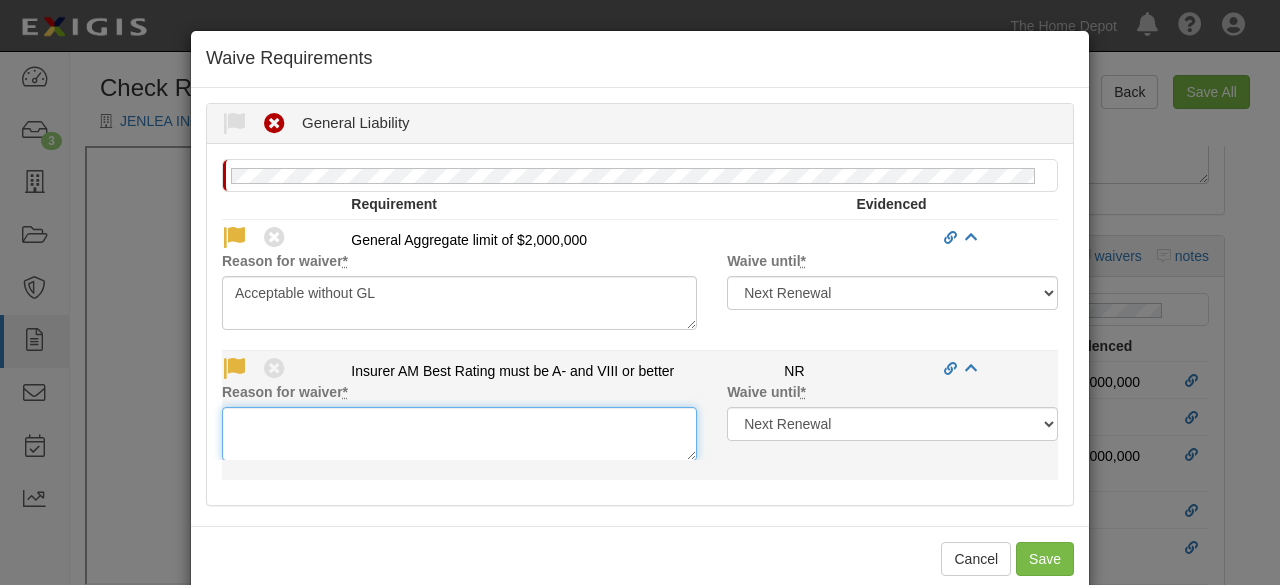 click on "Reason for waiver  *" at bounding box center (459, 434) 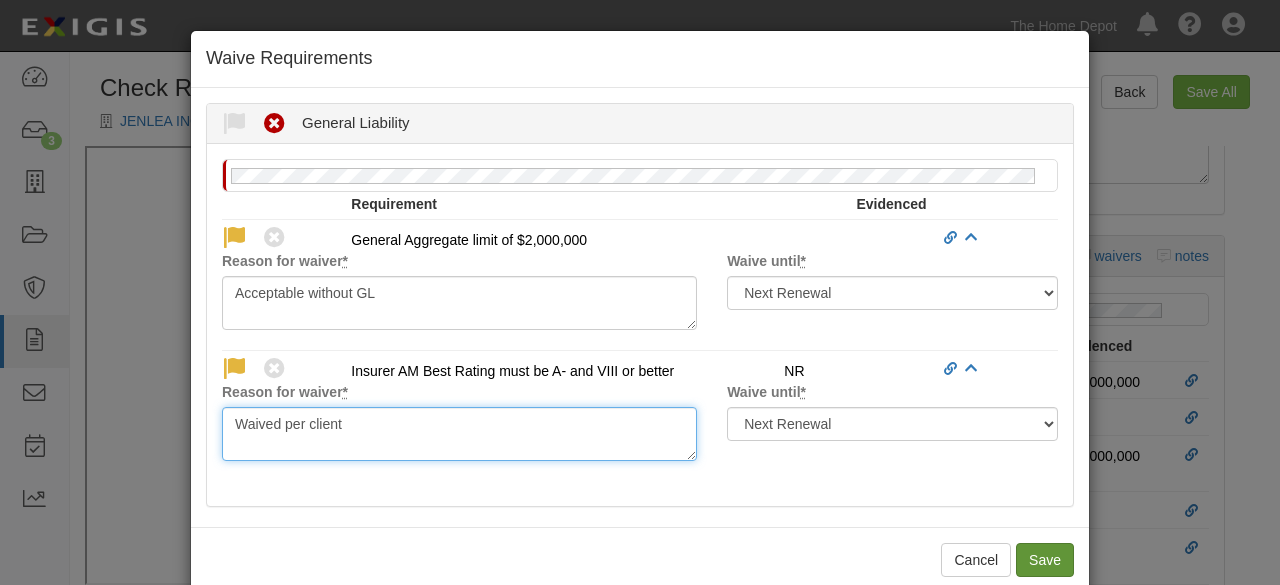 type on "Waived per client" 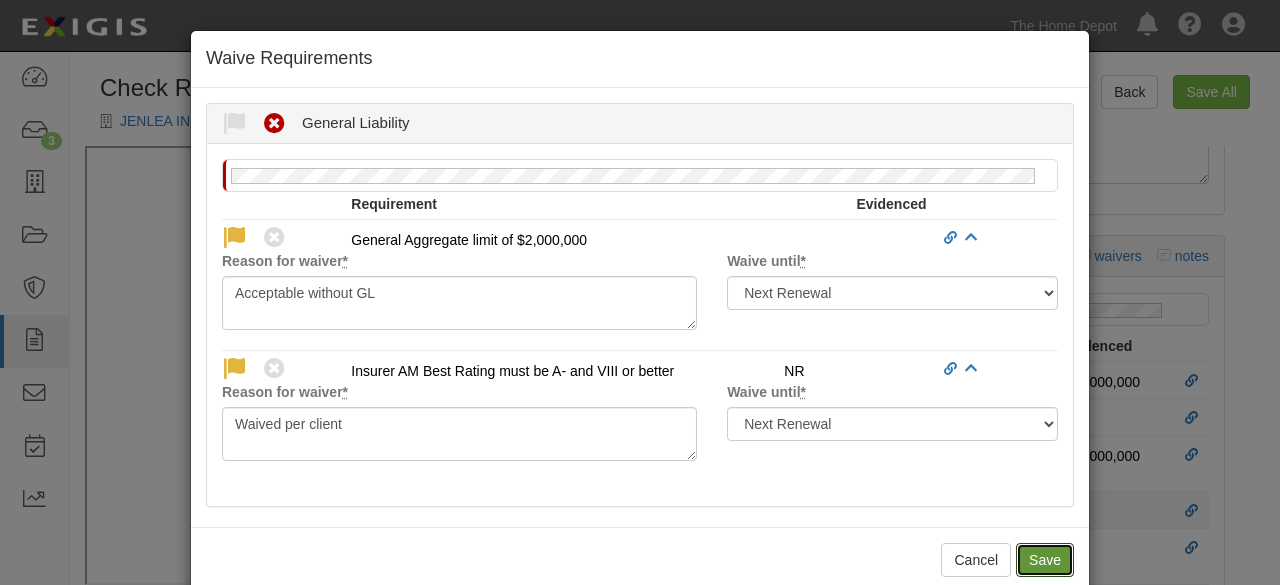 drag, startPoint x: 1047, startPoint y: 548, endPoint x: 1090, endPoint y: 490, distance: 72.20111 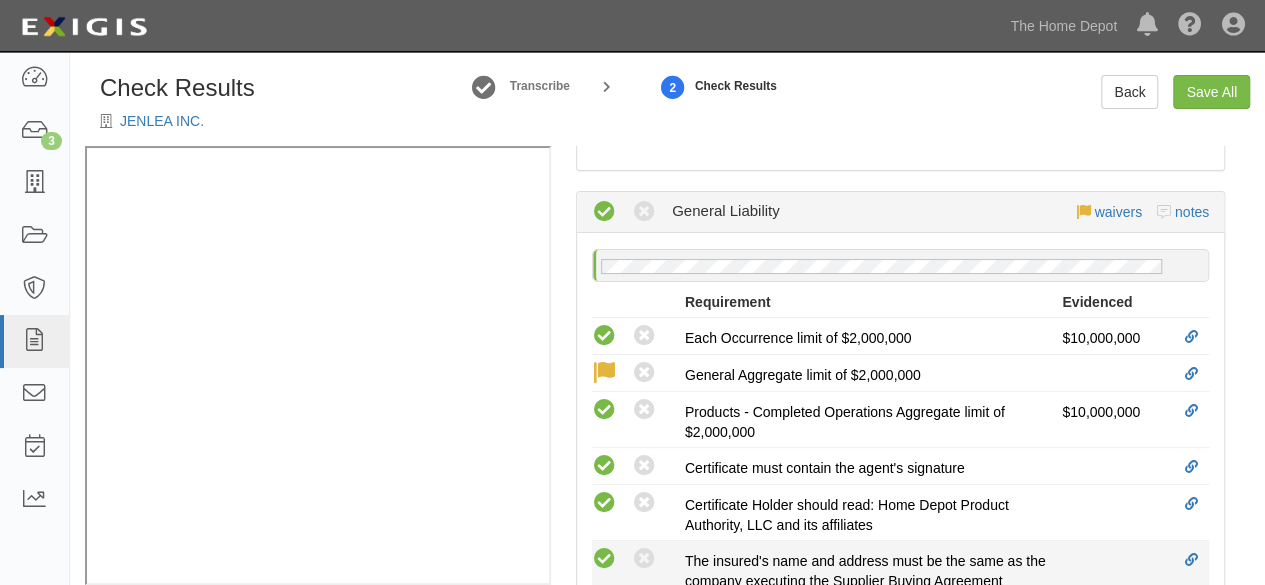 scroll, scrollTop: 450, scrollLeft: 0, axis: vertical 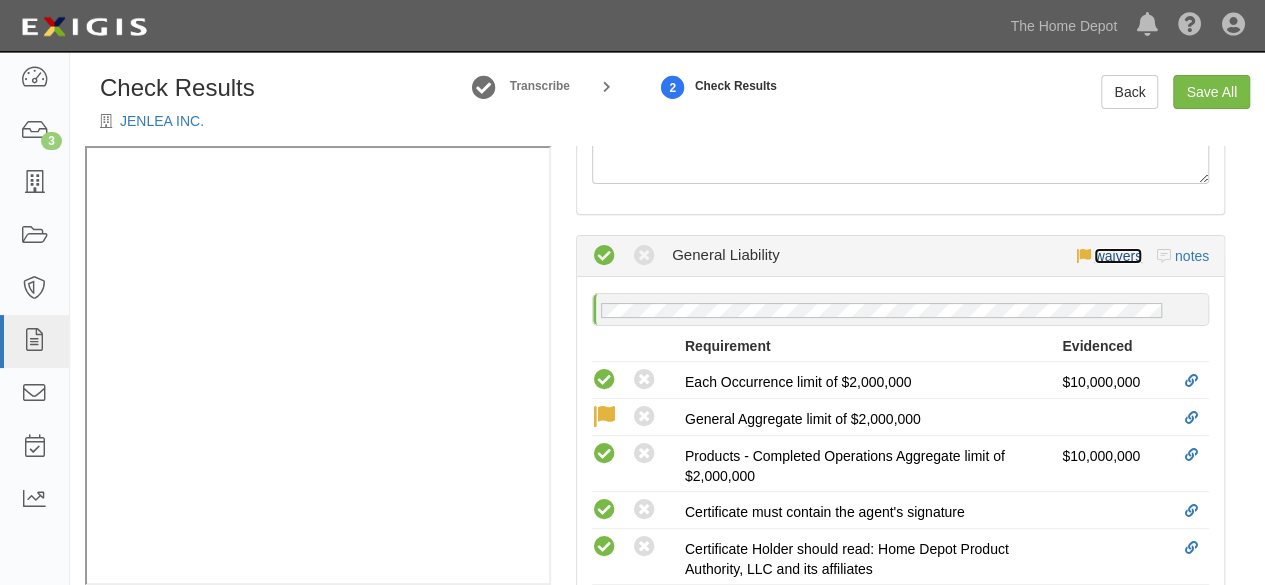 click on "waivers" at bounding box center (1117, 256) 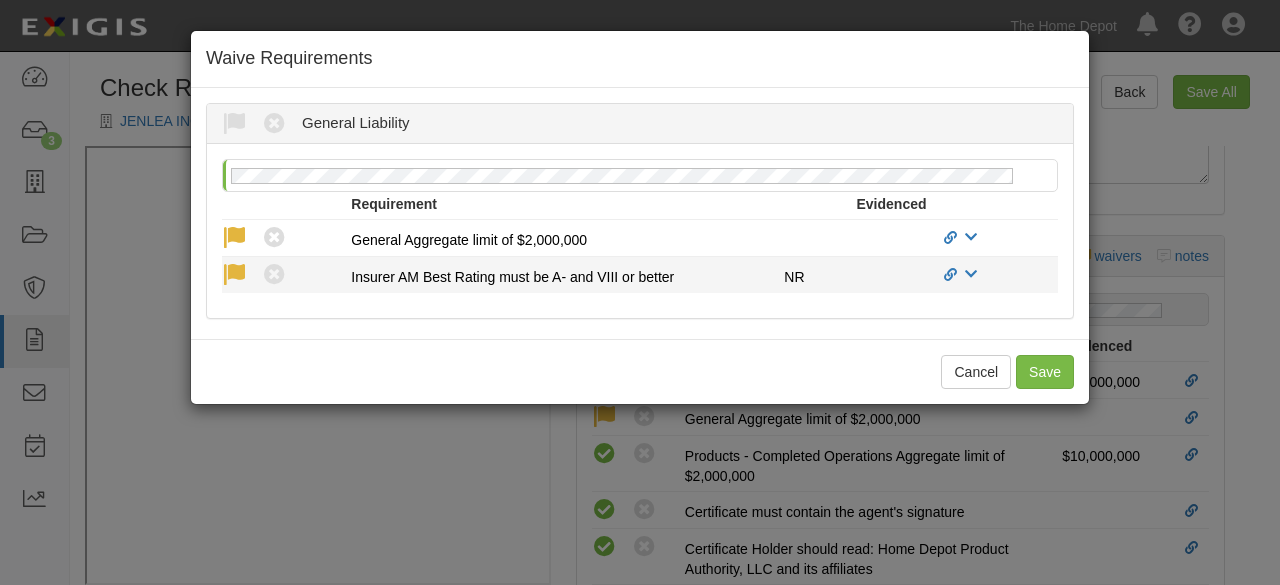 click at bounding box center (234, 275) 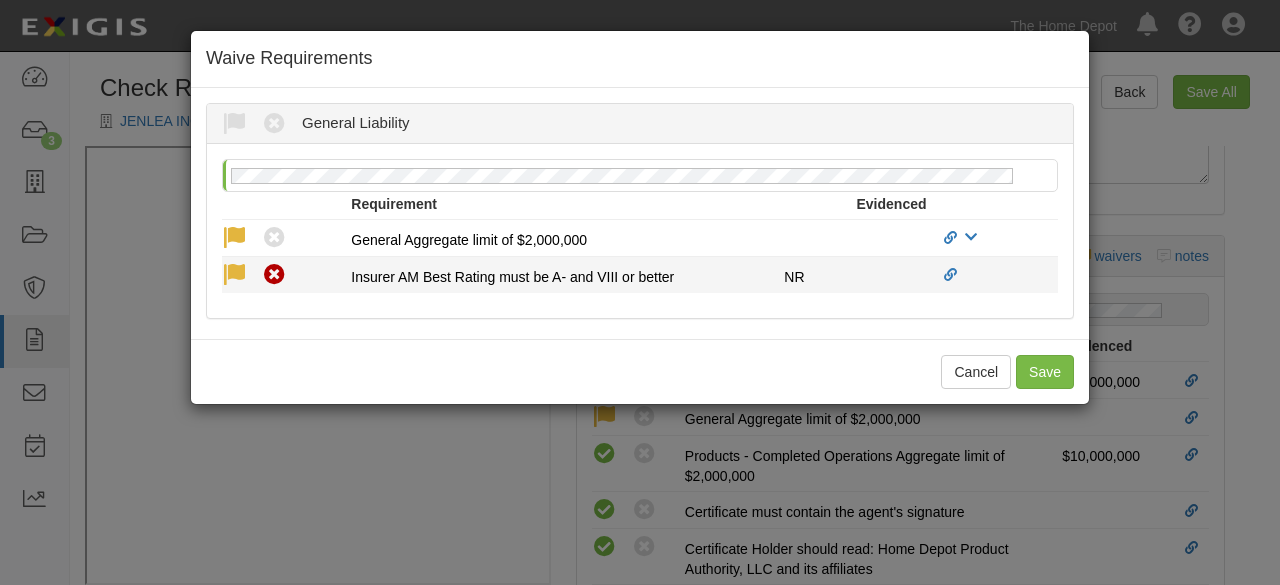 click at bounding box center (234, 275) 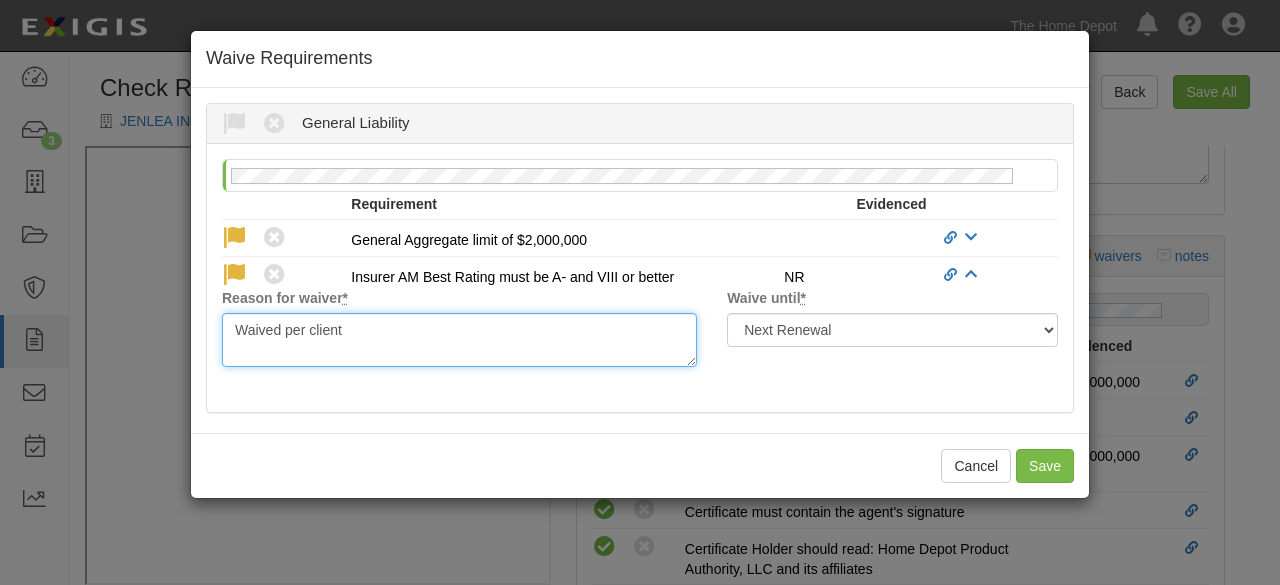 drag, startPoint x: 360, startPoint y: 337, endPoint x: 198, endPoint y: 339, distance: 162.01234 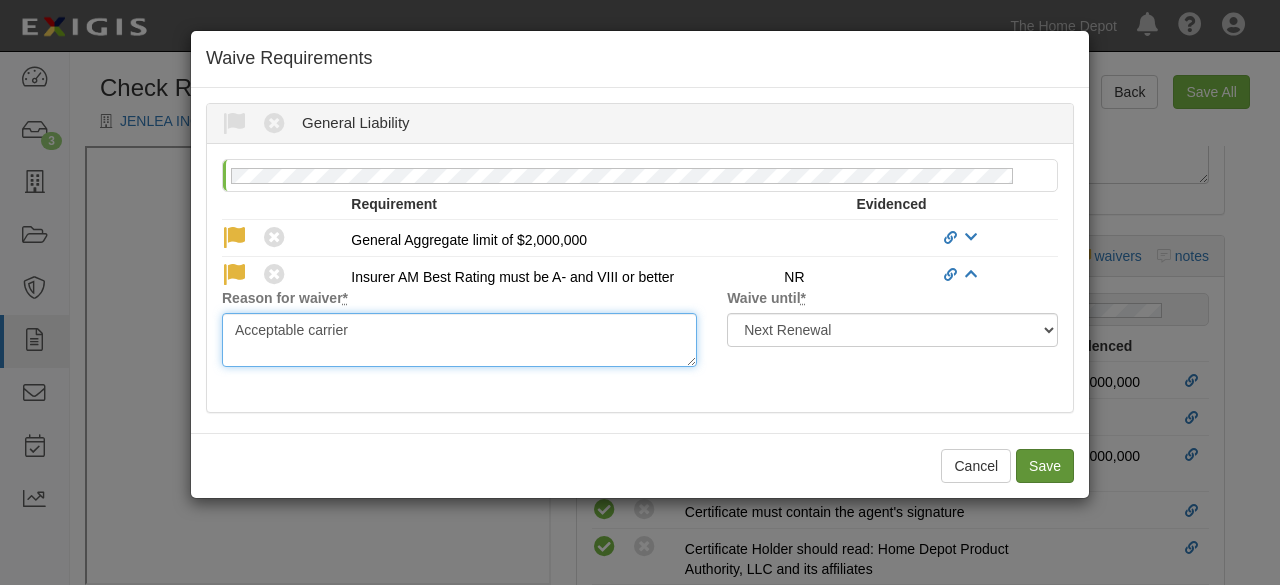 type on "Acceptable carrier" 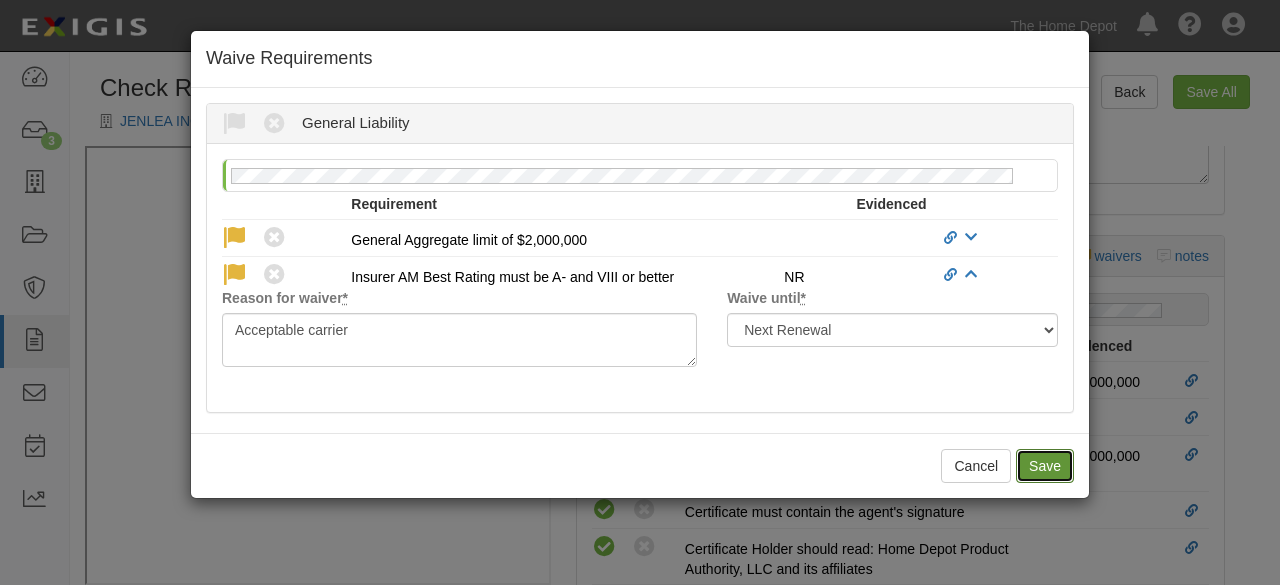 click on "Save" at bounding box center [1045, 466] 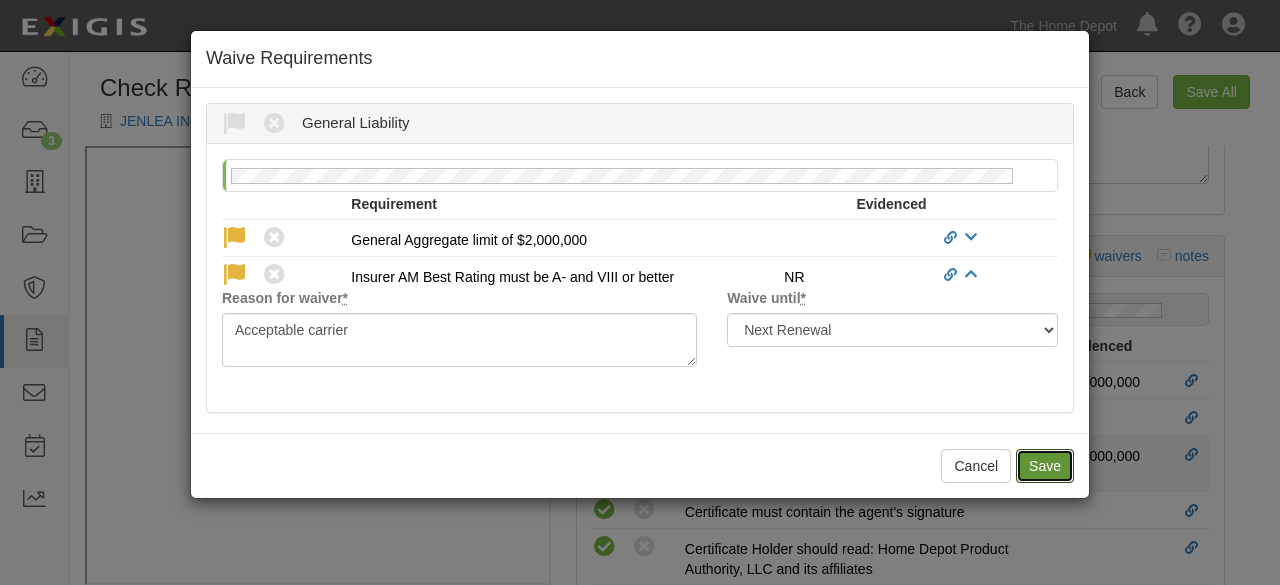 radio on "false" 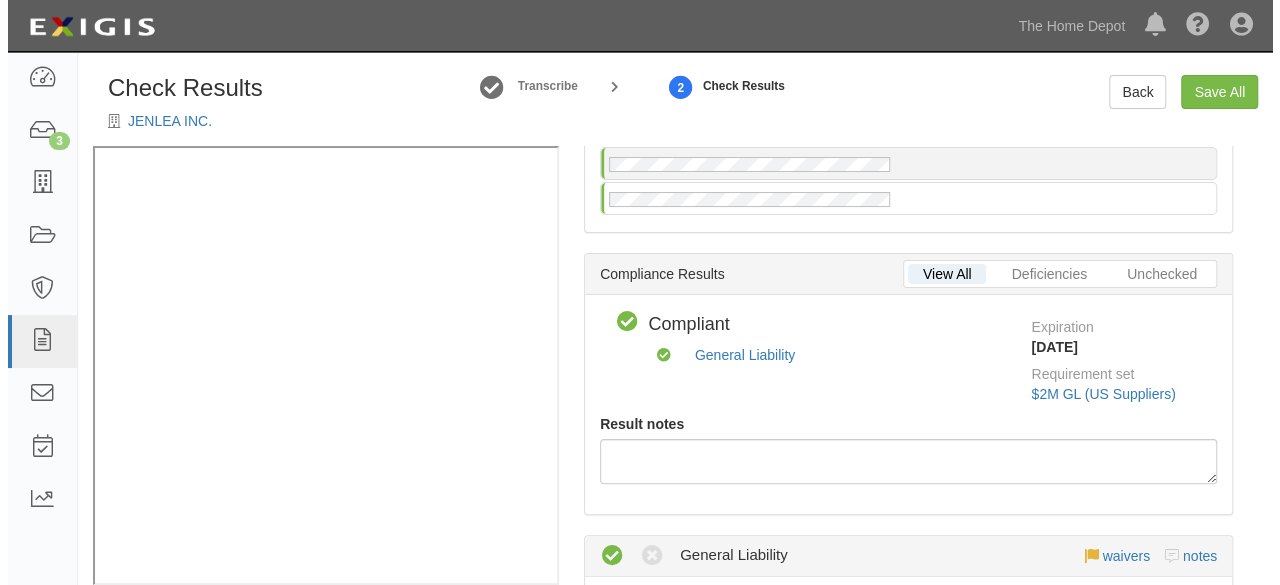 scroll, scrollTop: 0, scrollLeft: 0, axis: both 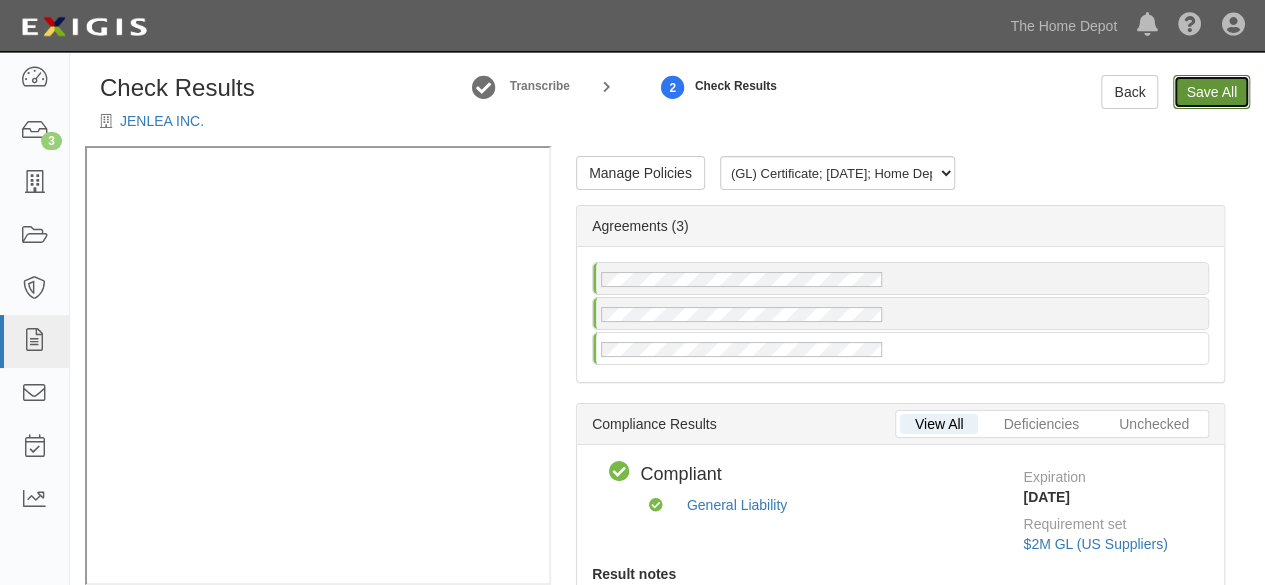 click on "Save All" at bounding box center (1211, 92) 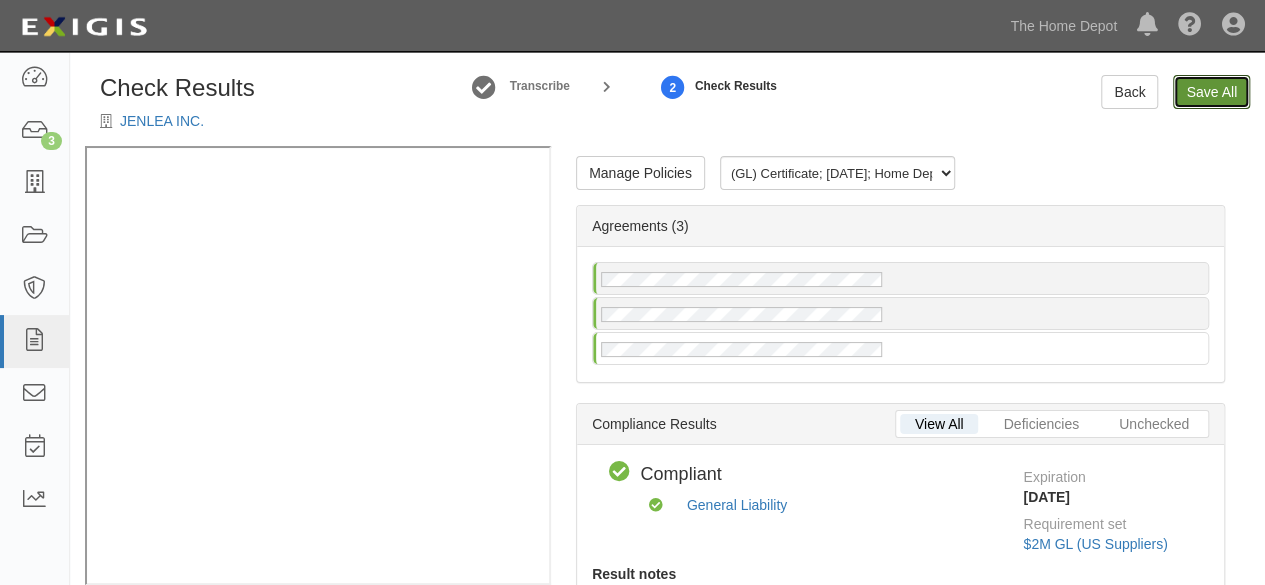 radio on "false" 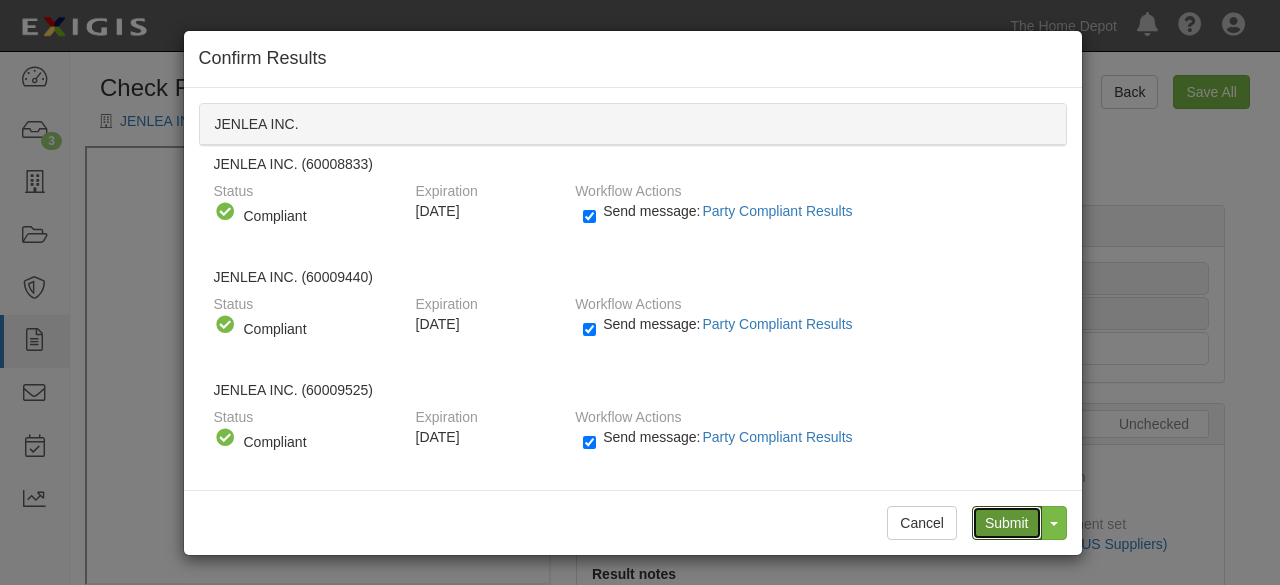 drag, startPoint x: 1006, startPoint y: 519, endPoint x: 966, endPoint y: 250, distance: 271.9577 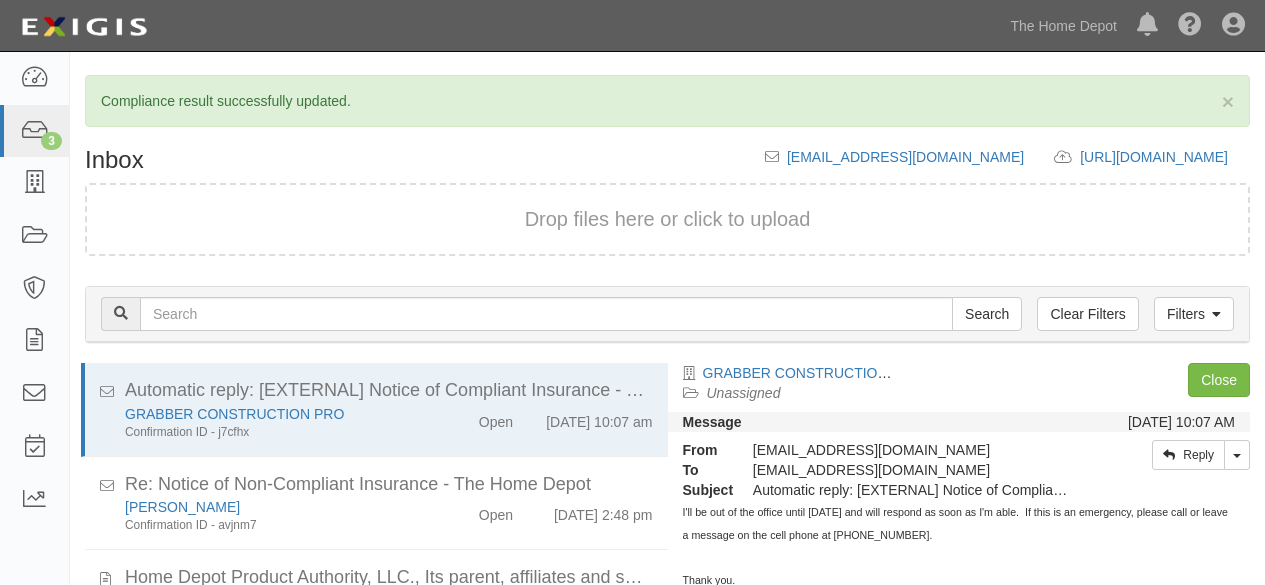 scroll, scrollTop: 0, scrollLeft: 0, axis: both 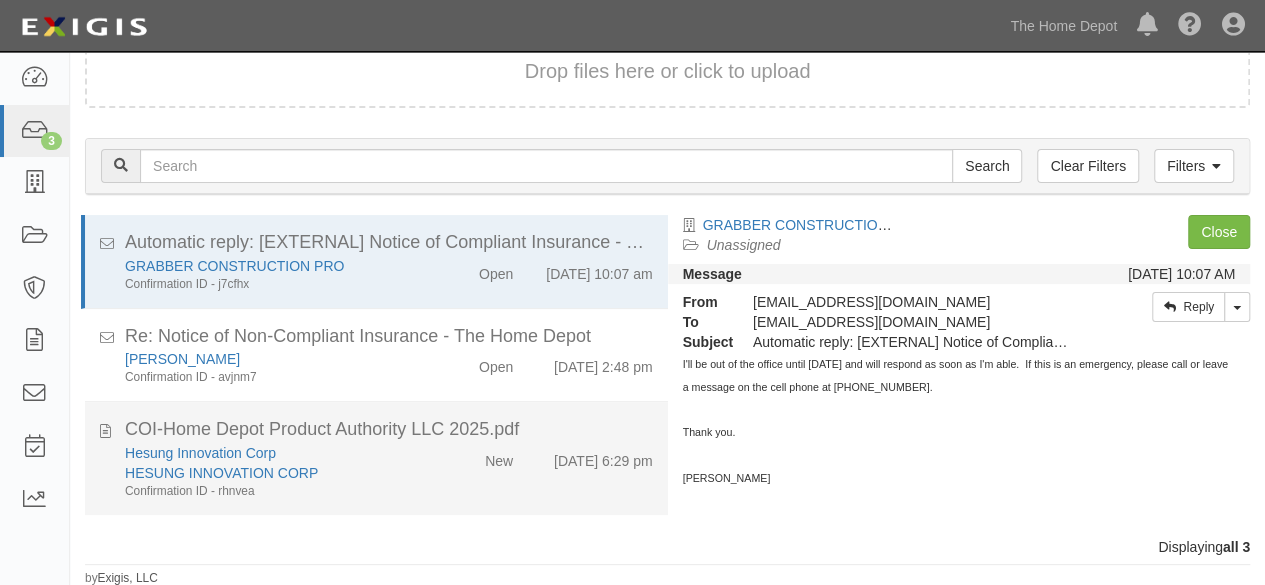 drag, startPoint x: 456, startPoint y: 493, endPoint x: 530, endPoint y: 475, distance: 76.15773 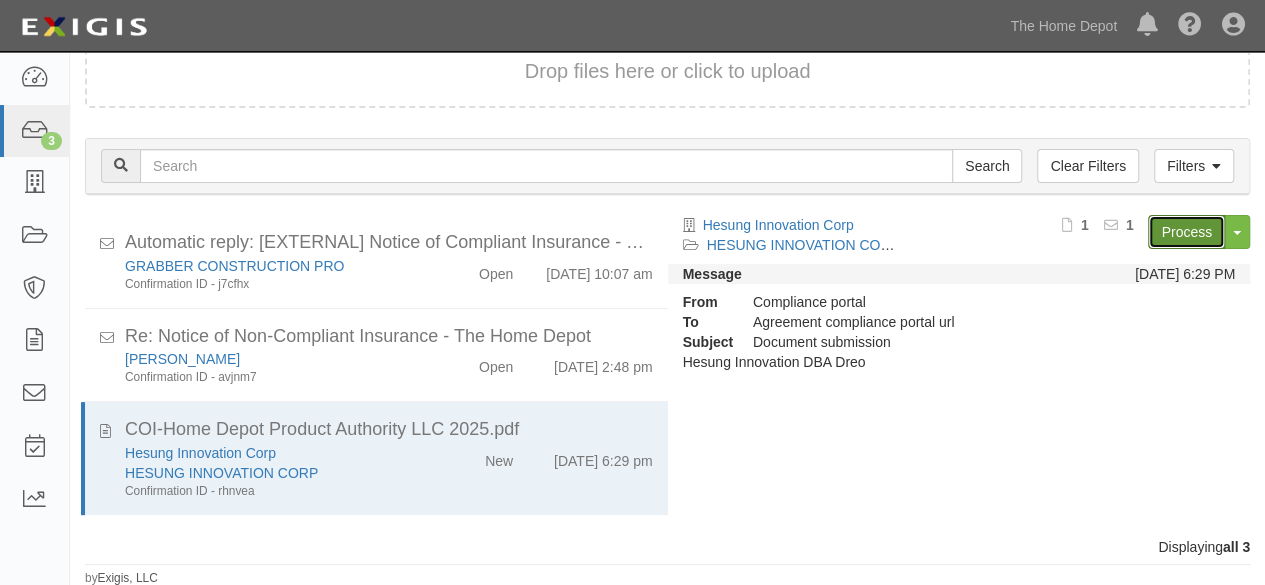 click on "Process" at bounding box center [1186, 232] 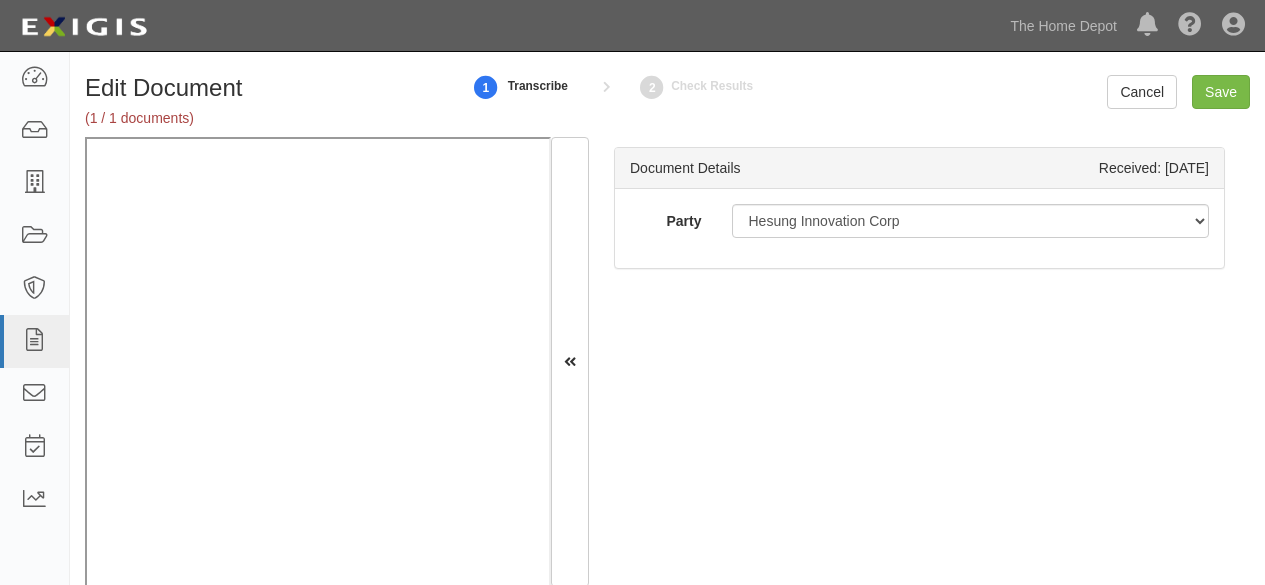 scroll, scrollTop: 0, scrollLeft: 0, axis: both 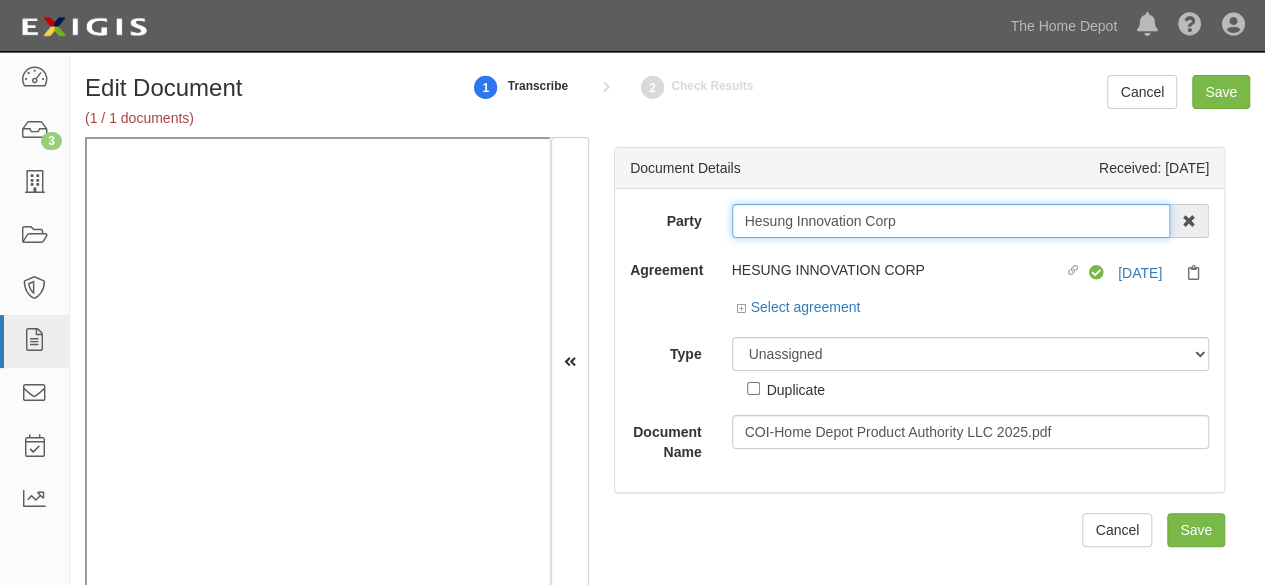 click on "Hesung Innovation Corp" at bounding box center (951, 221) 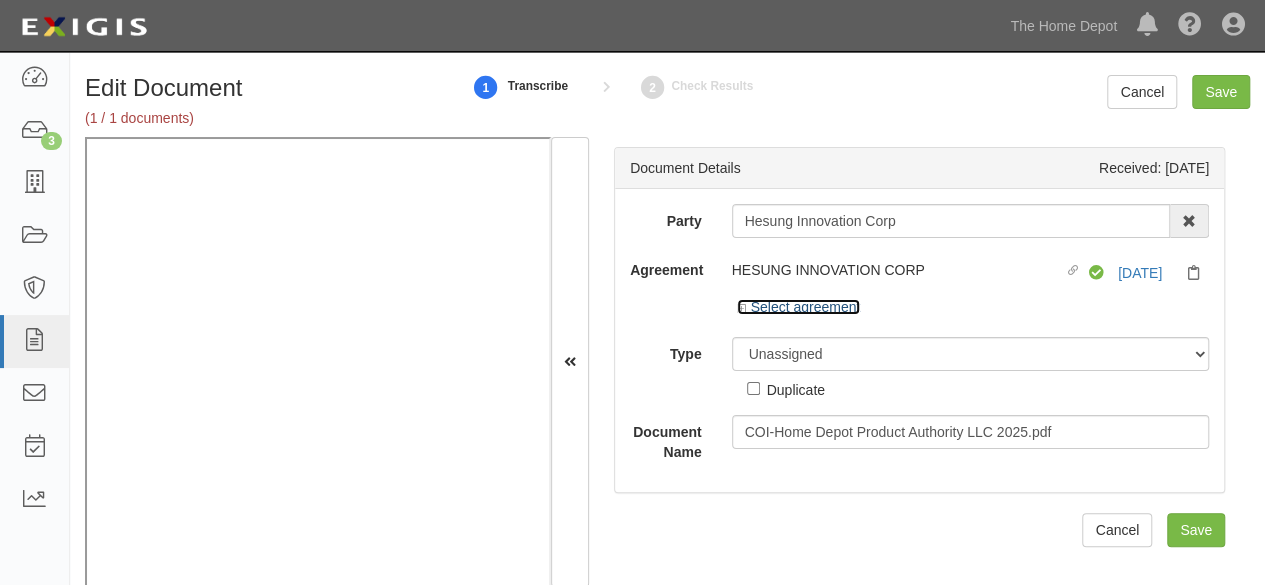 click on "Select agreement" at bounding box center (799, 307) 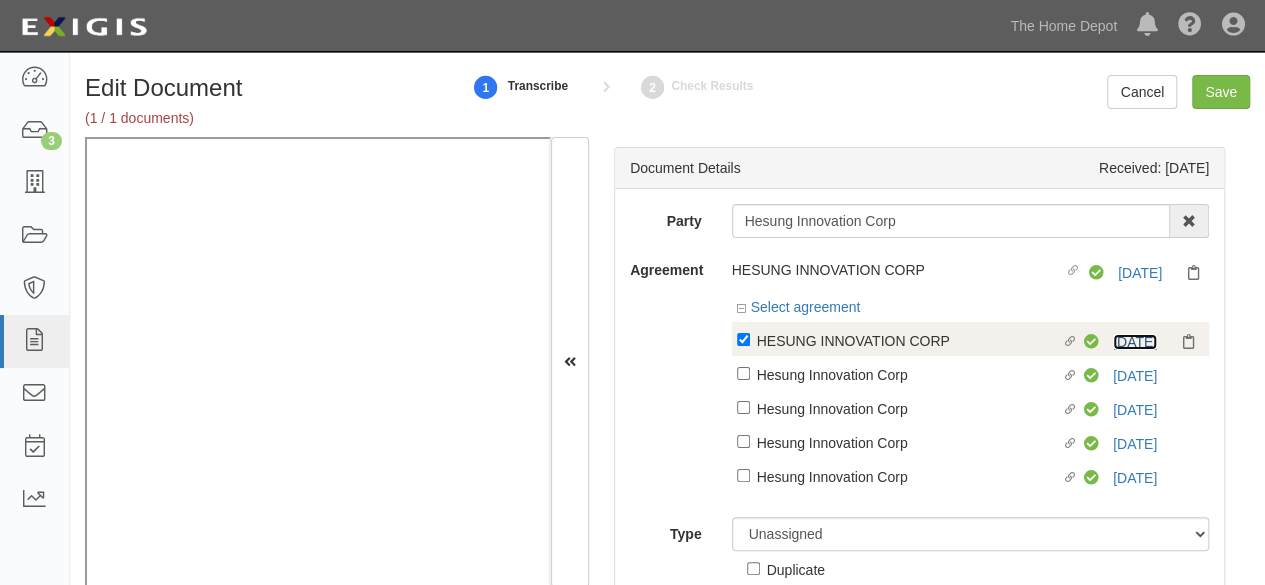 click on "8/11/25" at bounding box center (1135, 342) 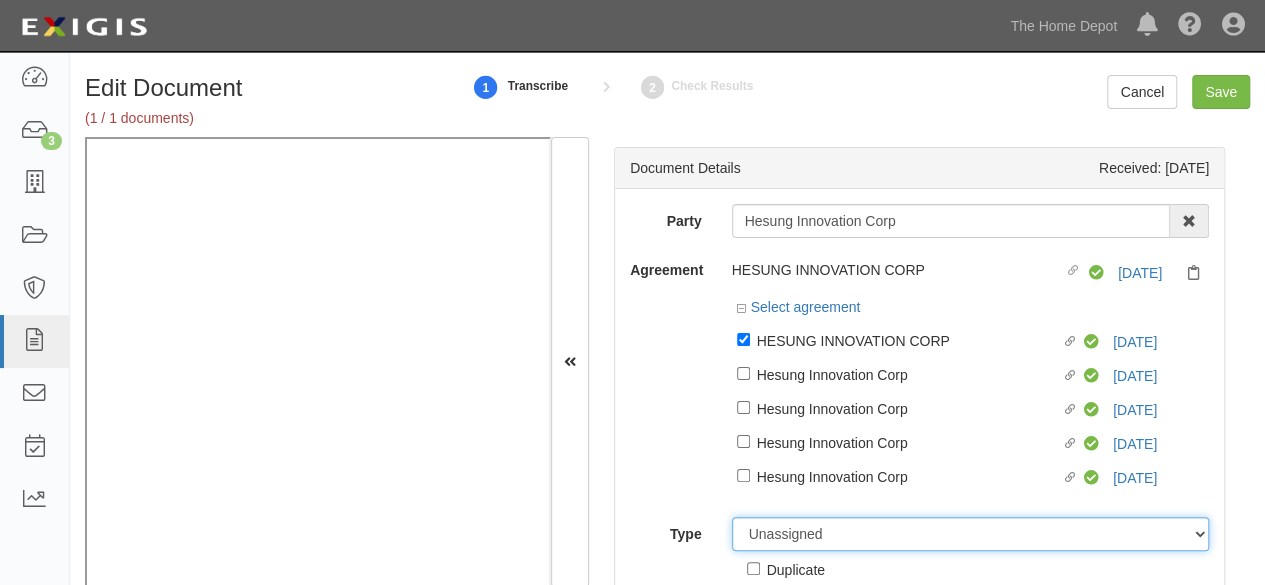 click on "Unassigned
Binder
Cancellation Notice
Certificate
Contract
Endorsement
Insurance Policy
Junk
Other Document
Policy Declarations
Reinstatement Notice
Requirements
Waiver Request" at bounding box center (971, 534) 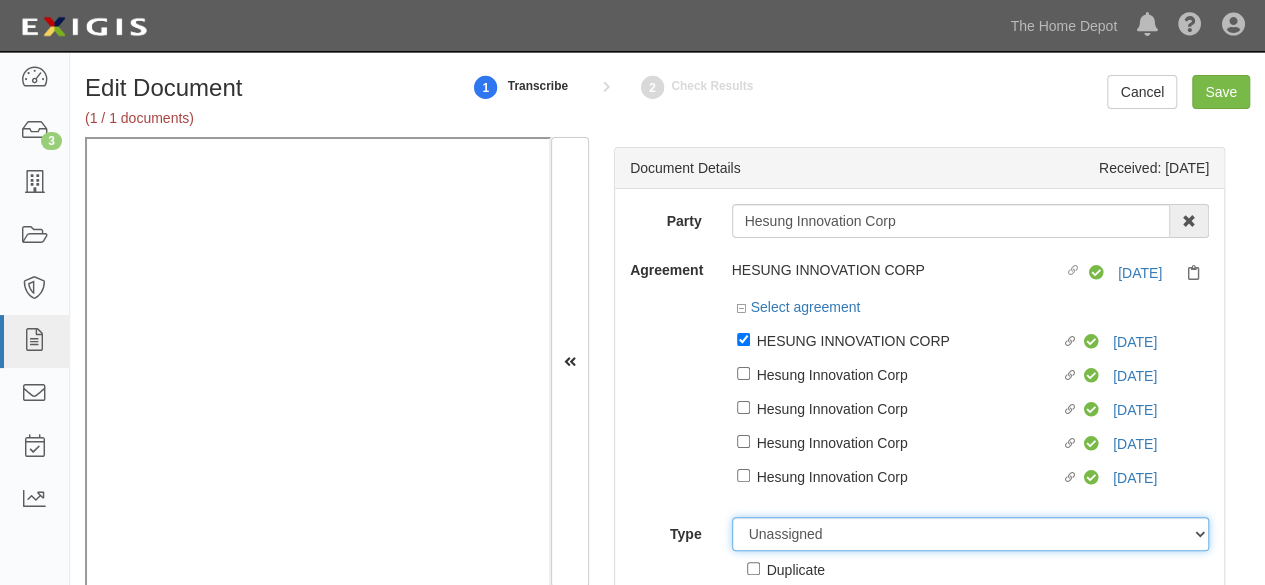 select on "OtherDetail" 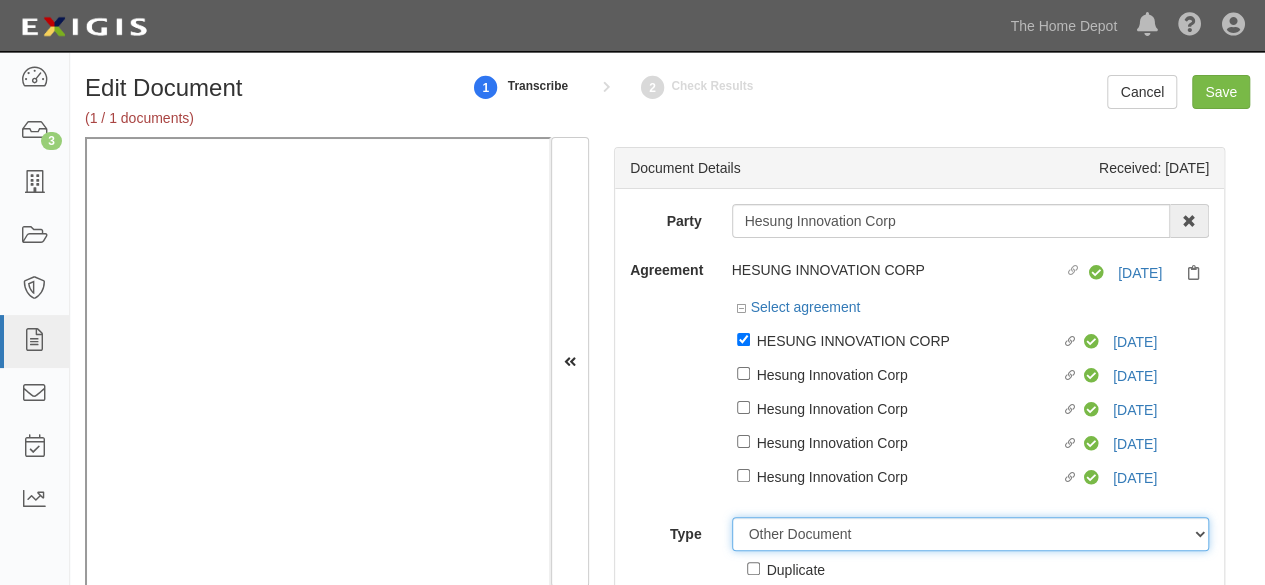 click on "Unassigned
Binder
Cancellation Notice
Certificate
Contract
Endorsement
Insurance Policy
Junk
Other Document
Policy Declarations
Reinstatement Notice
Requirements
Waiver Request" at bounding box center (971, 534) 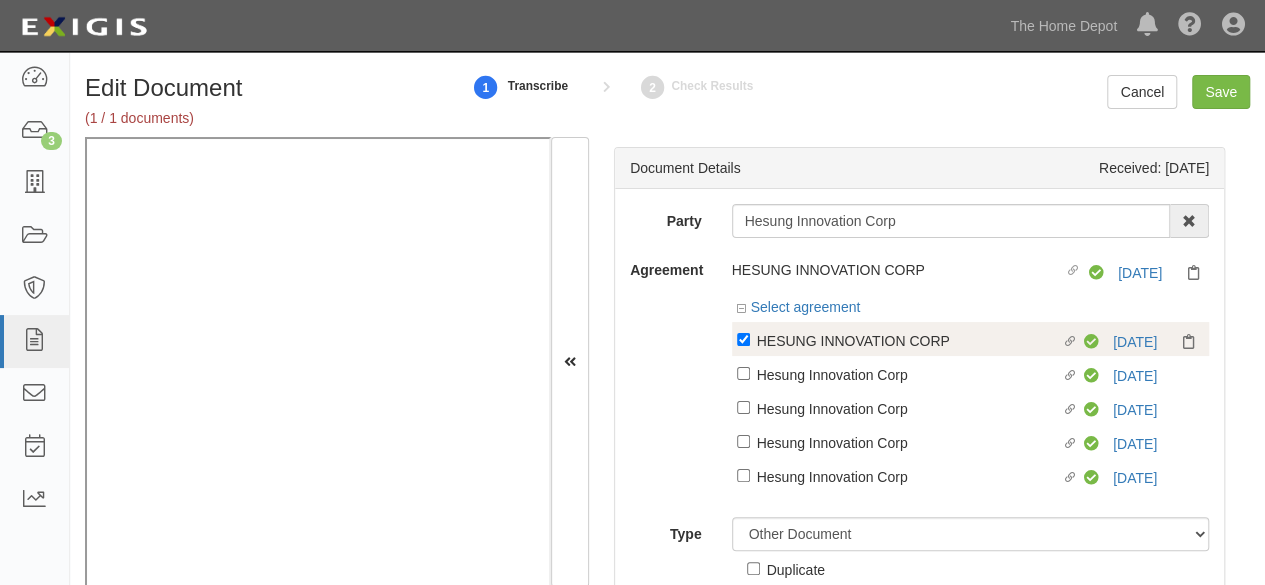 click on "HESUNG INNOVATION CORP" at bounding box center [909, 340] 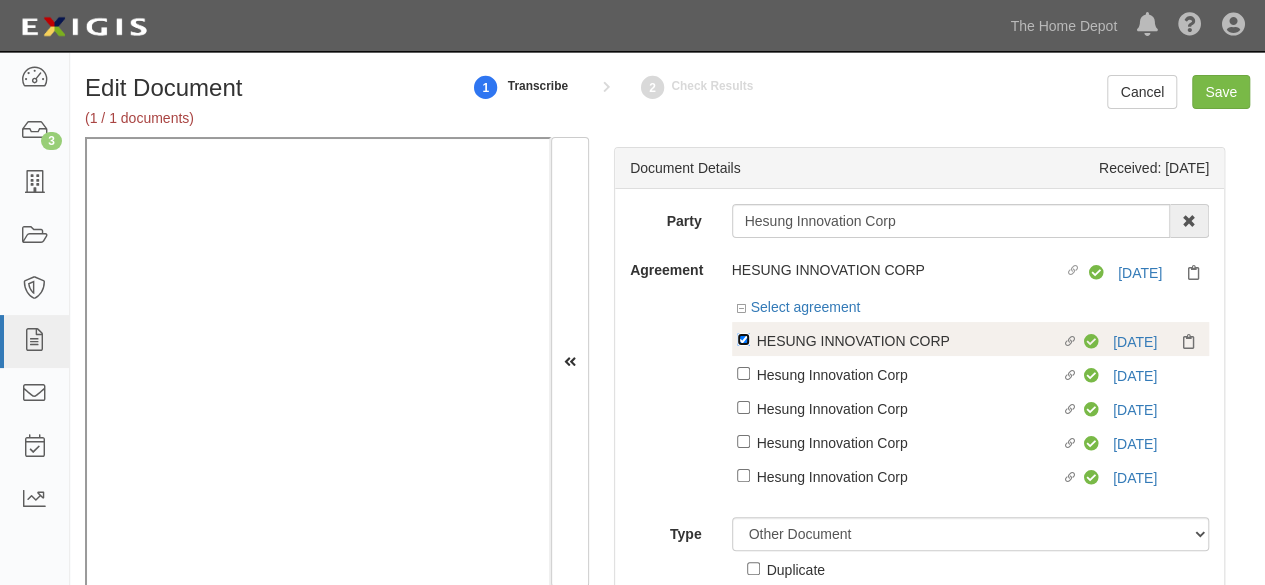 click on "Linked agreement
HESUNG INNOVATION CORP
Linked agreement" at bounding box center [743, 339] 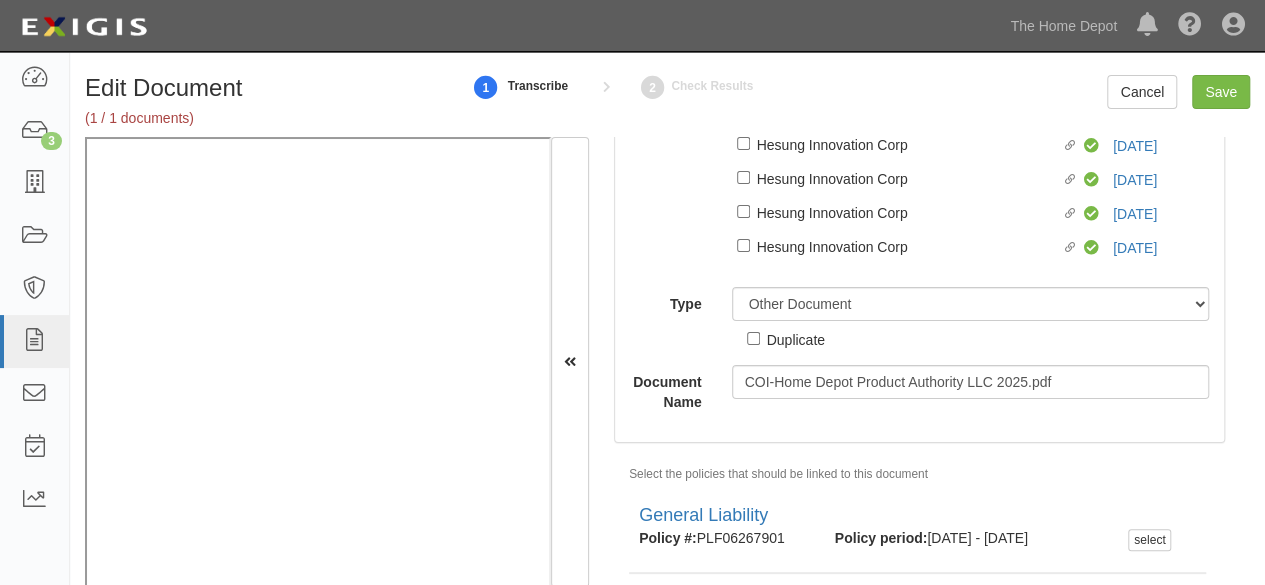 click on "Duplicate" at bounding box center [796, 339] 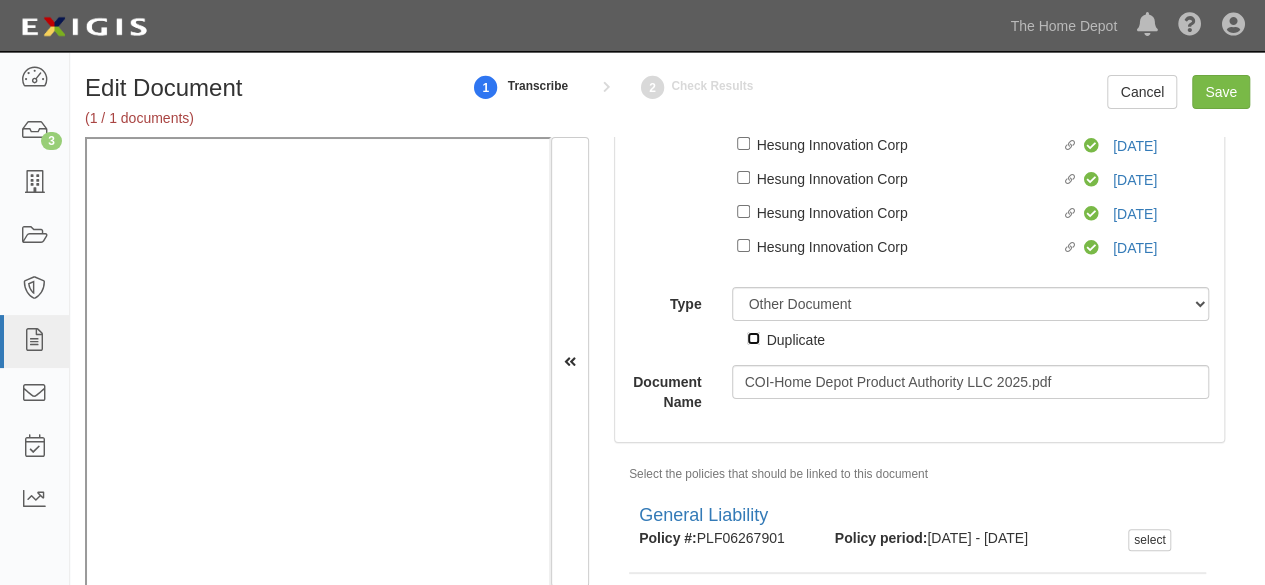click on "Duplicate" at bounding box center (753, 338) 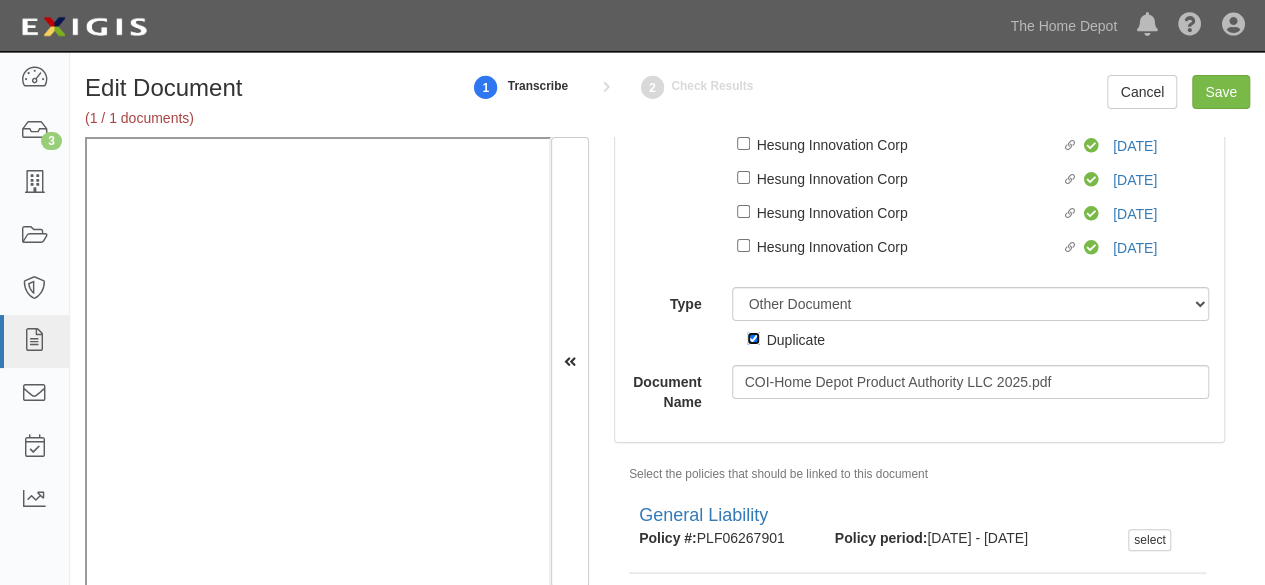 scroll, scrollTop: 180, scrollLeft: 0, axis: vertical 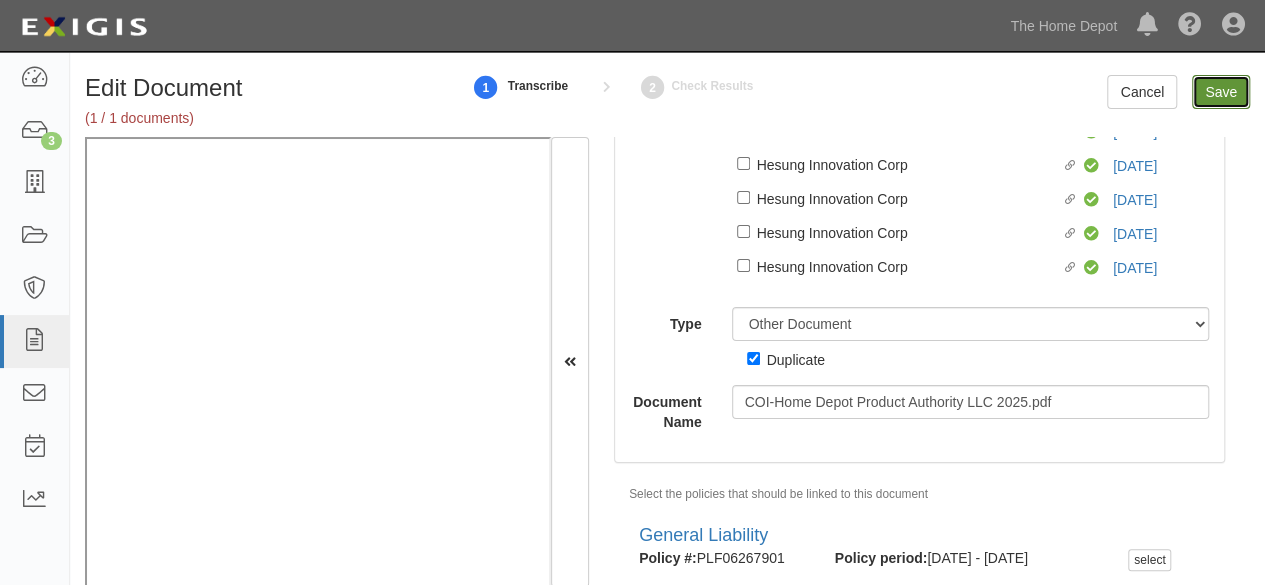 click on "Save" at bounding box center (1221, 92) 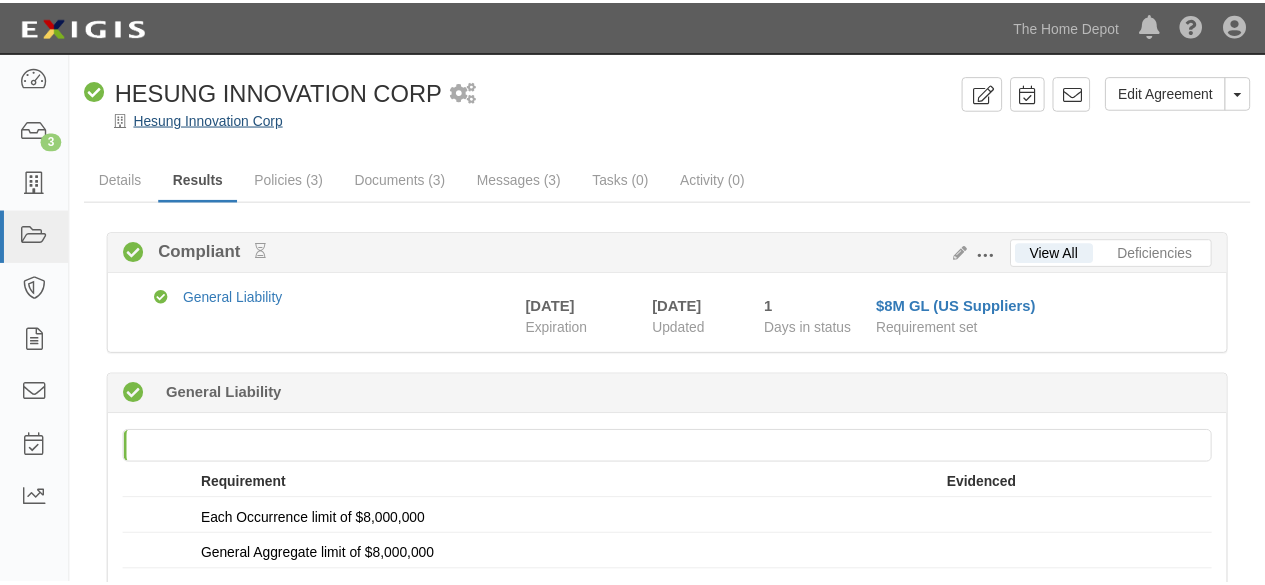scroll, scrollTop: 0, scrollLeft: 0, axis: both 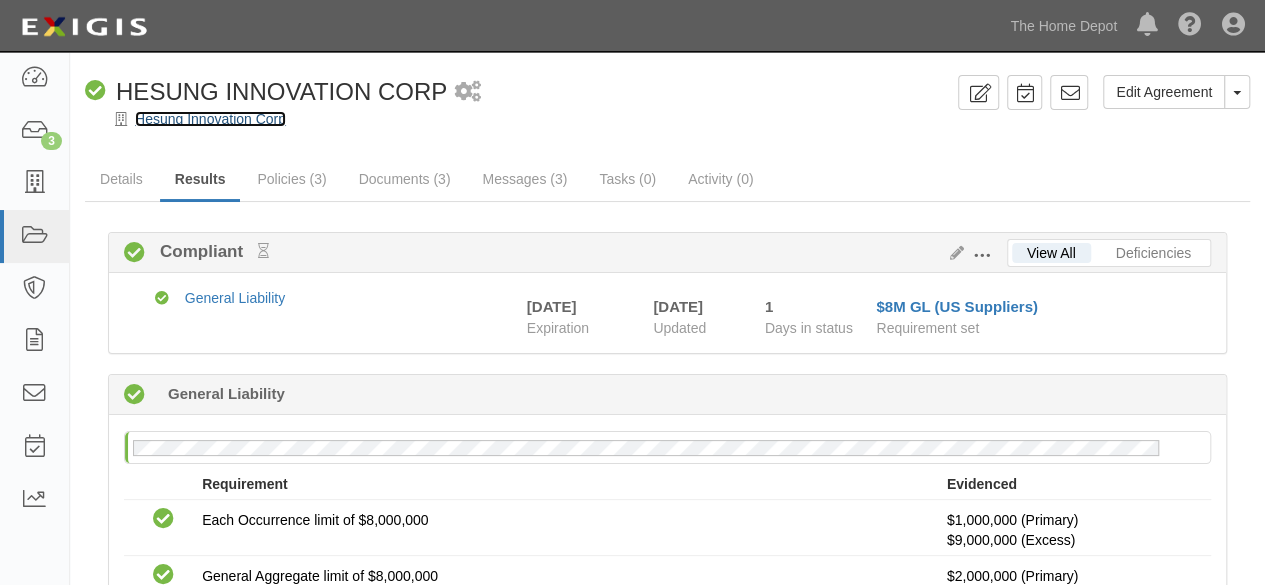 click on "Hesung Innovation Corp" at bounding box center (210, 119) 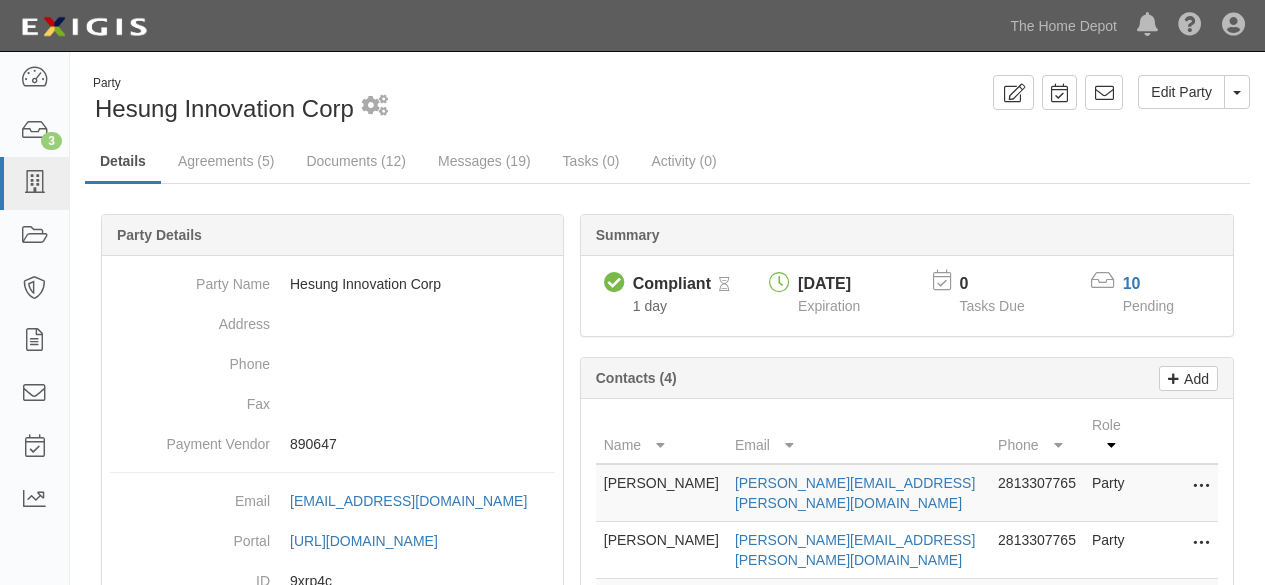scroll, scrollTop: 0, scrollLeft: 0, axis: both 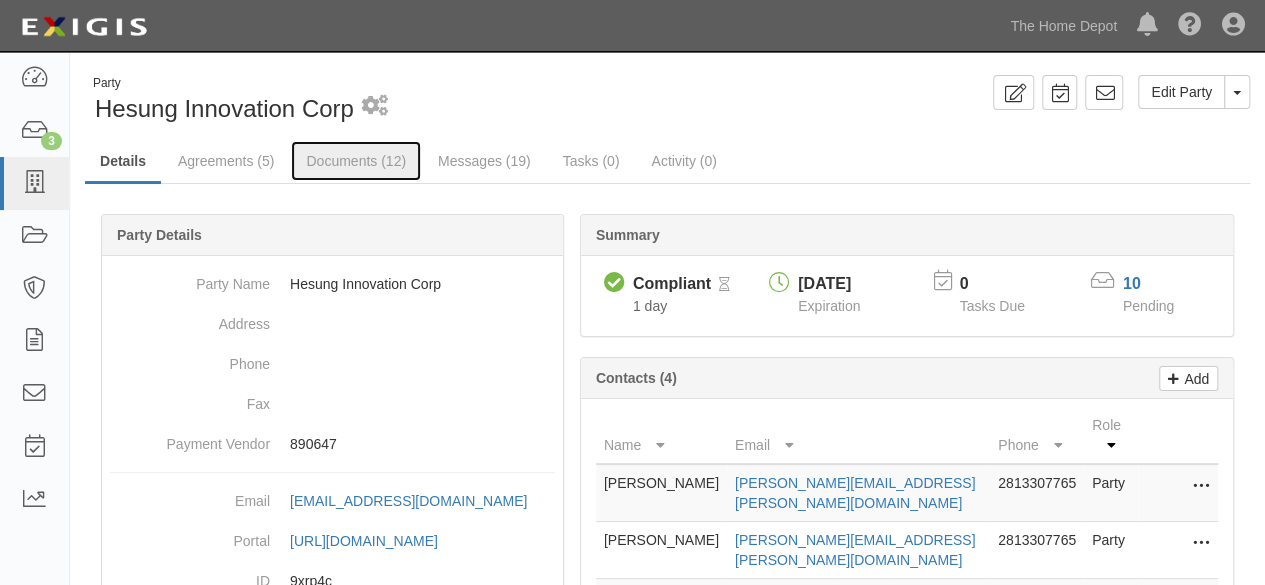 click on "Documents (12)" at bounding box center [356, 161] 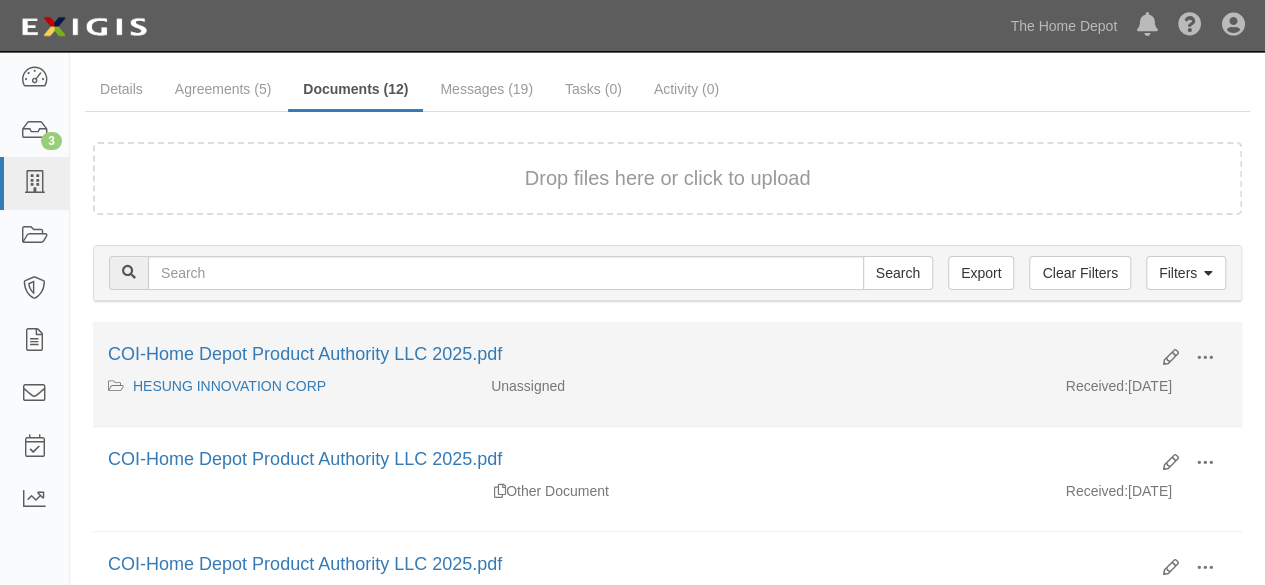 scroll, scrollTop: 100, scrollLeft: 0, axis: vertical 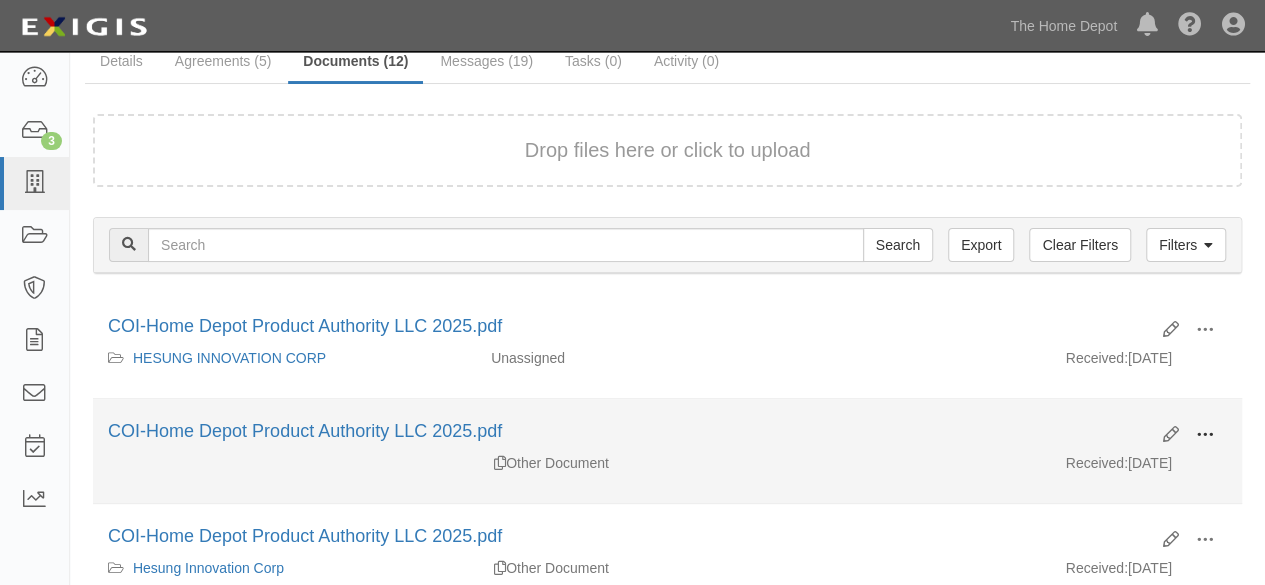 drag, startPoint x: 1202, startPoint y: 428, endPoint x: 1172, endPoint y: 449, distance: 36.619667 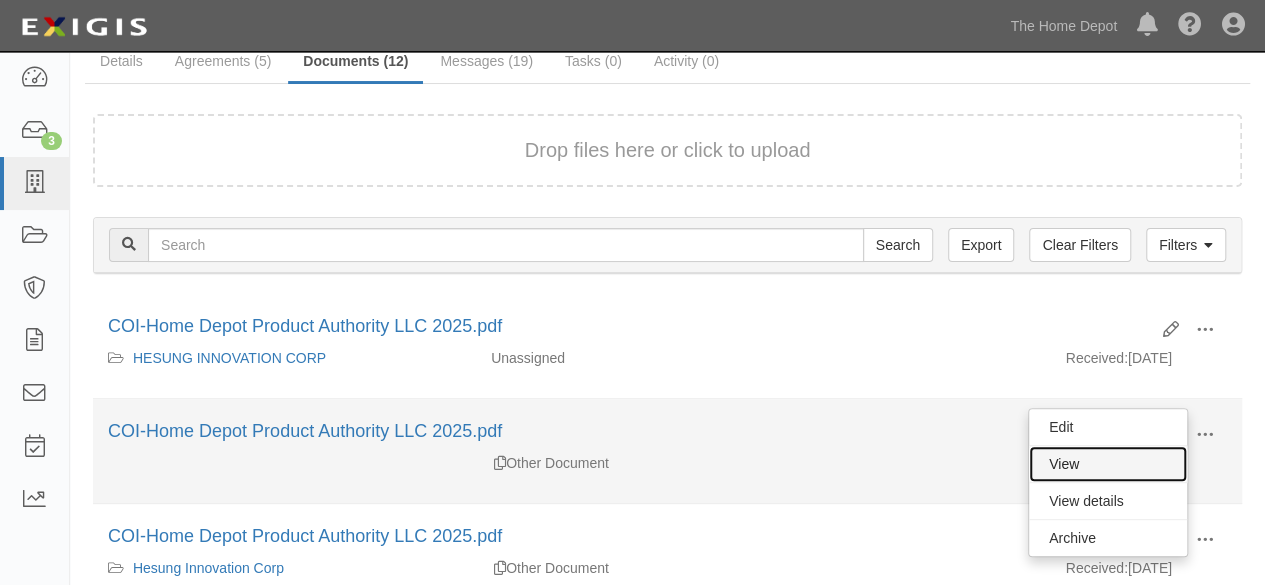 click on "View" at bounding box center [1108, 464] 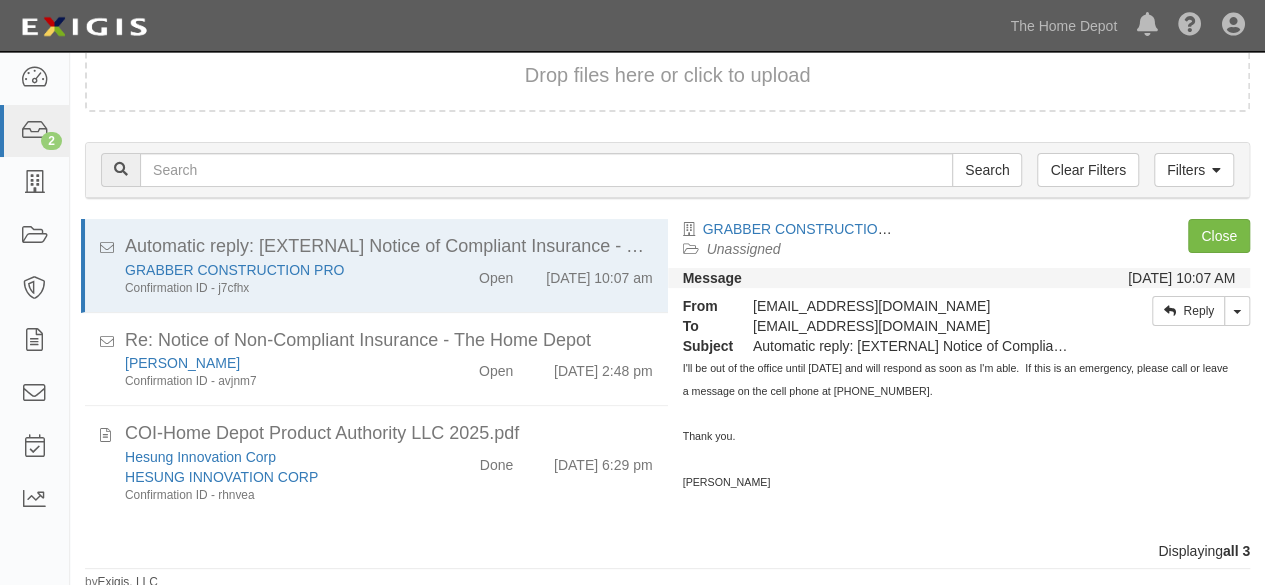 scroll, scrollTop: 76, scrollLeft: 0, axis: vertical 